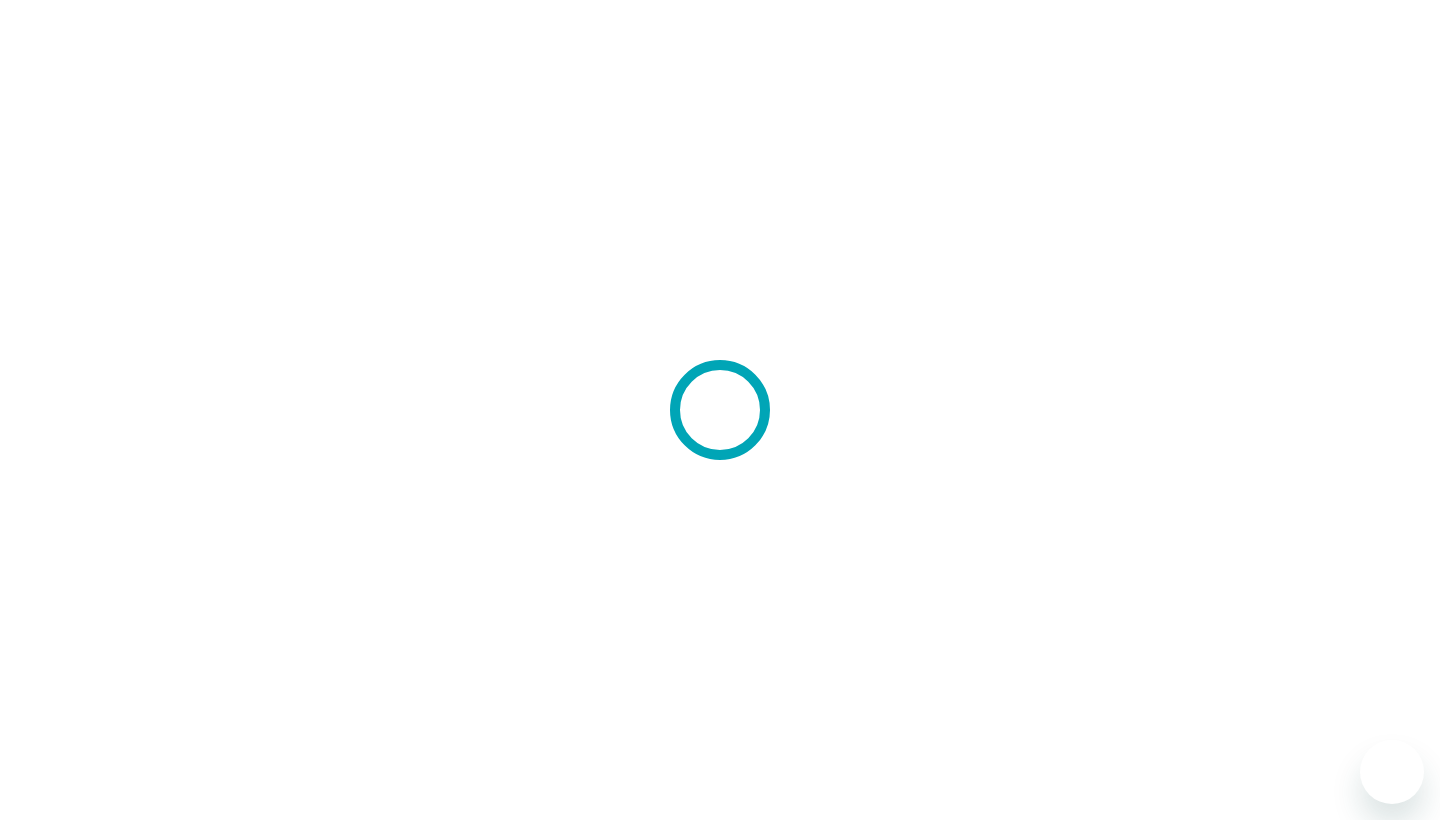 scroll, scrollTop: 0, scrollLeft: 0, axis: both 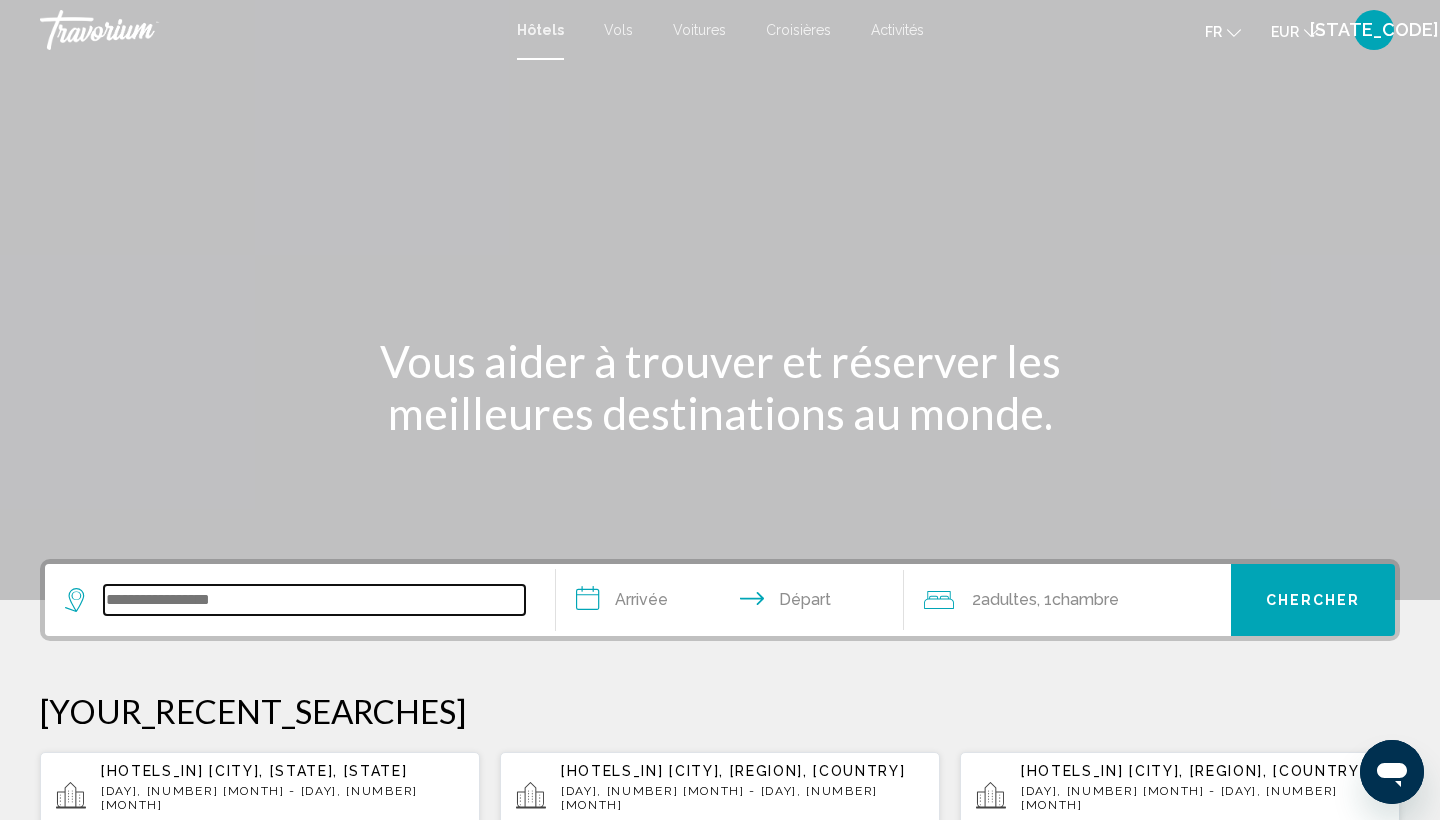 click at bounding box center (314, 600) 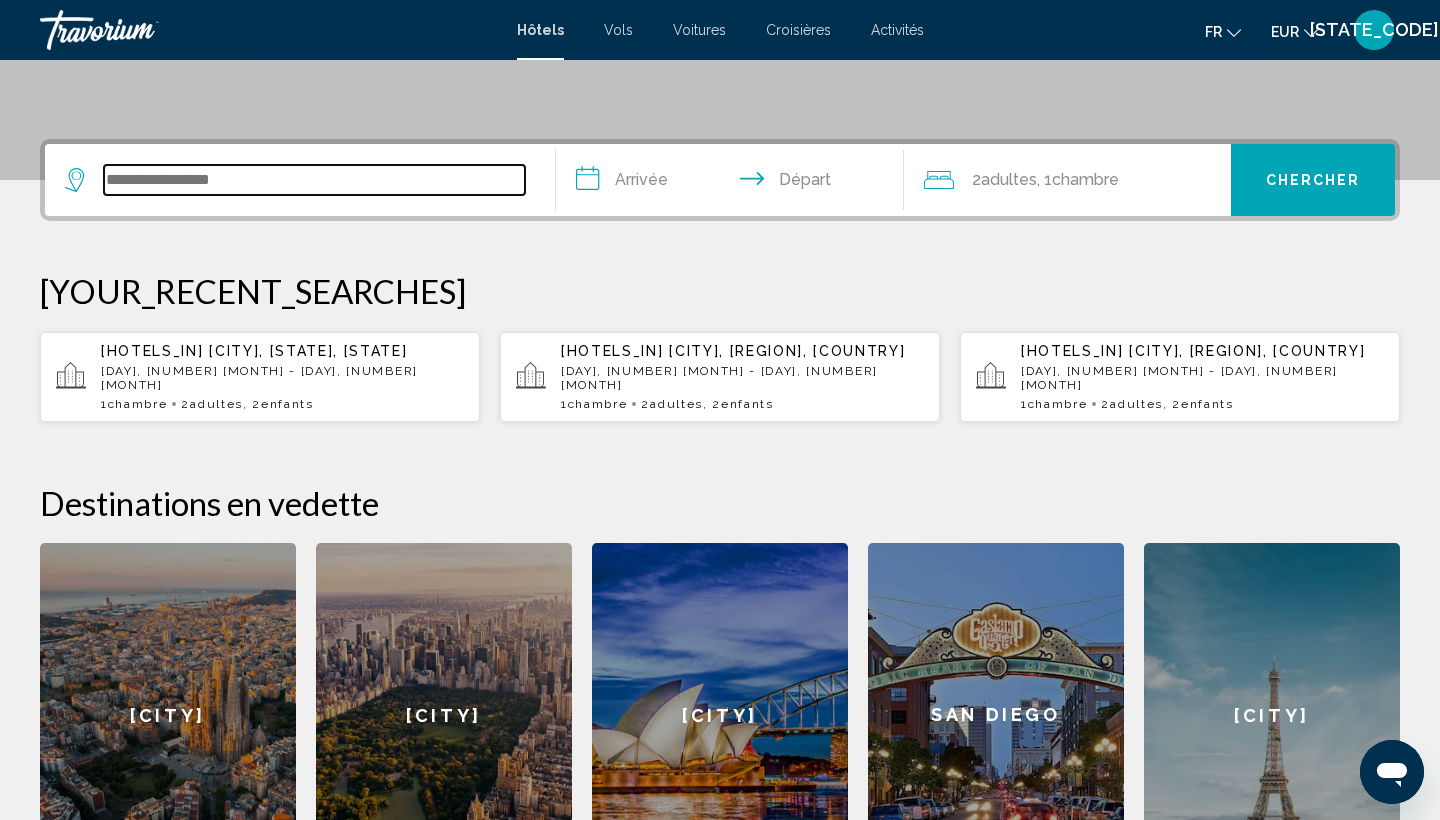 scroll, scrollTop: 494, scrollLeft: 0, axis: vertical 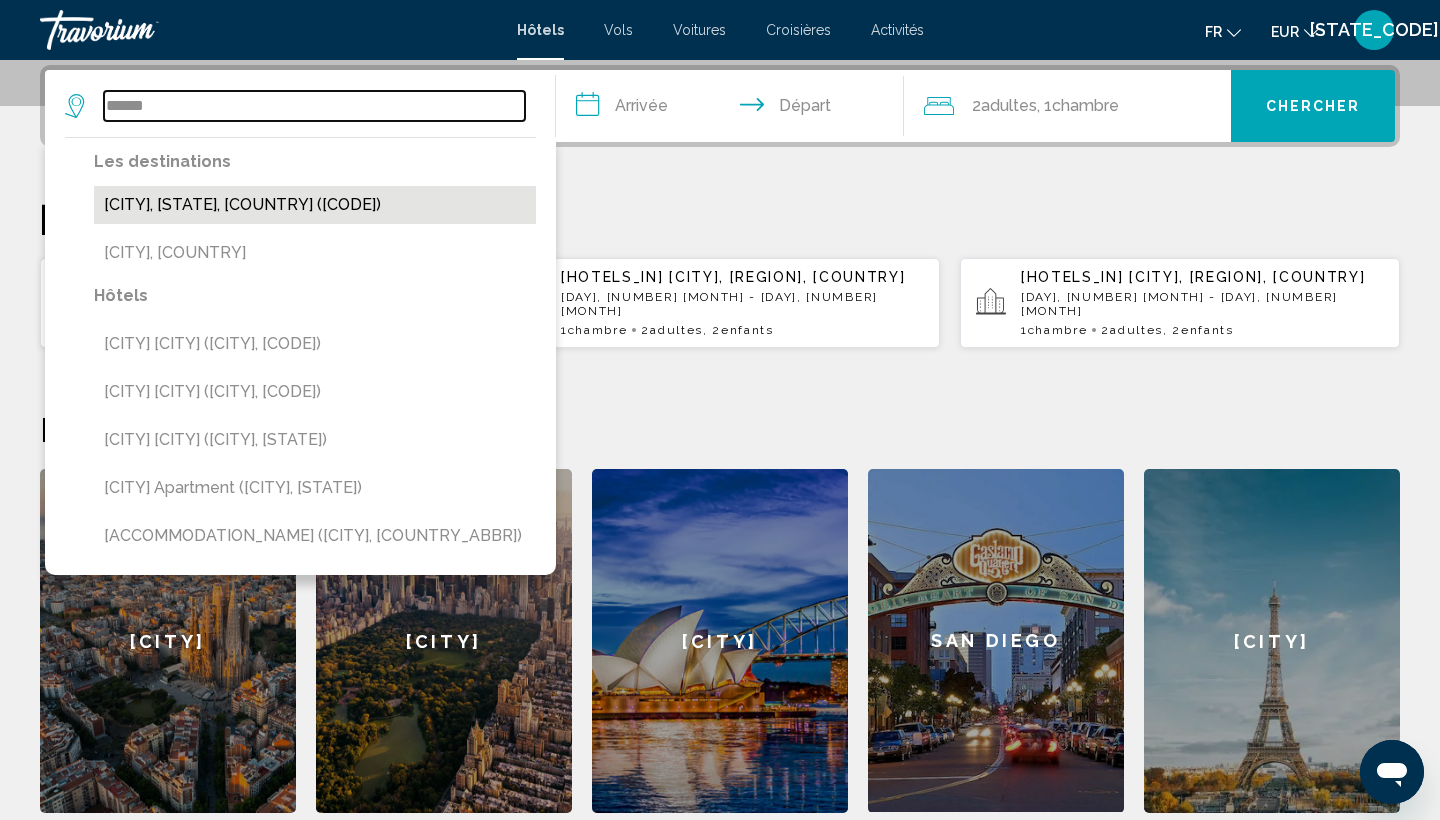 type on "******" 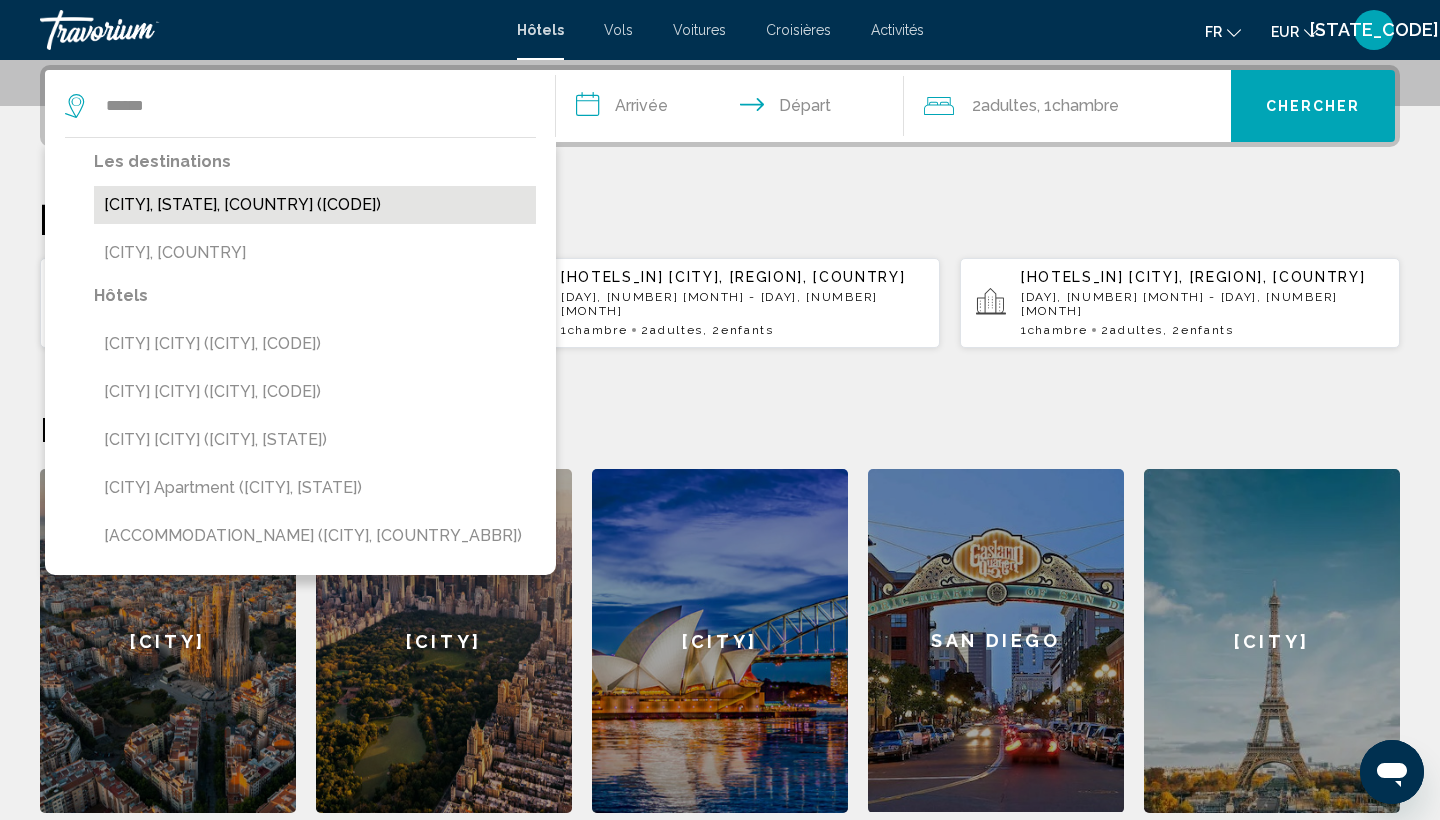 click on "[CITY], [STATE], [COUNTRY] ([CODE])" at bounding box center [315, 205] 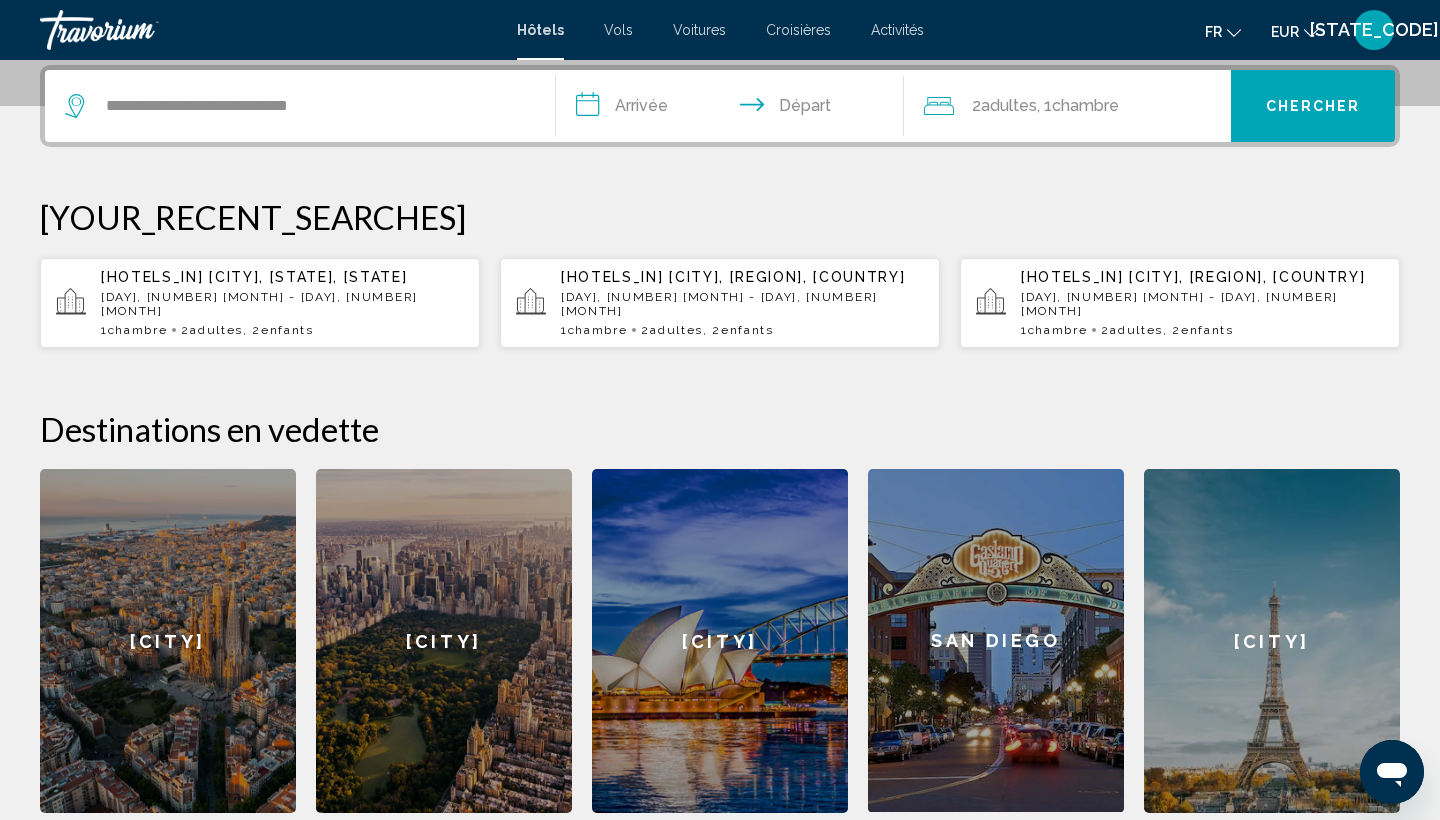 click on "**********" at bounding box center (734, 109) 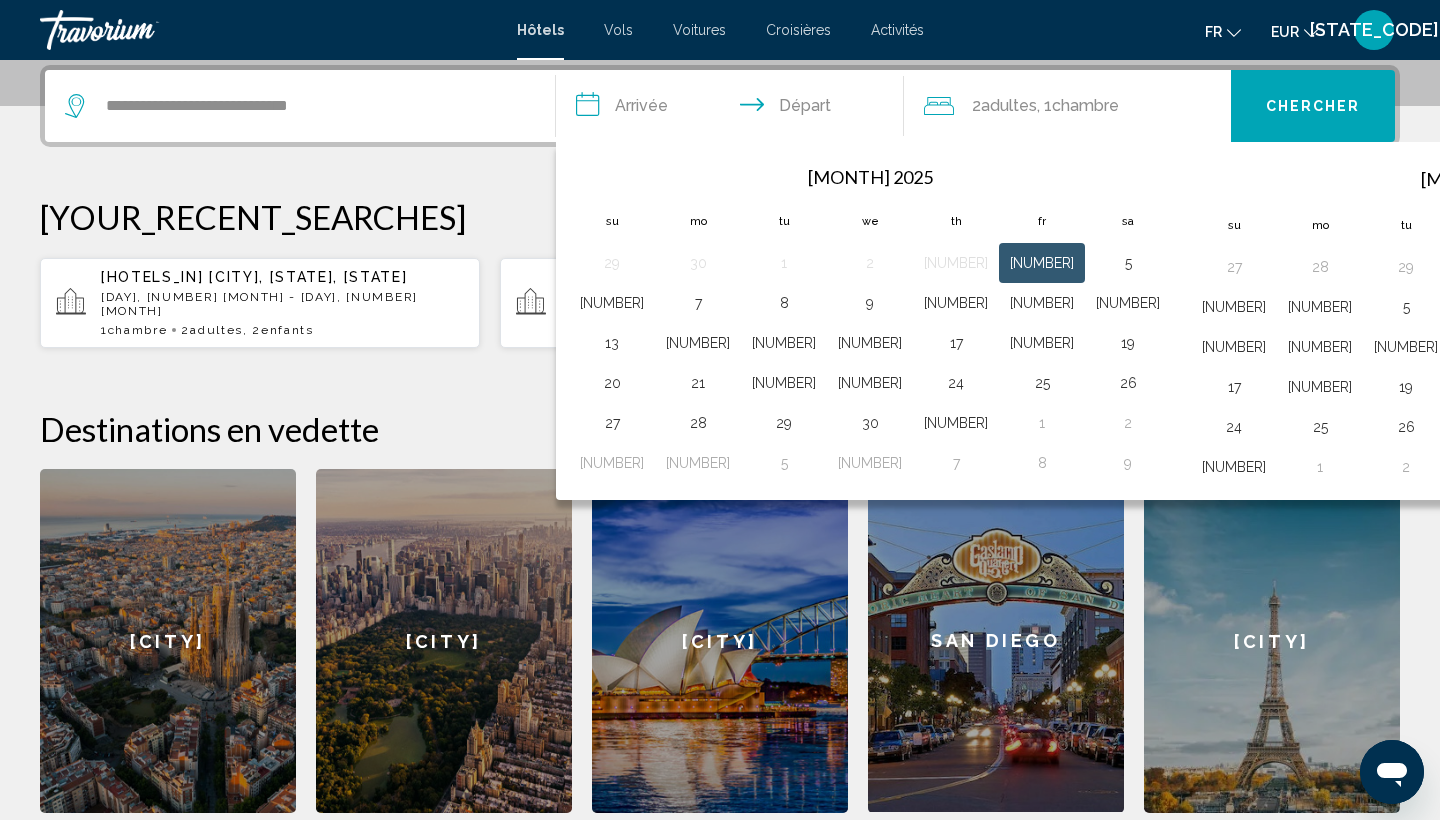 click on "20" at bounding box center [1492, 387] 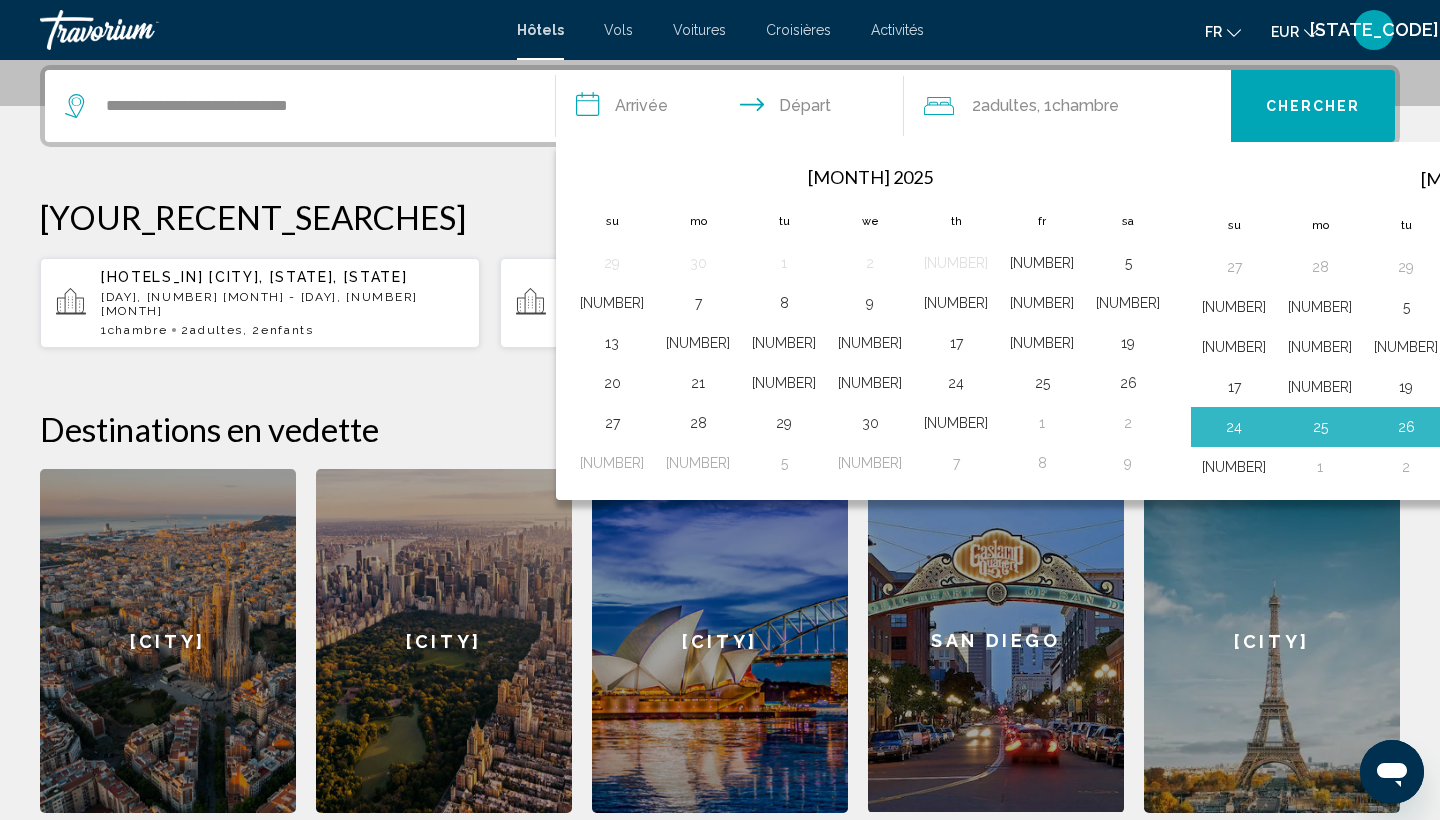 click on "27" at bounding box center [1234, 267] 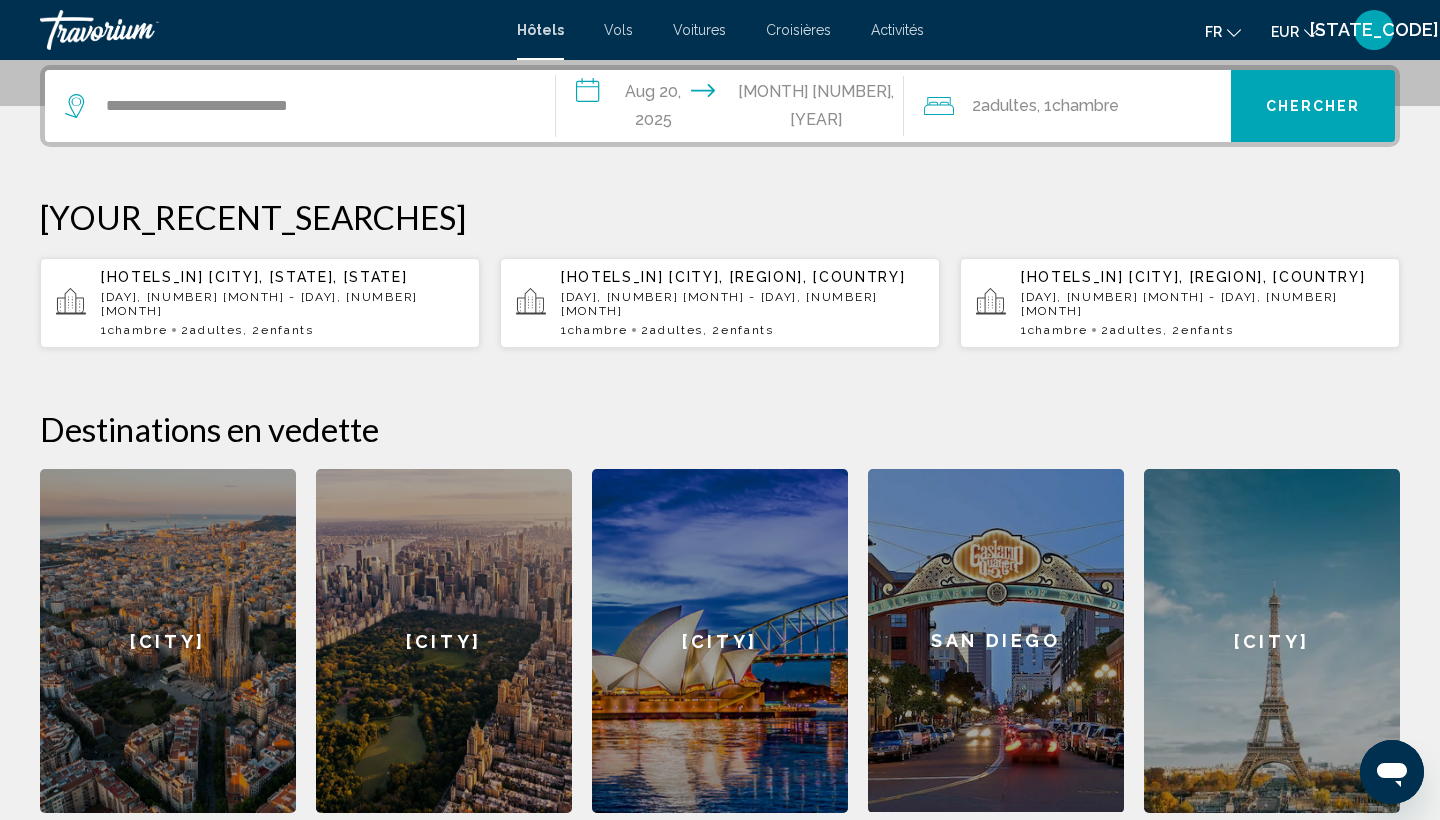click on "Chambre" at bounding box center (1085, 105) 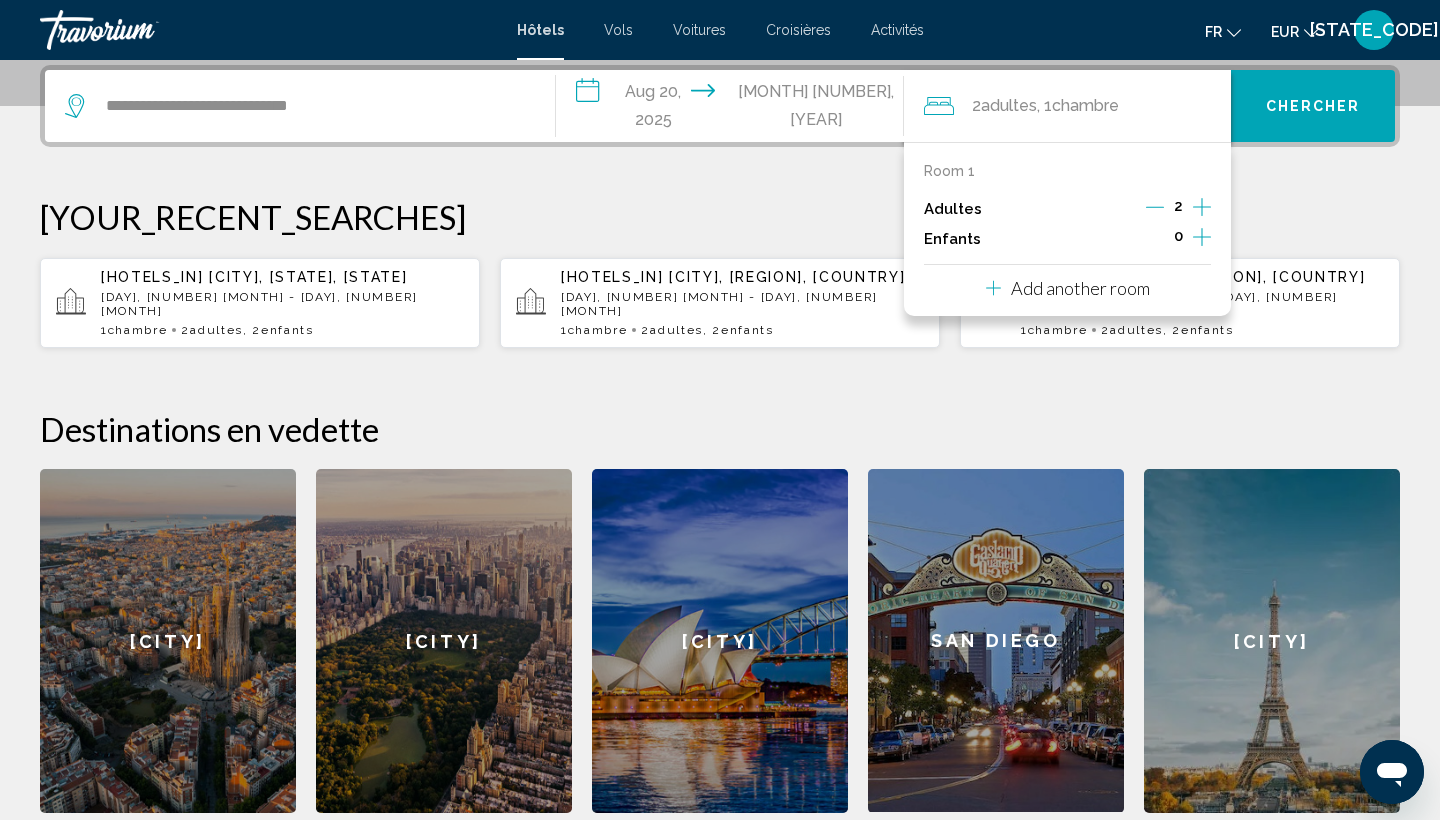 click at bounding box center [1202, 237] 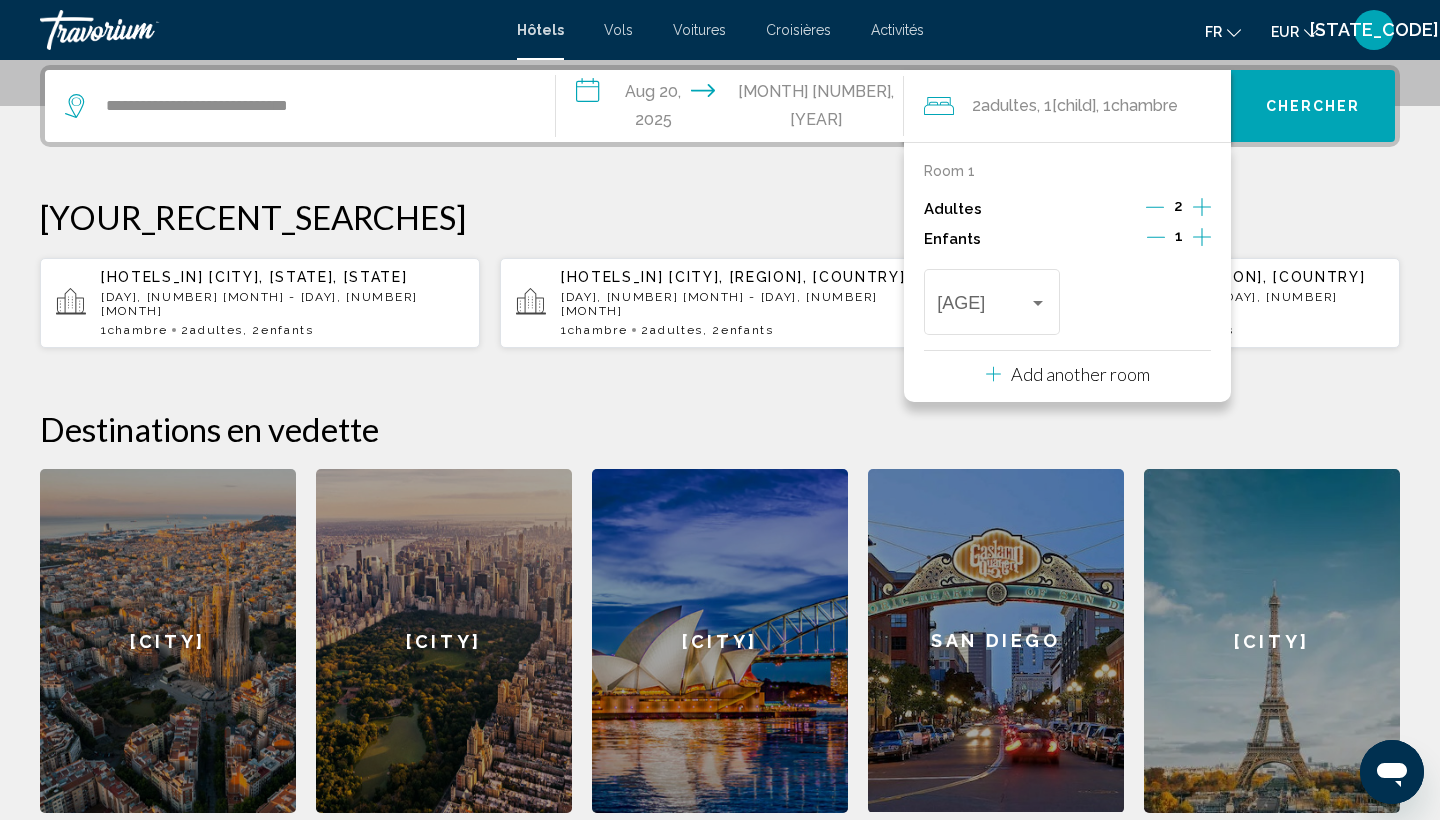 click at bounding box center (1202, 237) 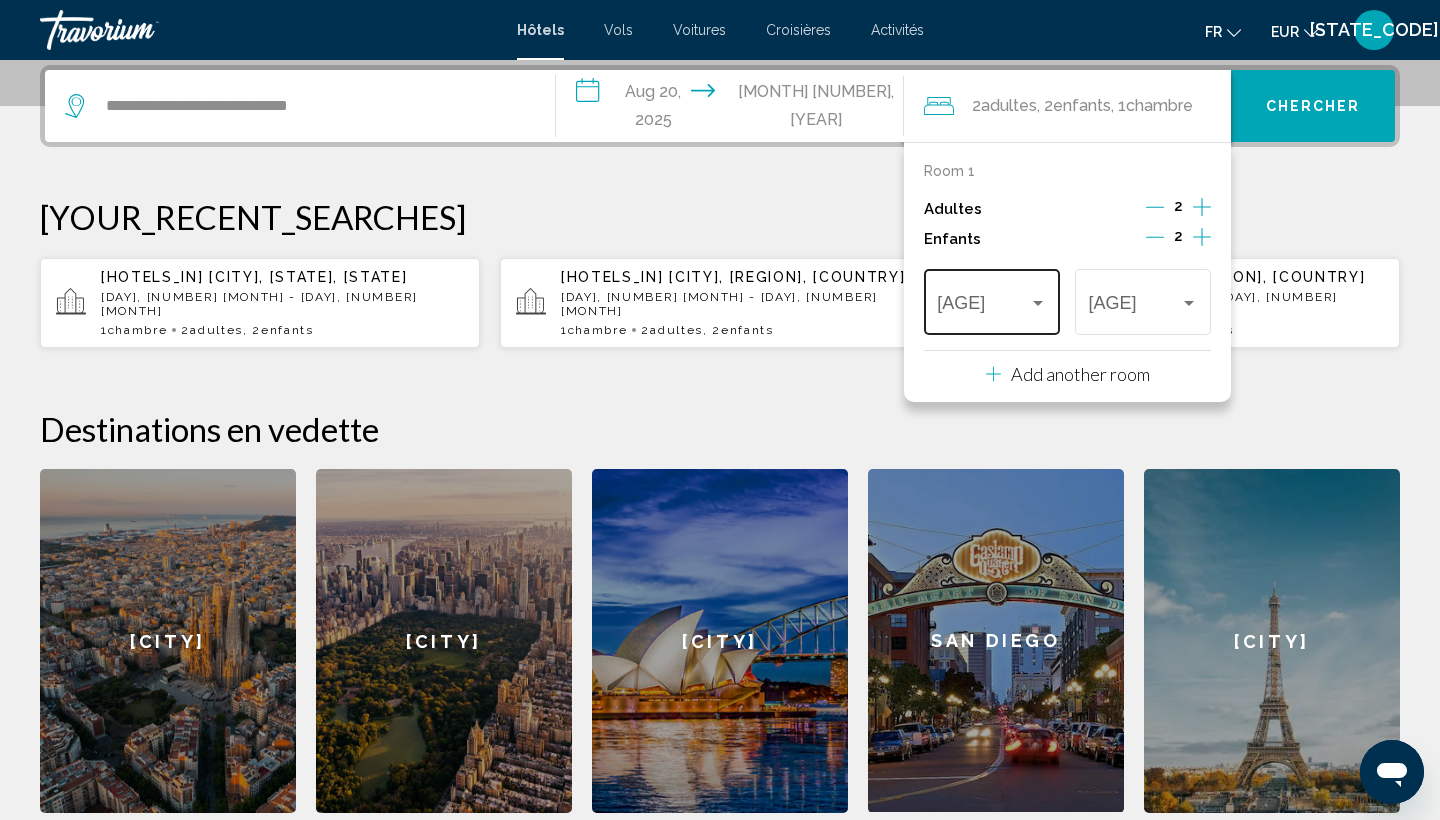 click on "Âge" at bounding box center (991, 299) 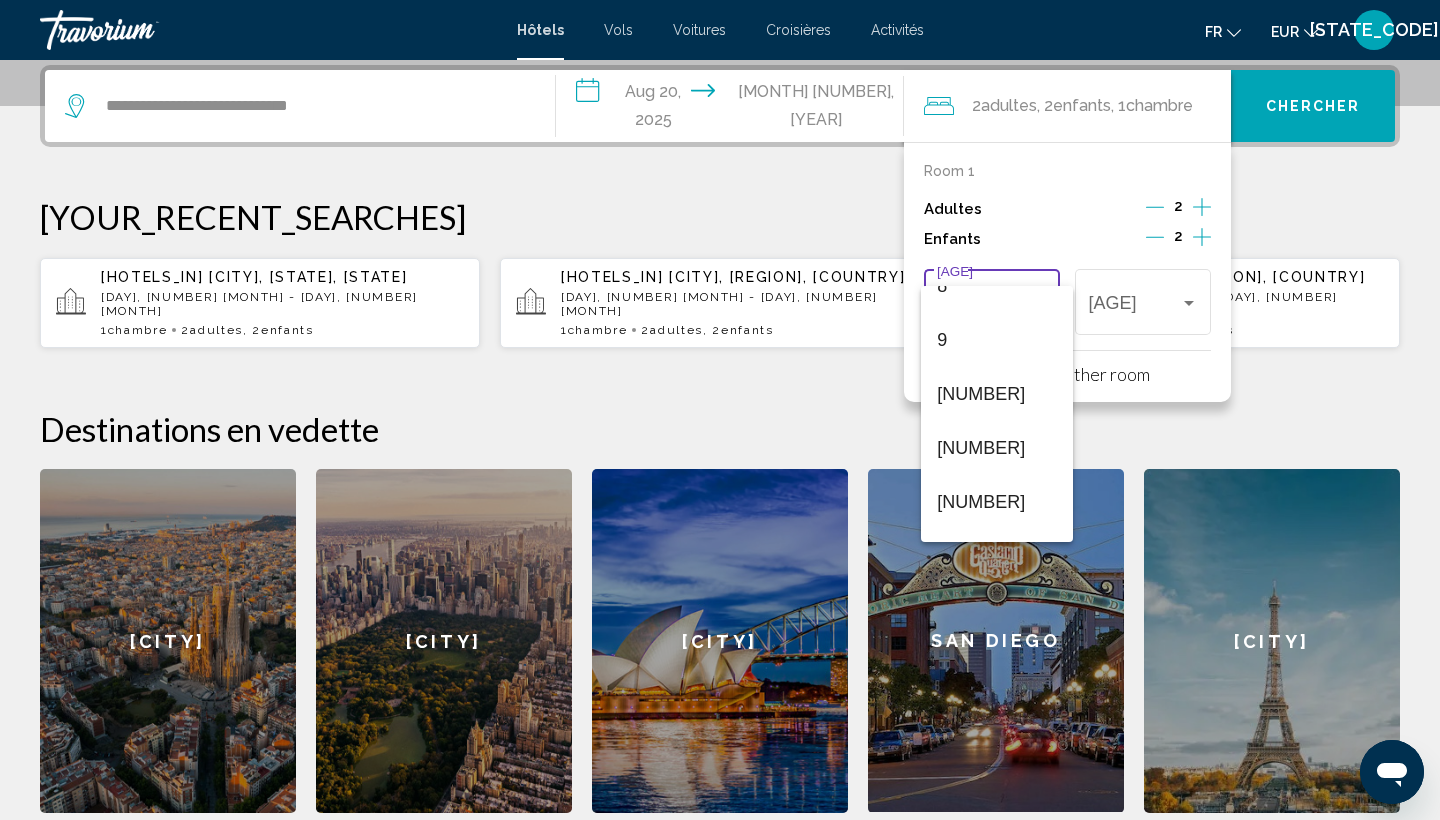 scroll, scrollTop: 521, scrollLeft: 0, axis: vertical 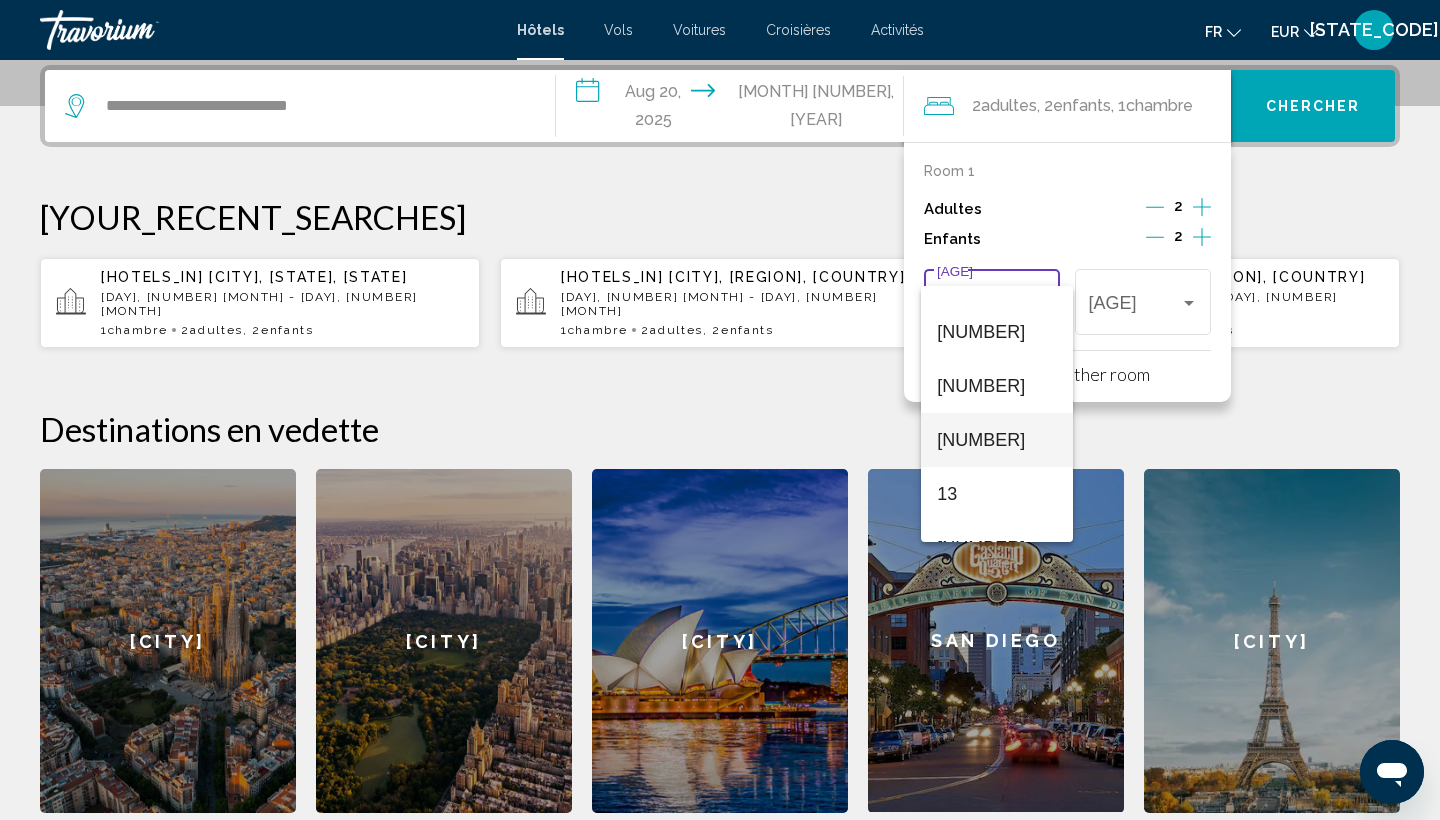 click on "12" at bounding box center [997, 440] 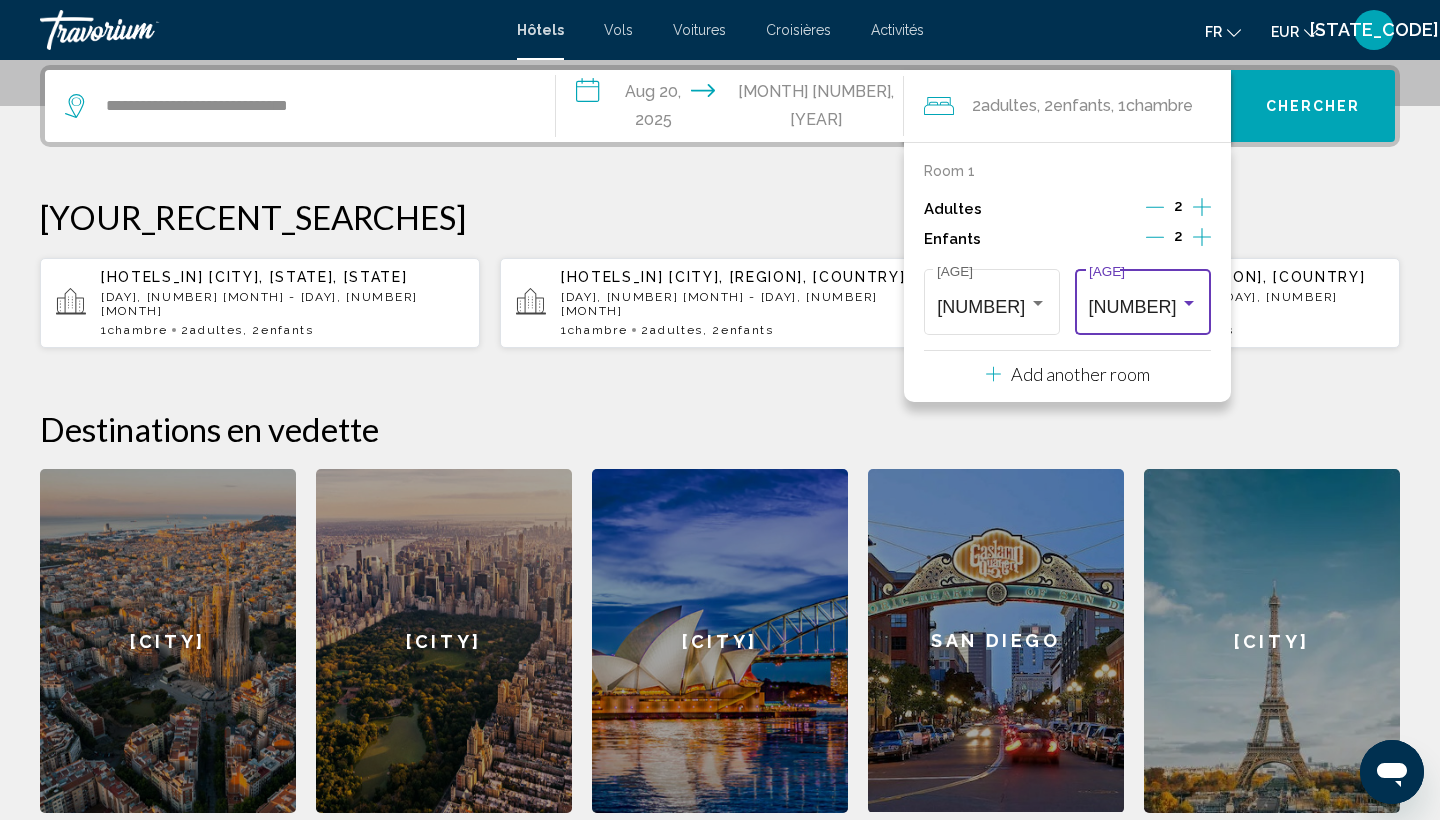 click on "12" at bounding box center (1134, 307) 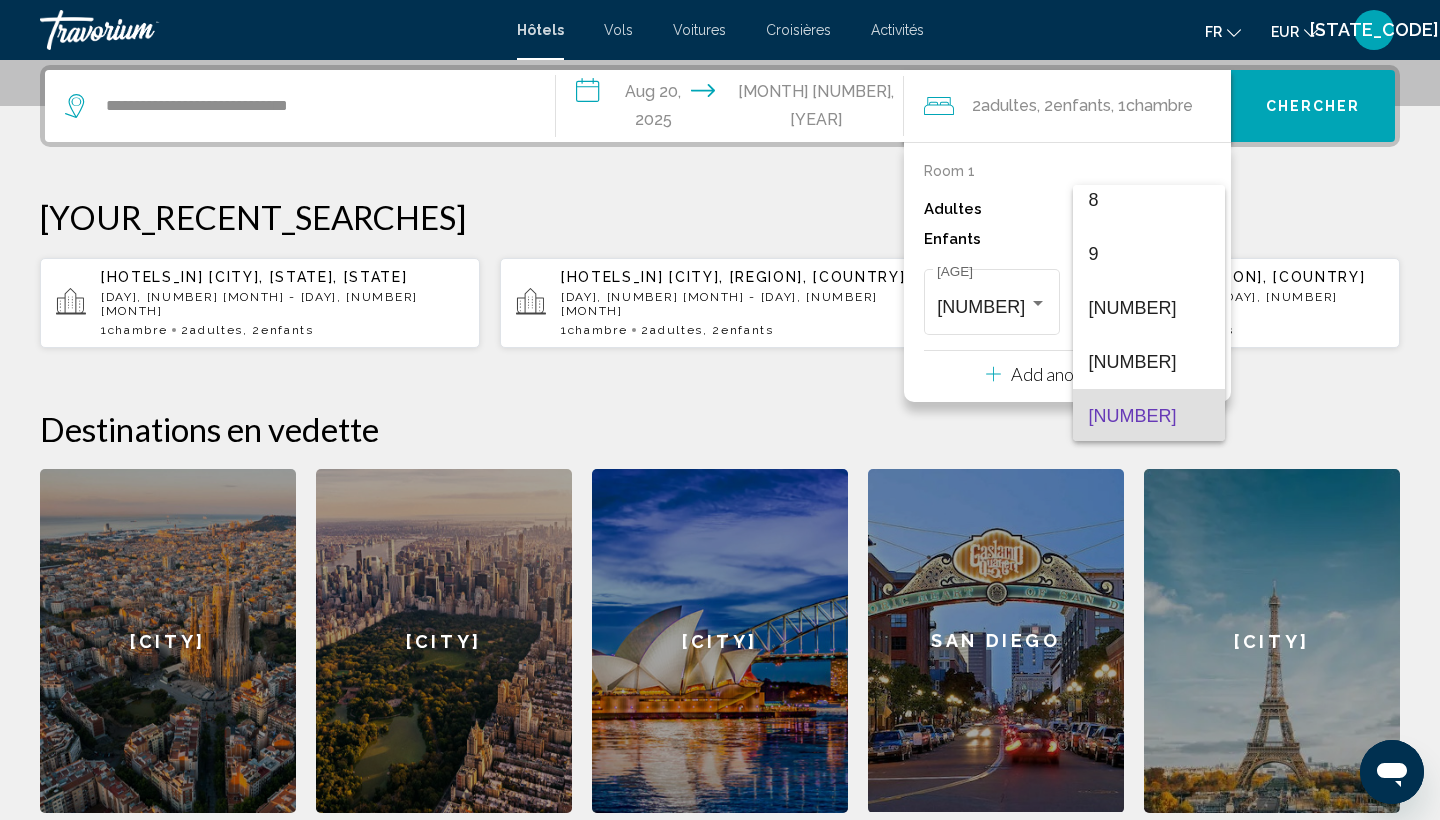 scroll, scrollTop: 431, scrollLeft: 0, axis: vertical 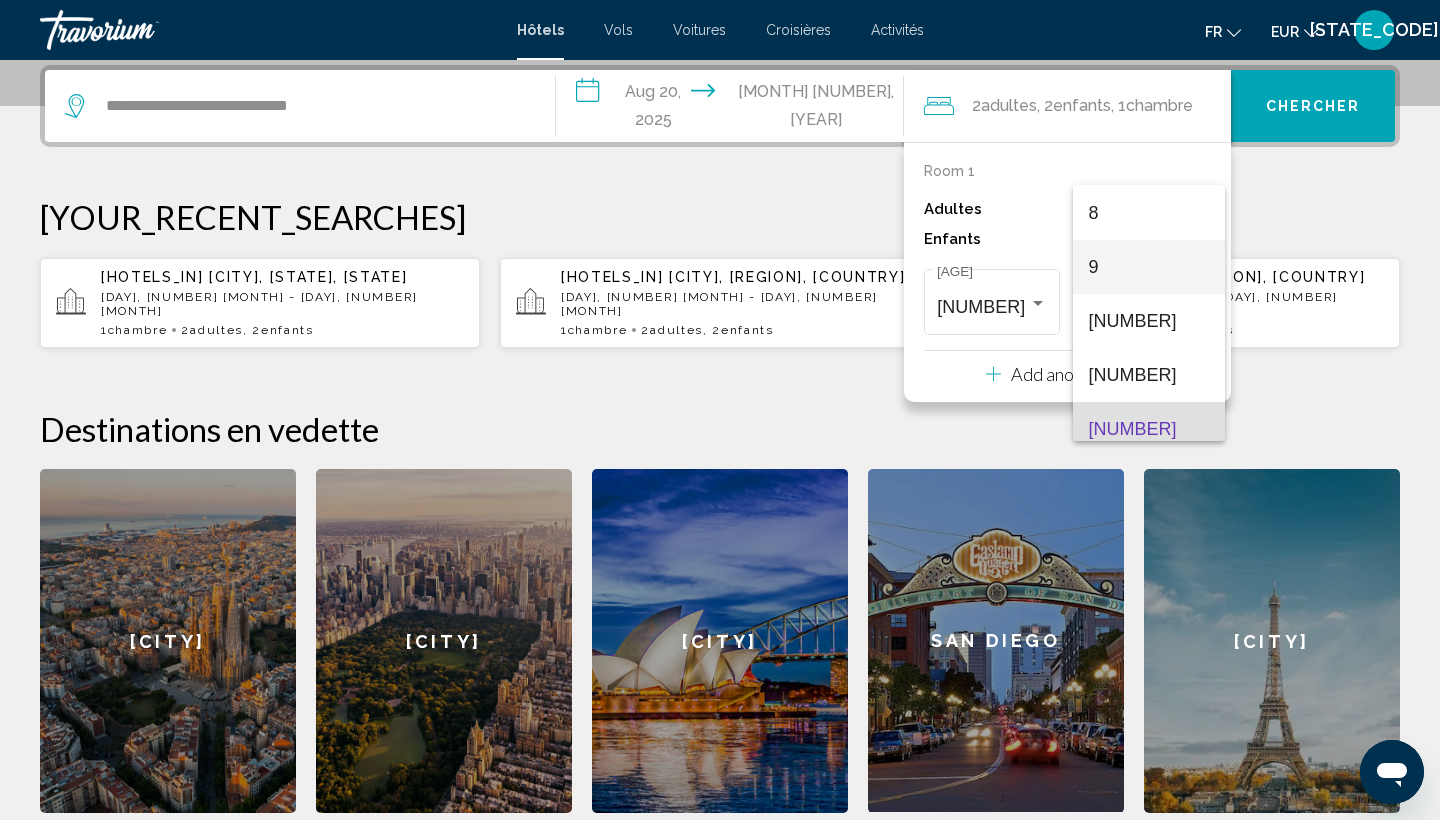 click on "9" at bounding box center [1149, 267] 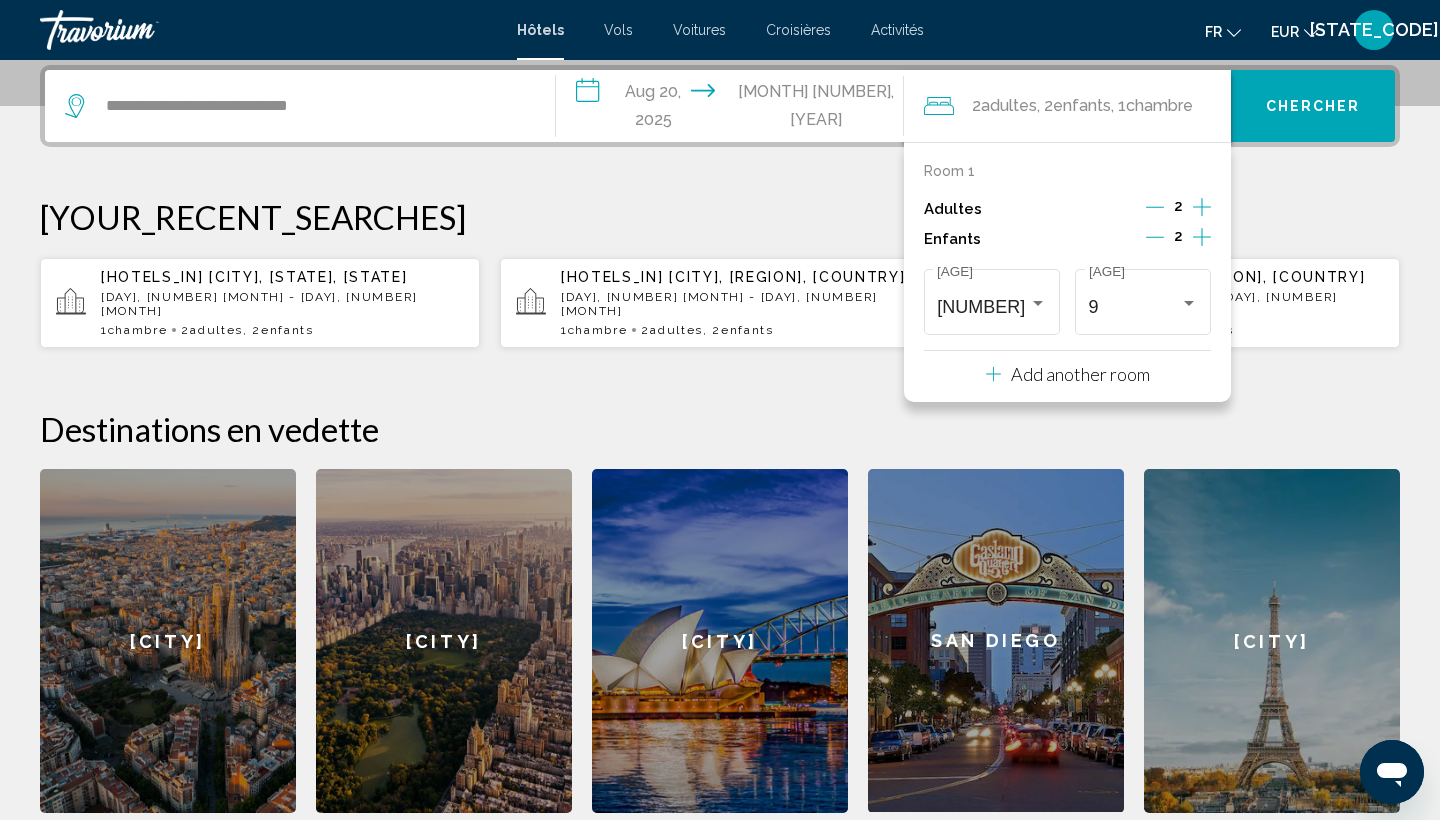 click on "Chercher" at bounding box center [1313, 106] 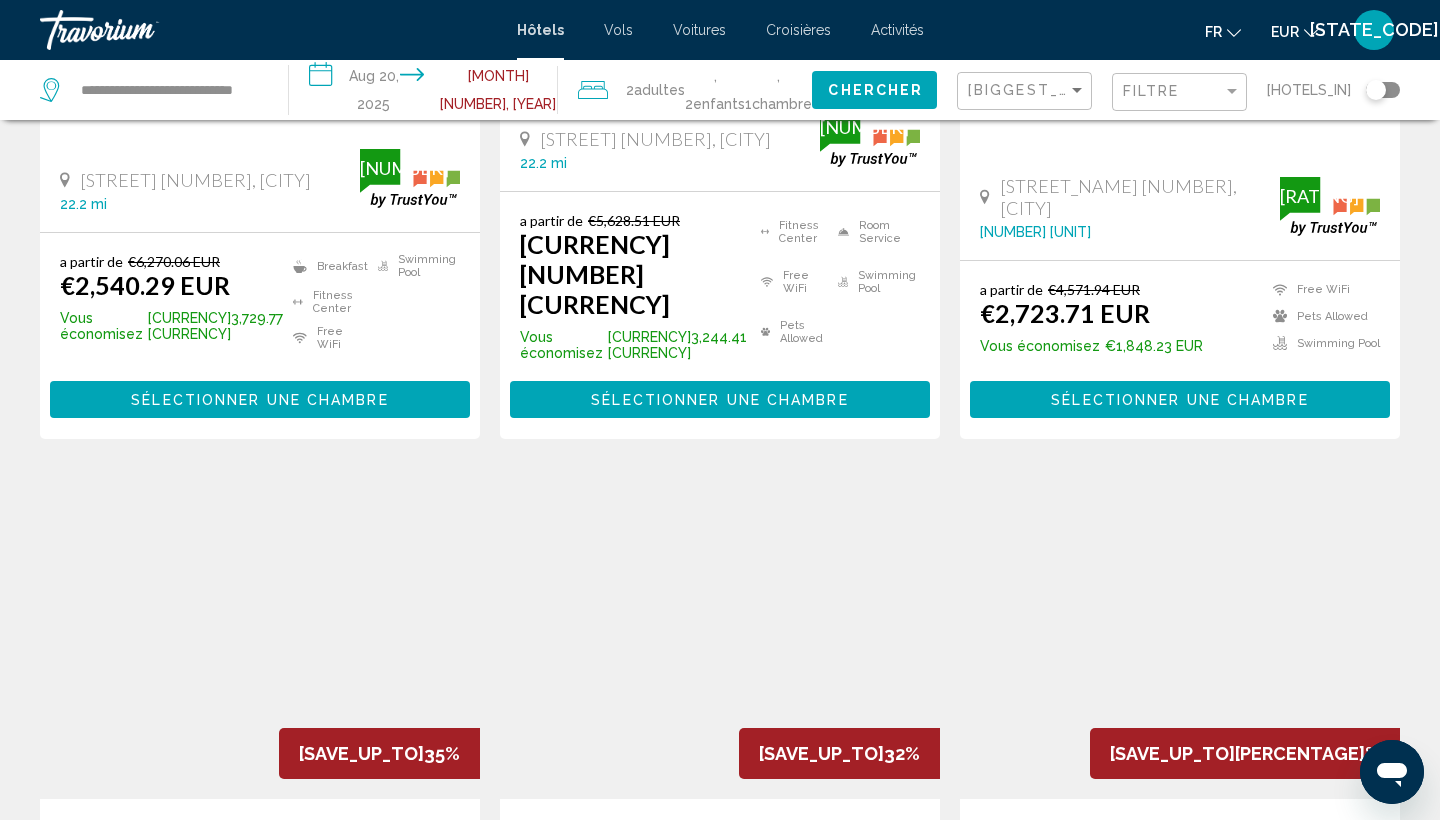 scroll, scrollTop: 0, scrollLeft: 0, axis: both 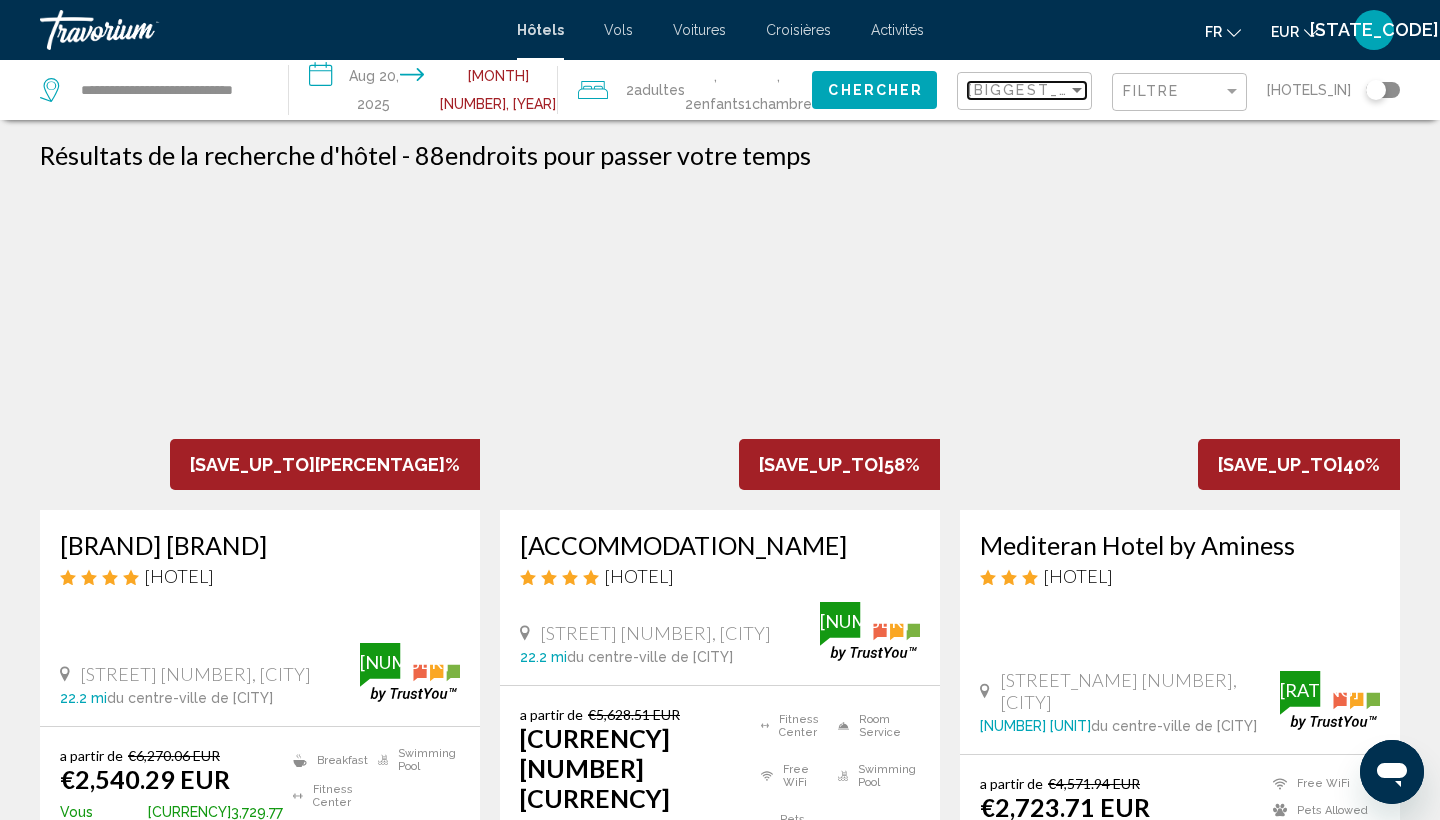 click on "Plus grandes économies" at bounding box center [1054, 90] 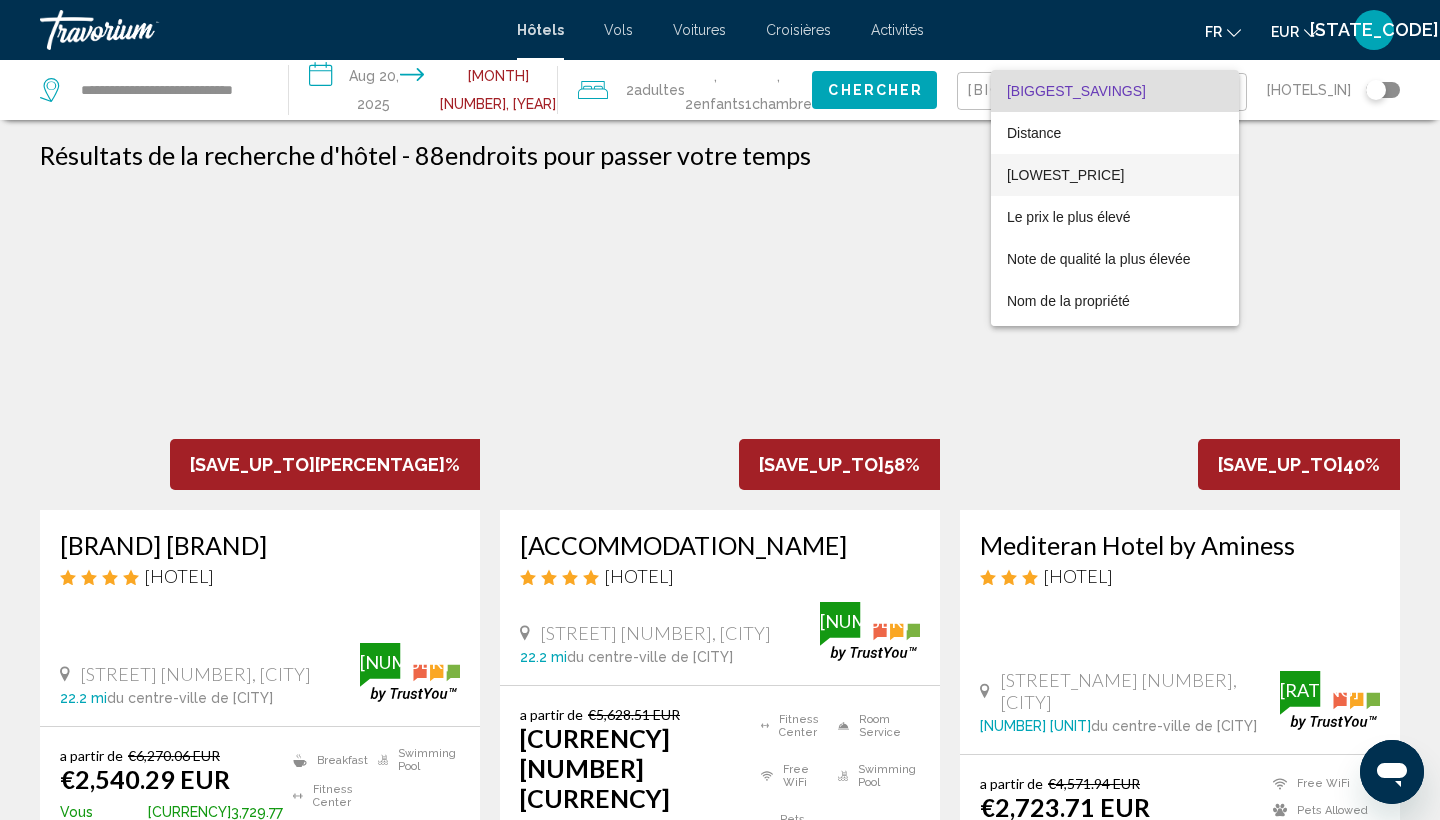 click on "Prix le plus bas" at bounding box center [1065, 175] 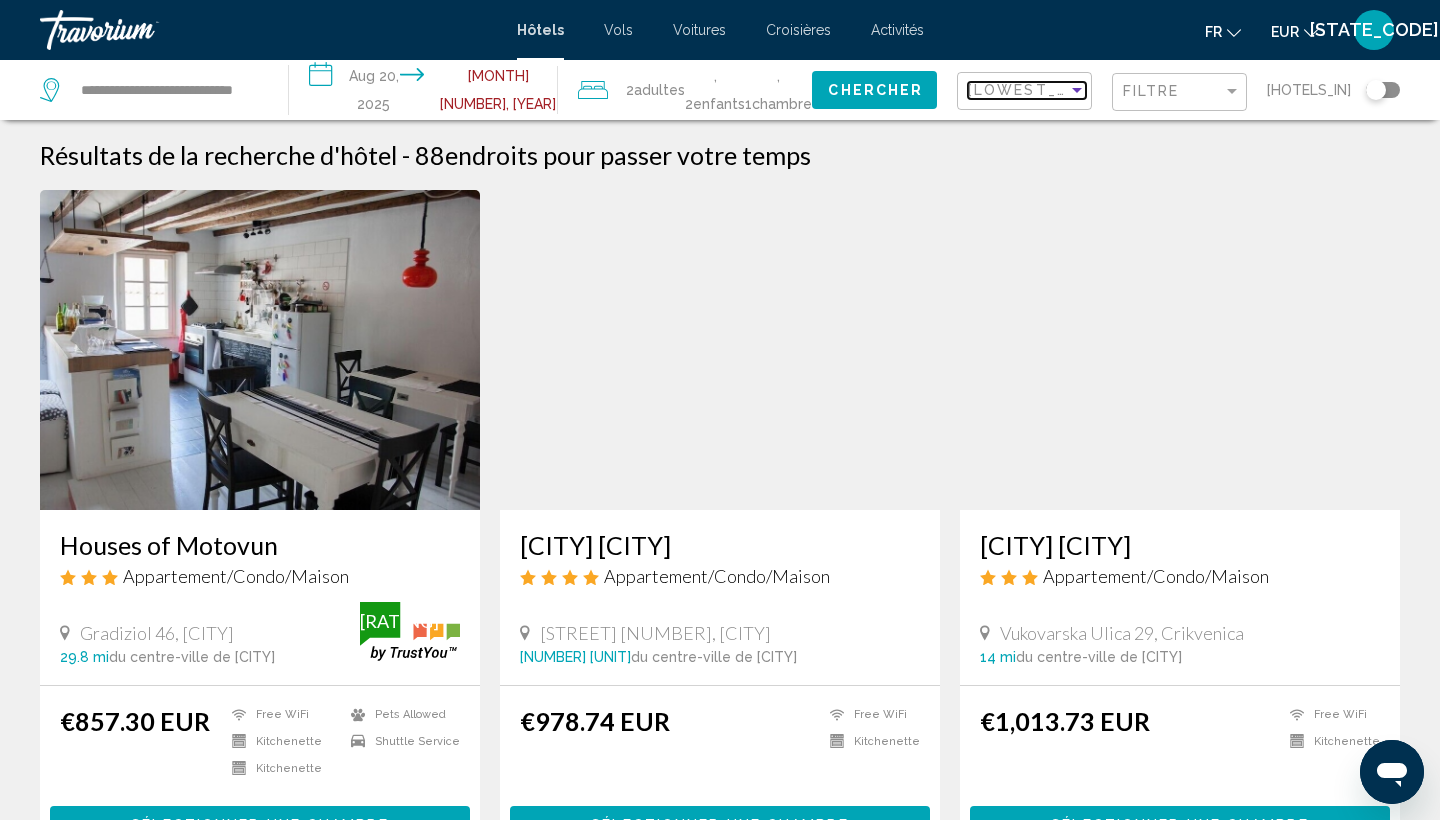 scroll, scrollTop: 0, scrollLeft: 0, axis: both 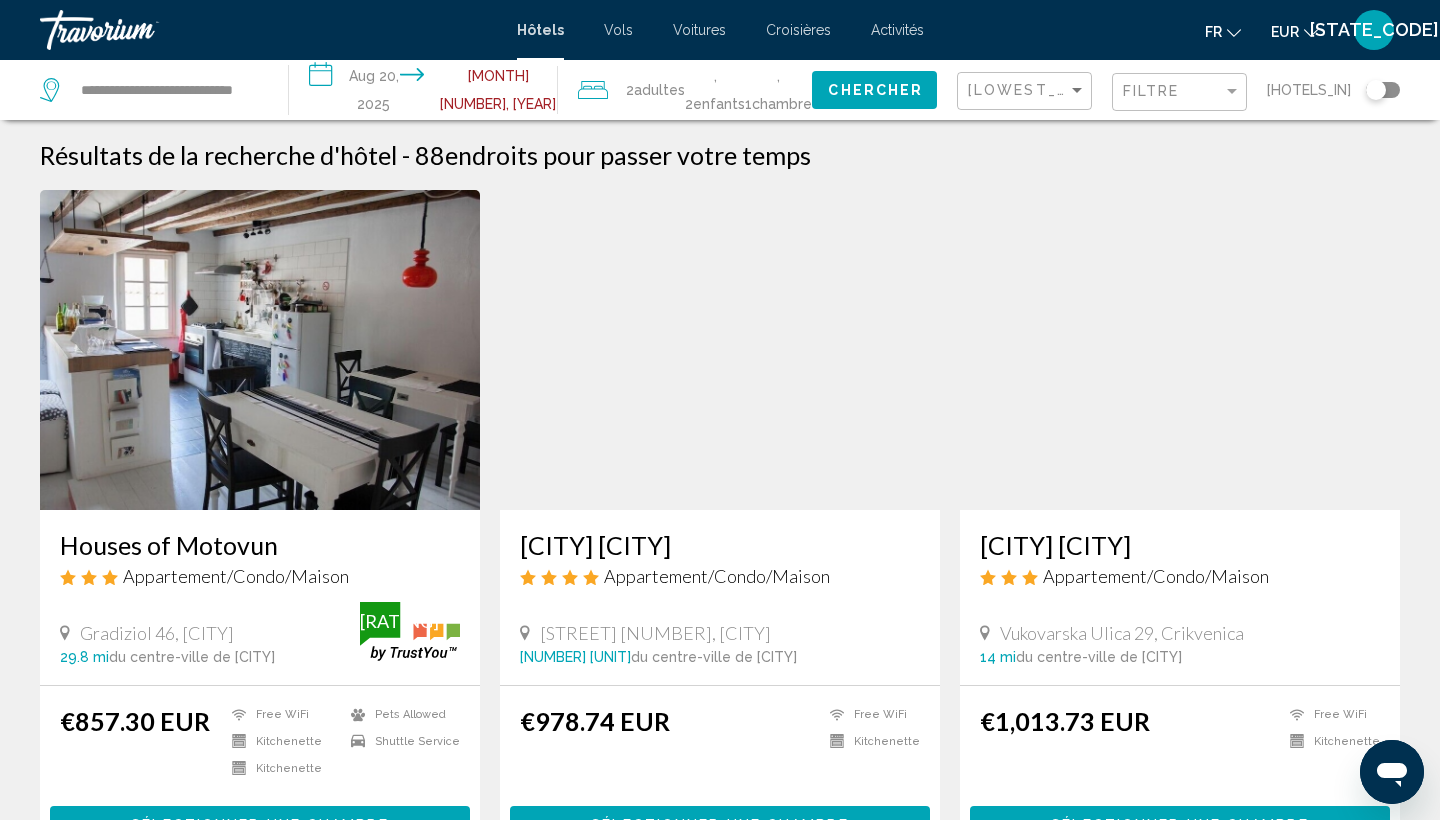click on "**********" at bounding box center [144, 90] 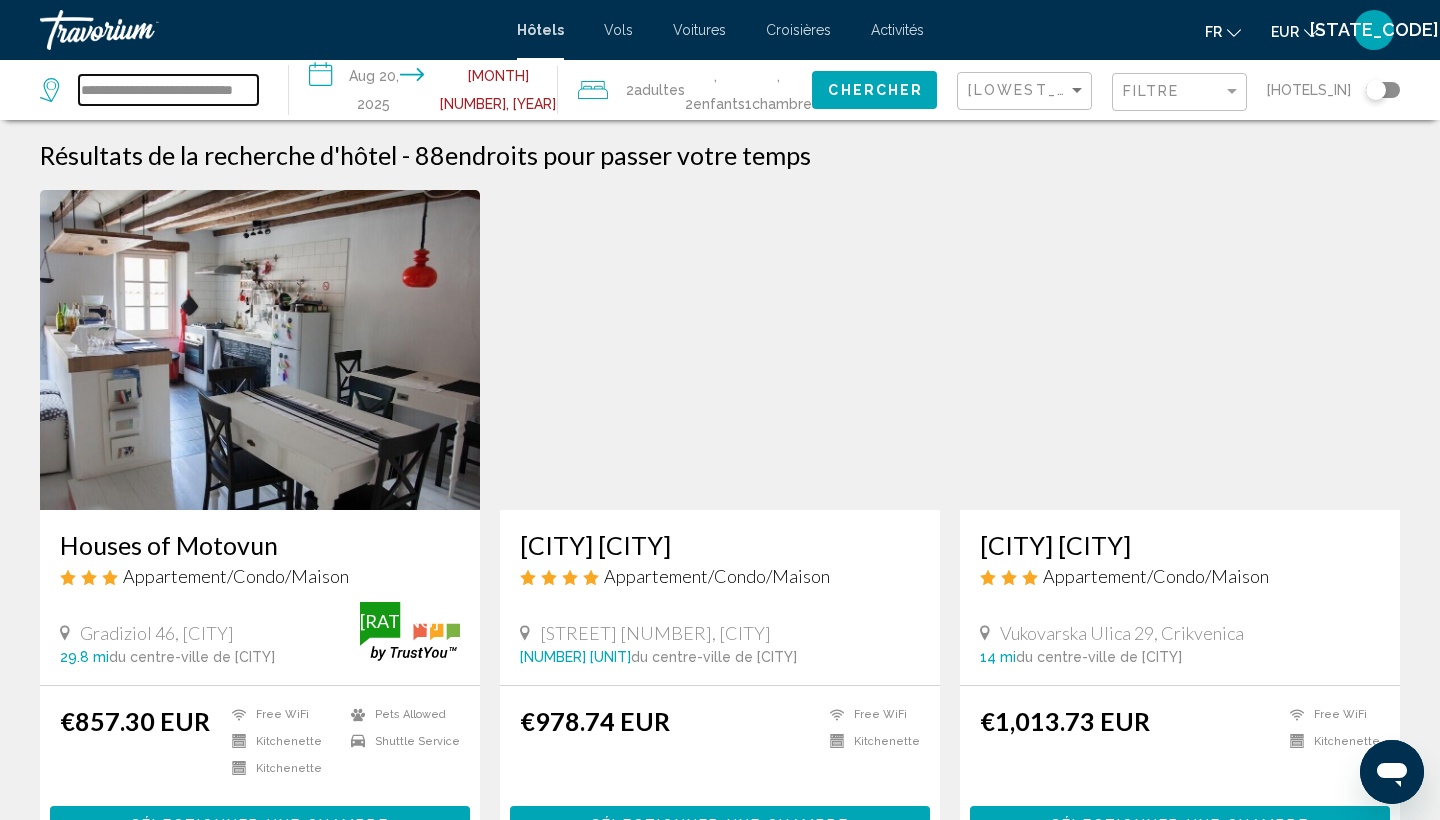click on "**********" at bounding box center (168, 90) 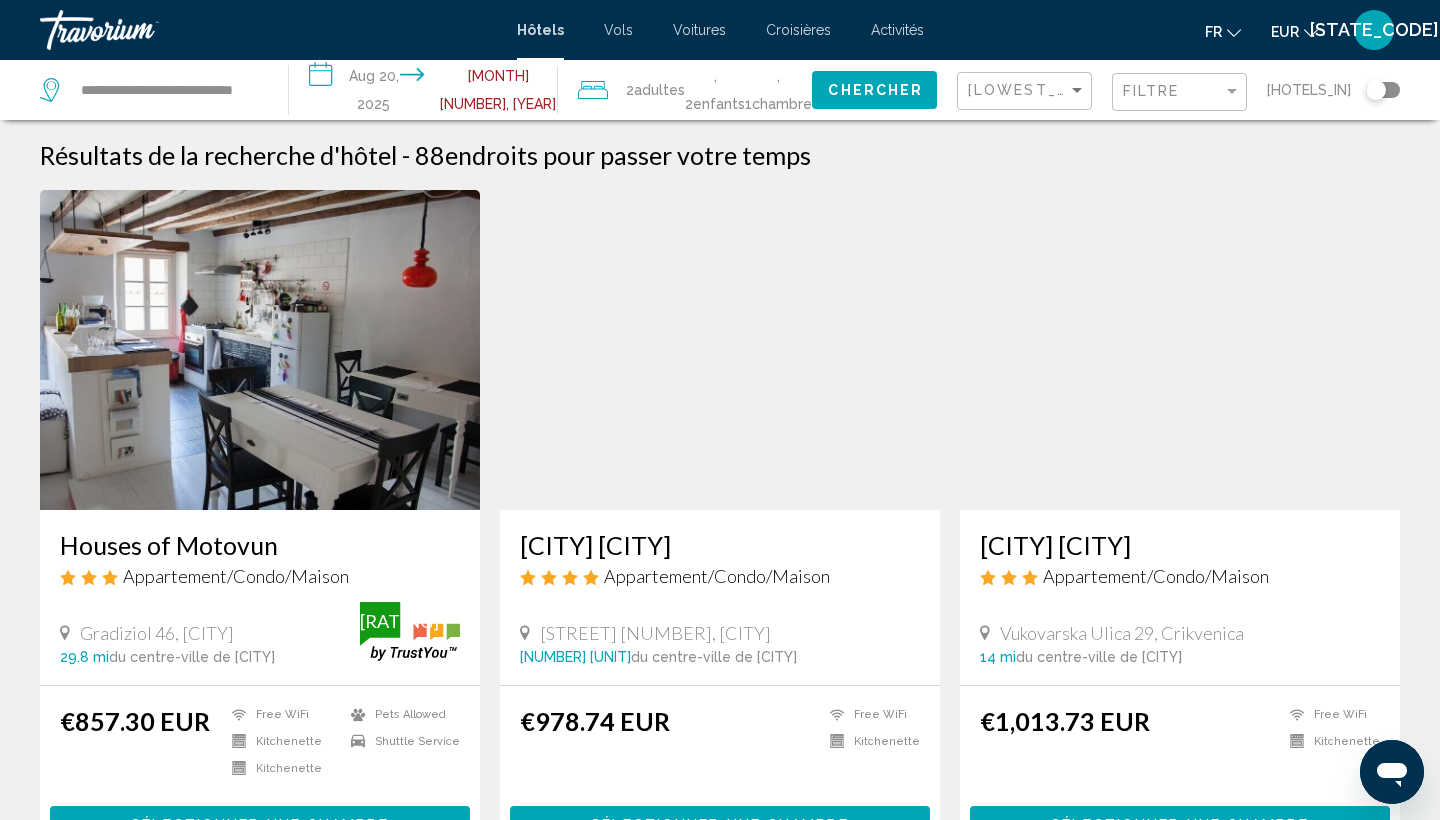 click at bounding box center (720, 350) 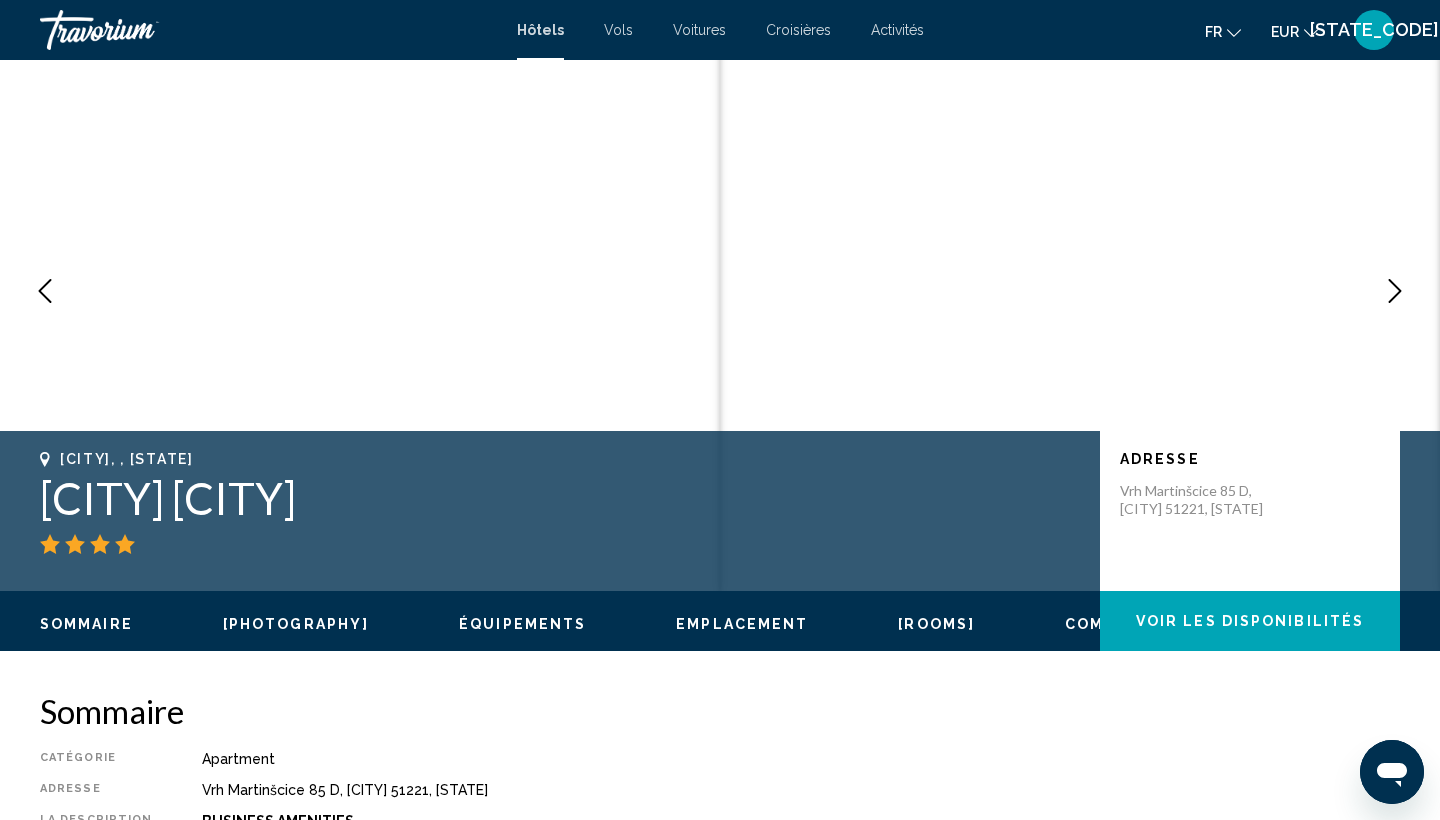 scroll, scrollTop: 42, scrollLeft: 0, axis: vertical 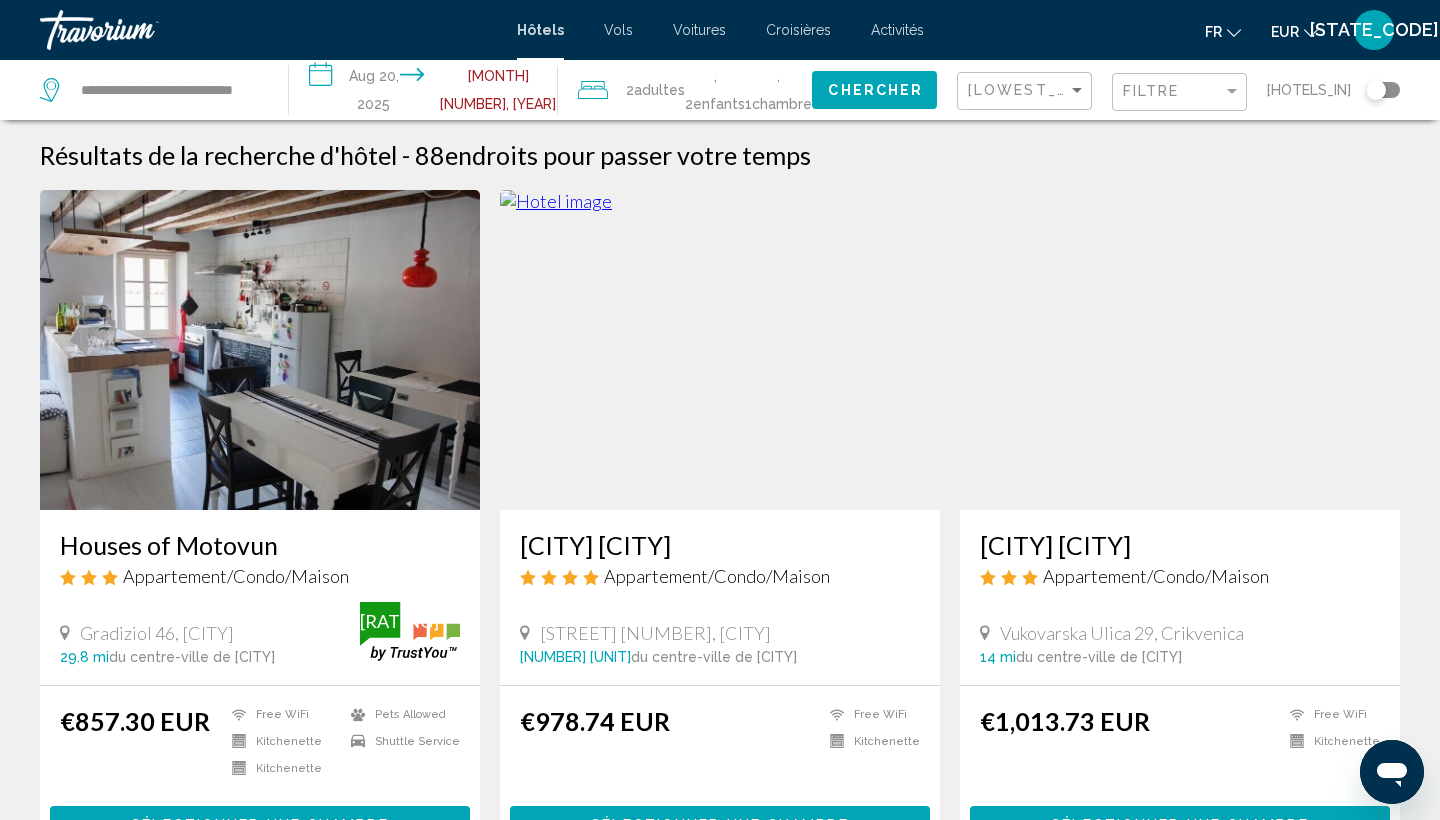 click on "Voitures" at bounding box center [699, 30] 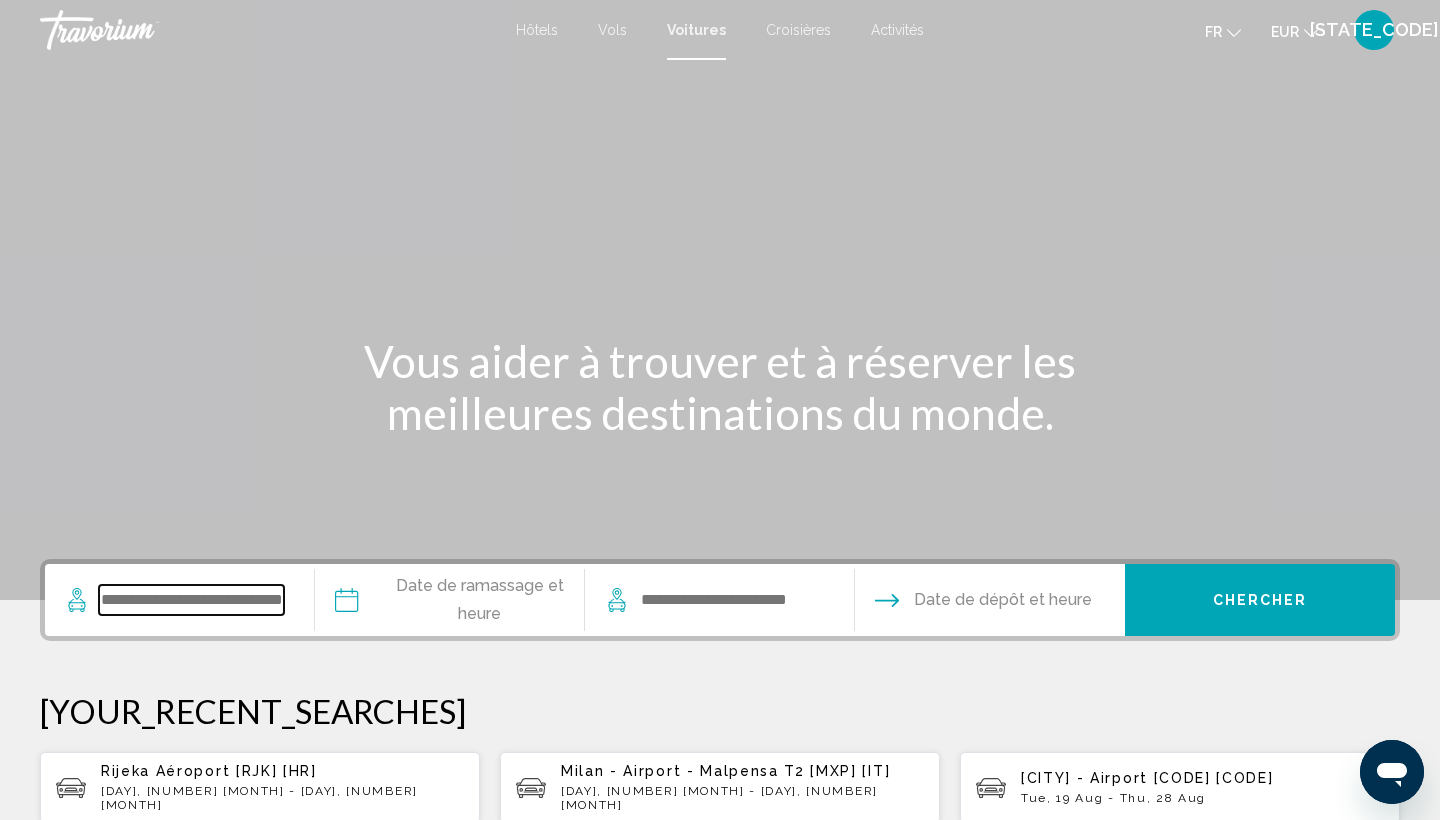 click at bounding box center [191, 600] 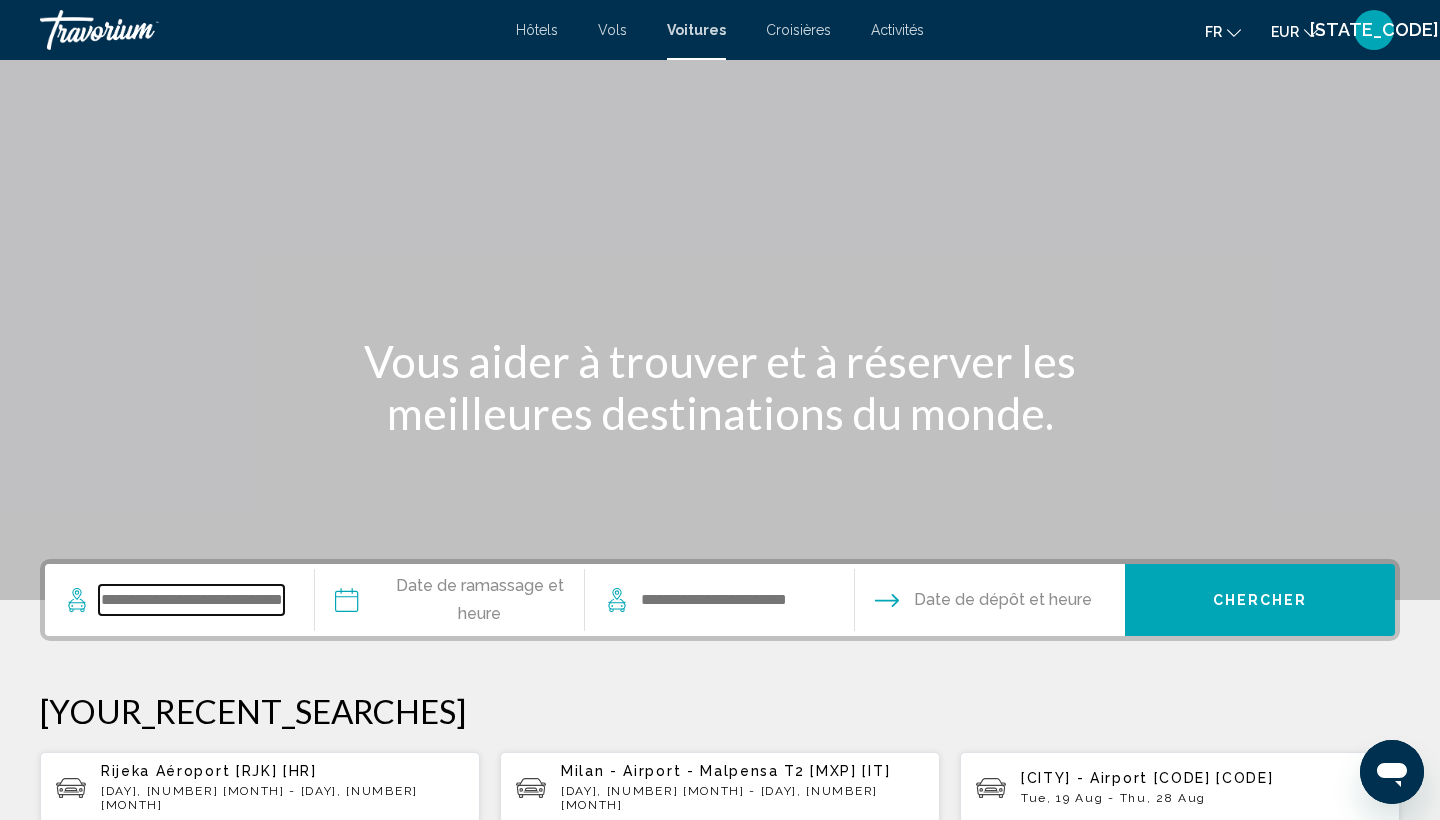 scroll, scrollTop: 298, scrollLeft: 0, axis: vertical 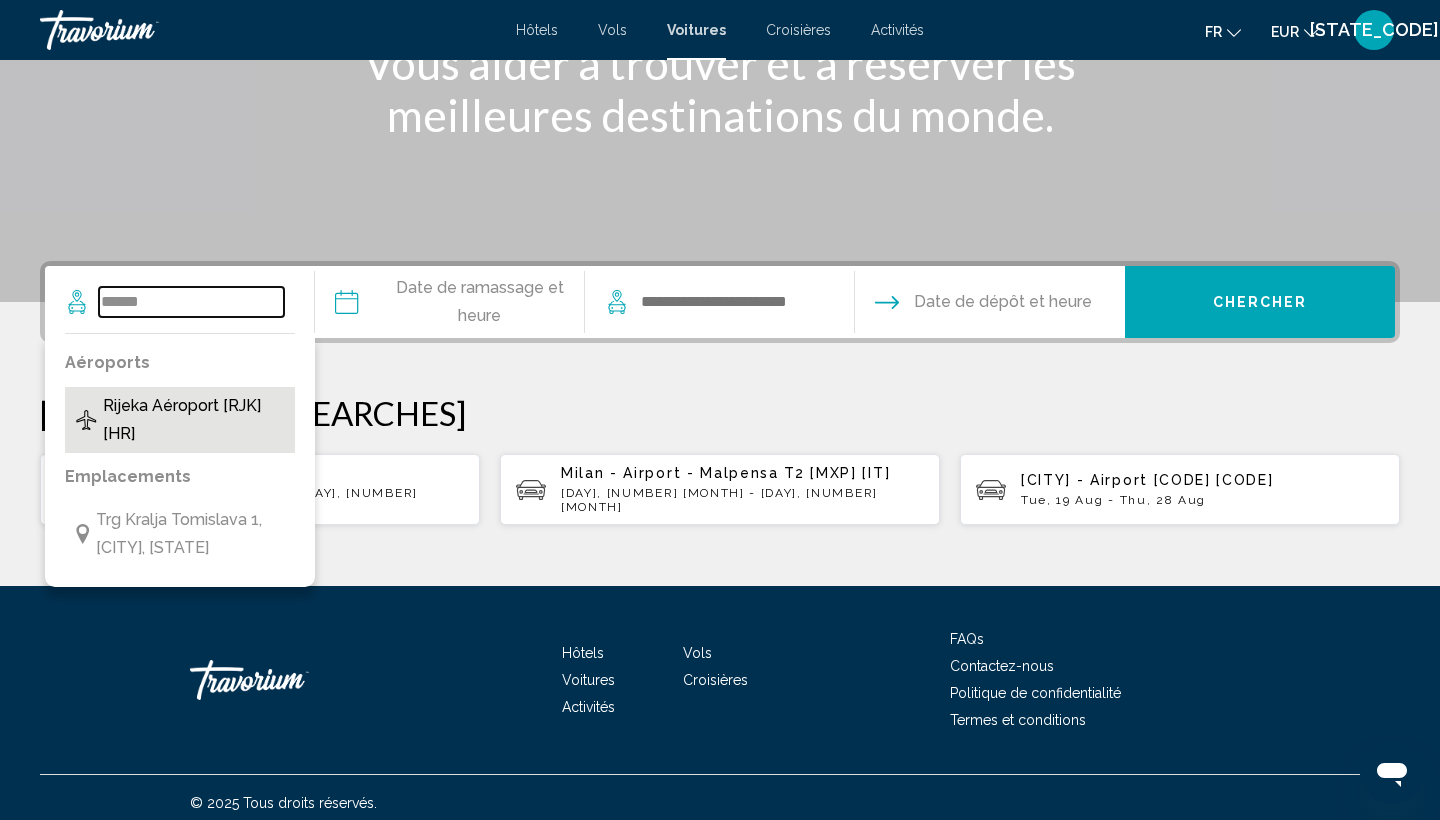 type on "******" 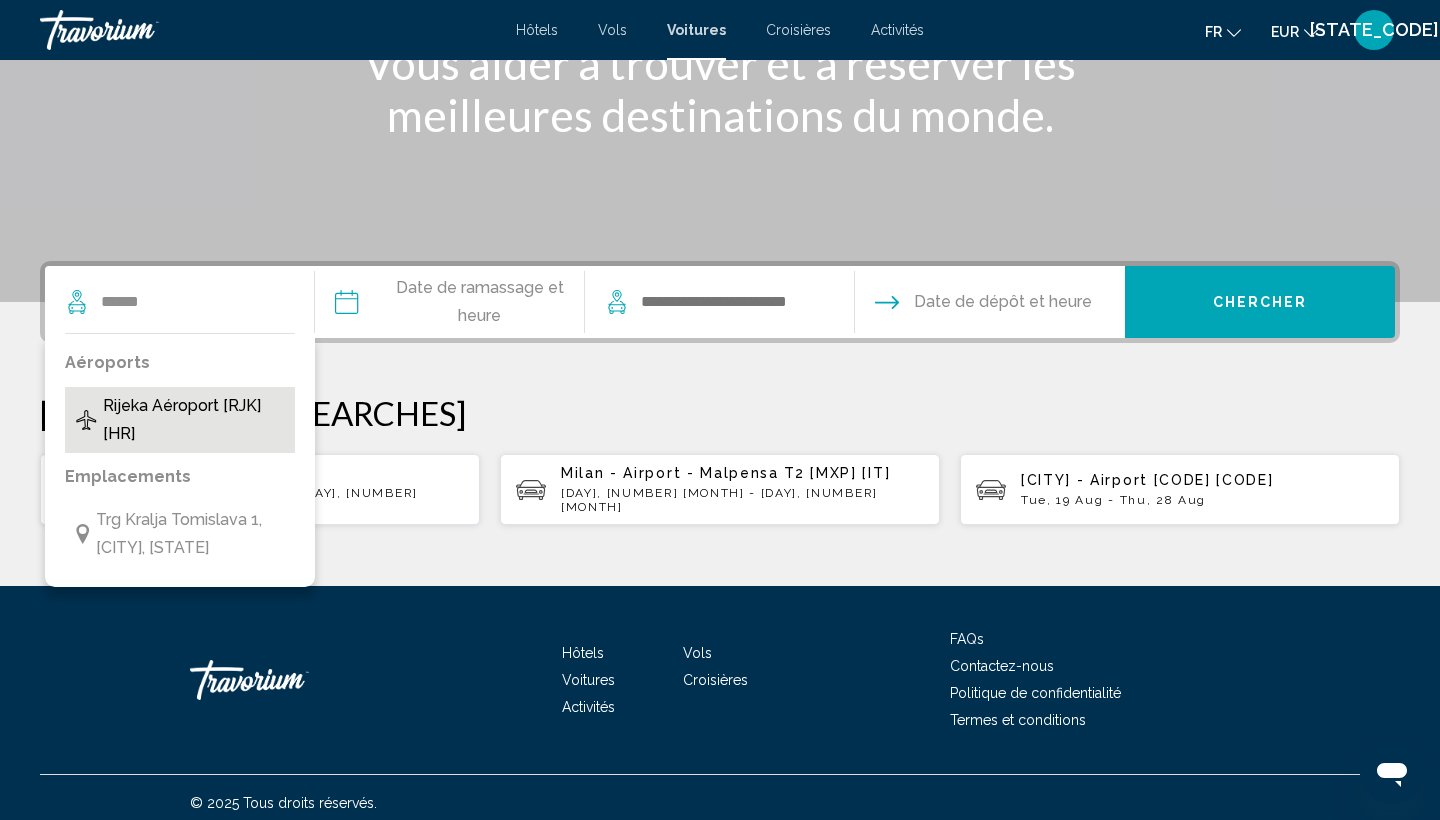 click on "[CITY] Aéroport [RJK] [COUNTRY]" at bounding box center (194, 420) 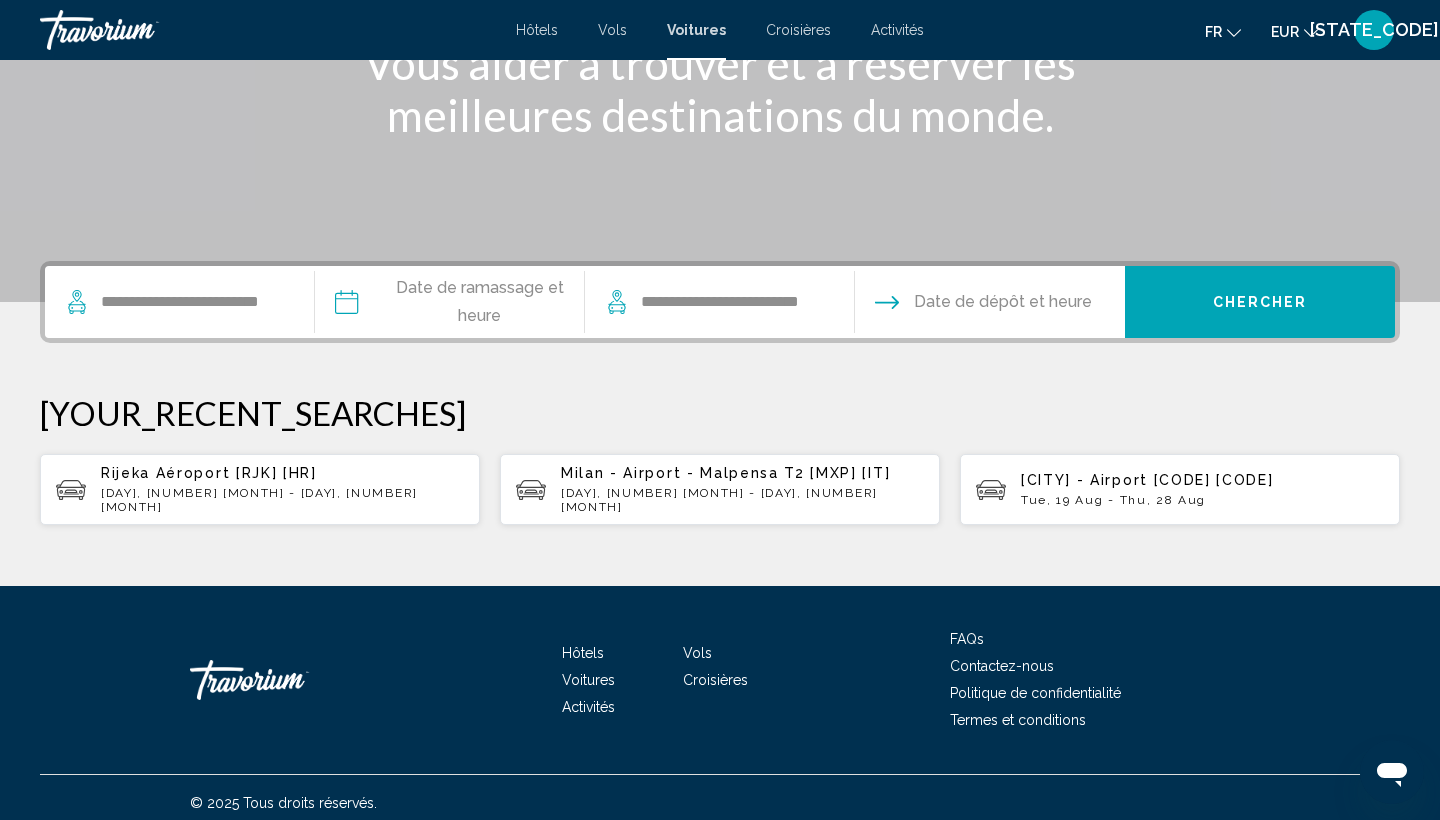 click at bounding box center [449, 305] 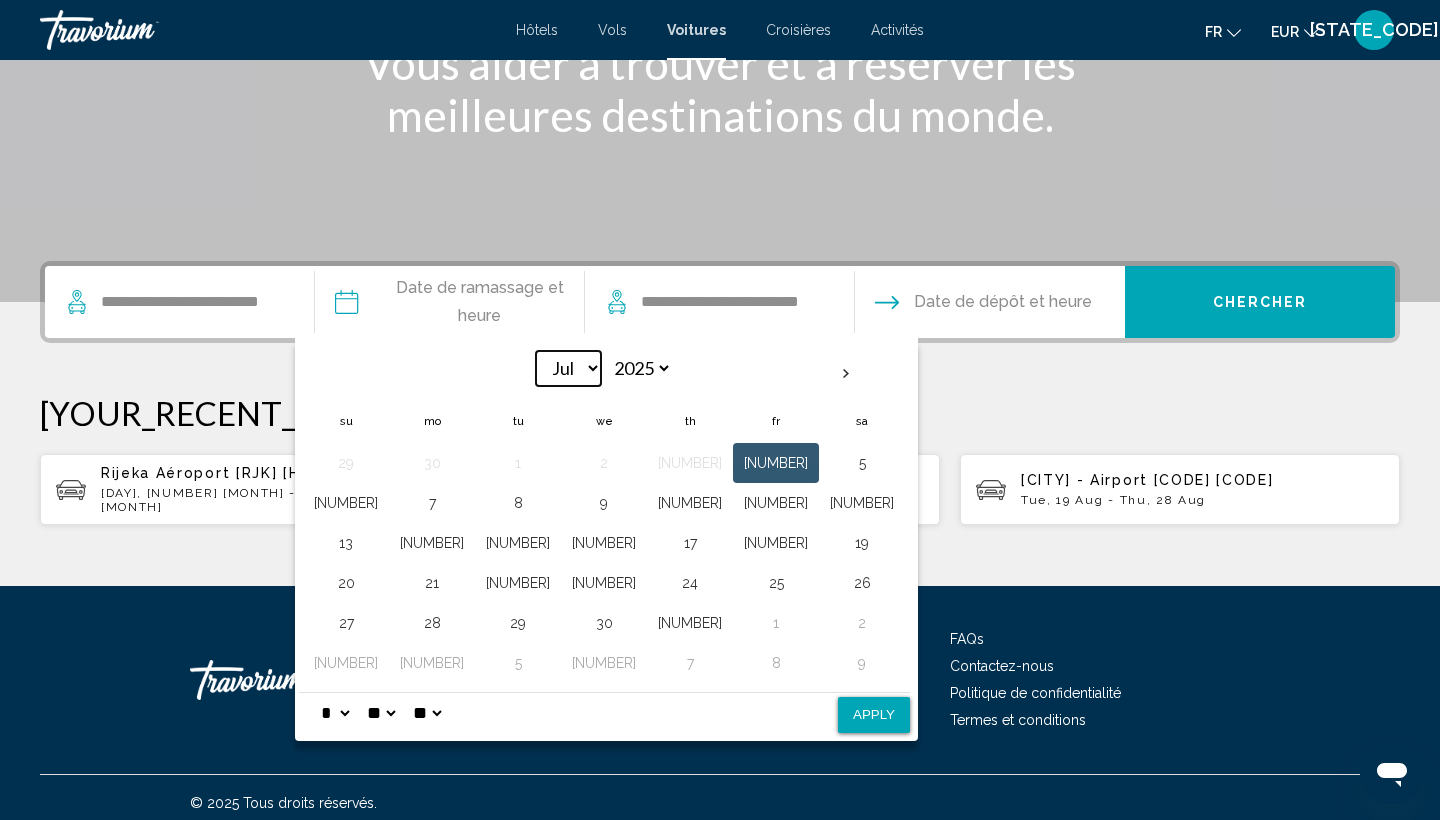 select on "*" 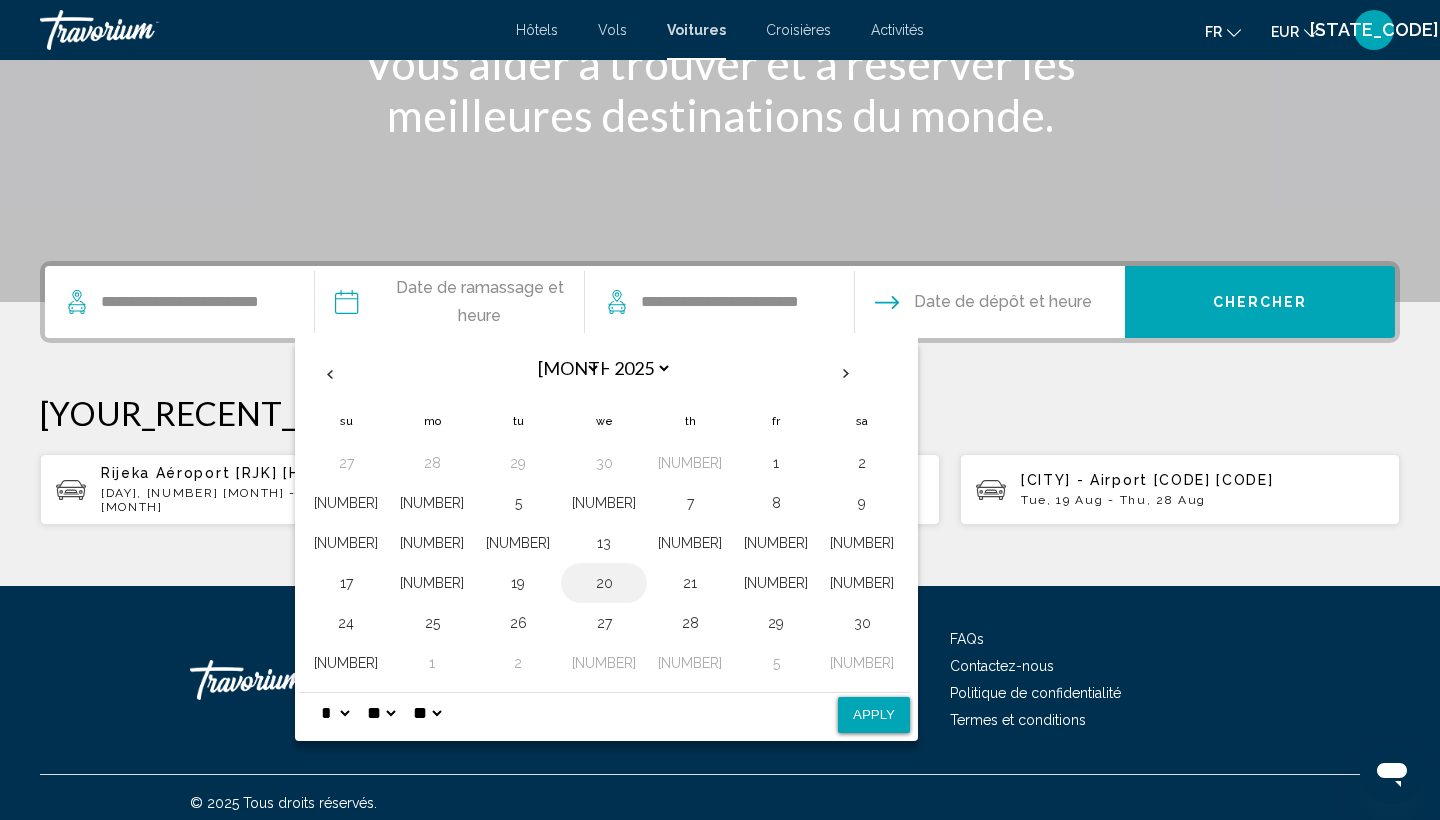 click on "20" at bounding box center (604, 583) 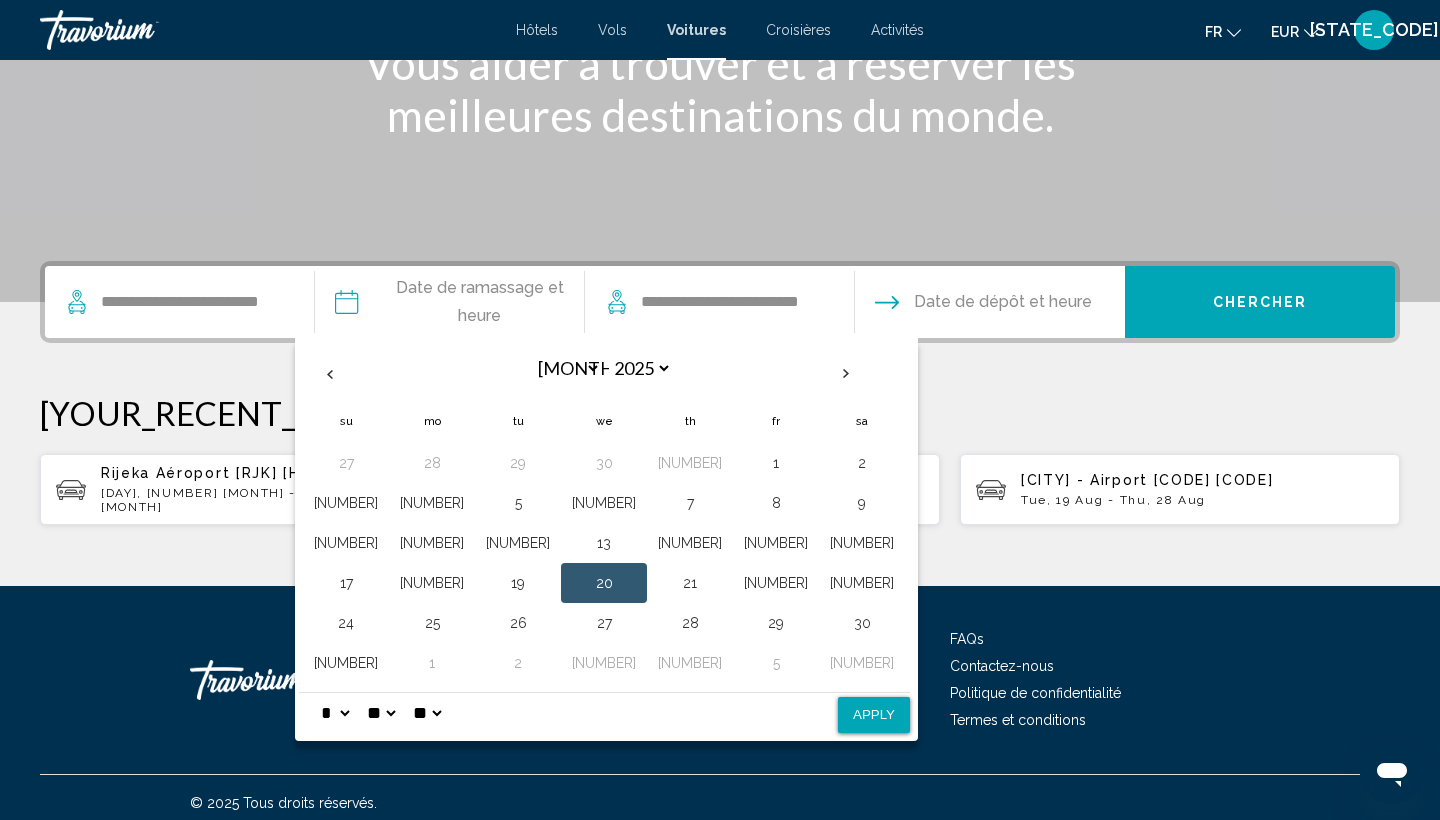select on "**" 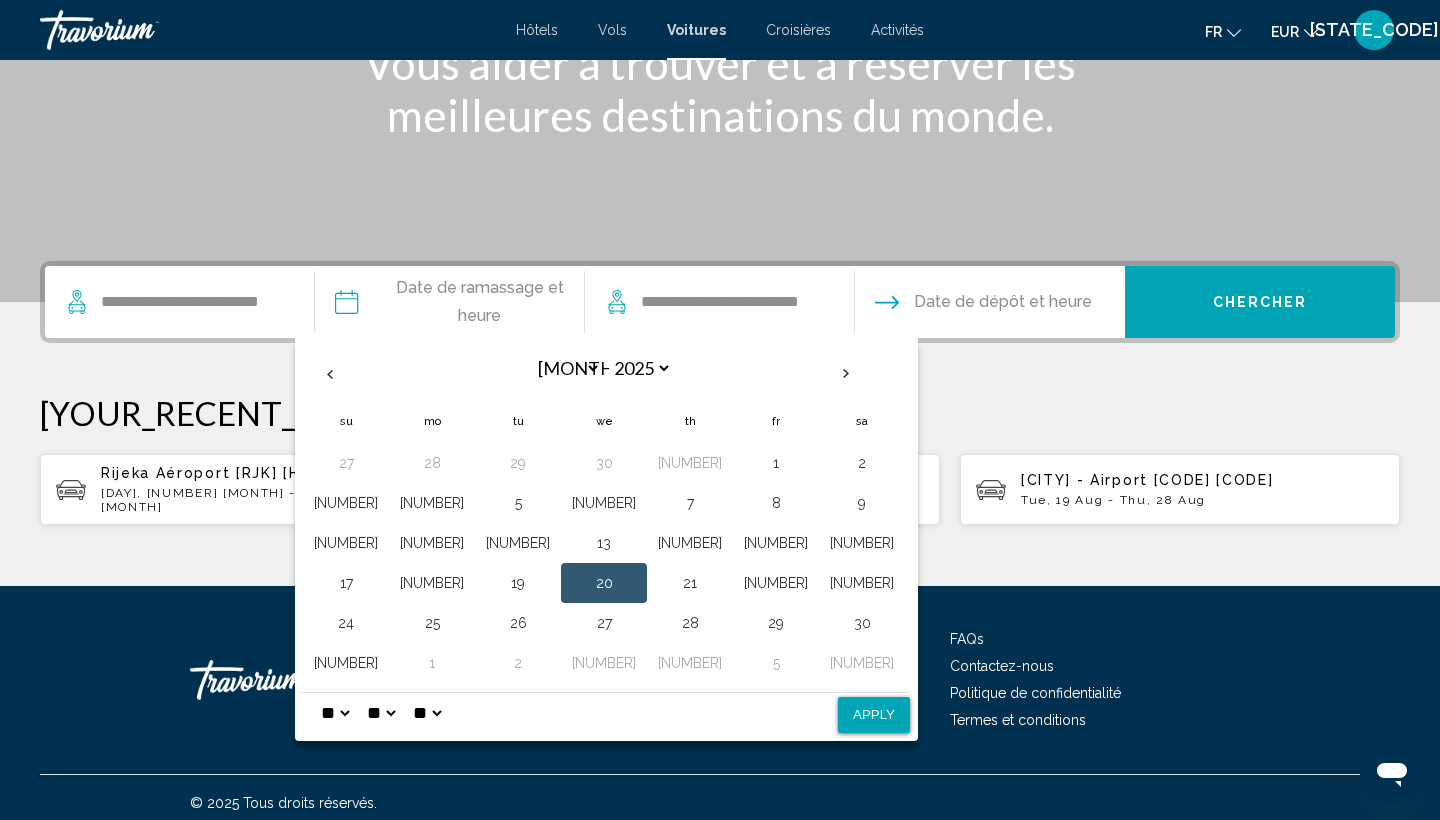 select on "**" 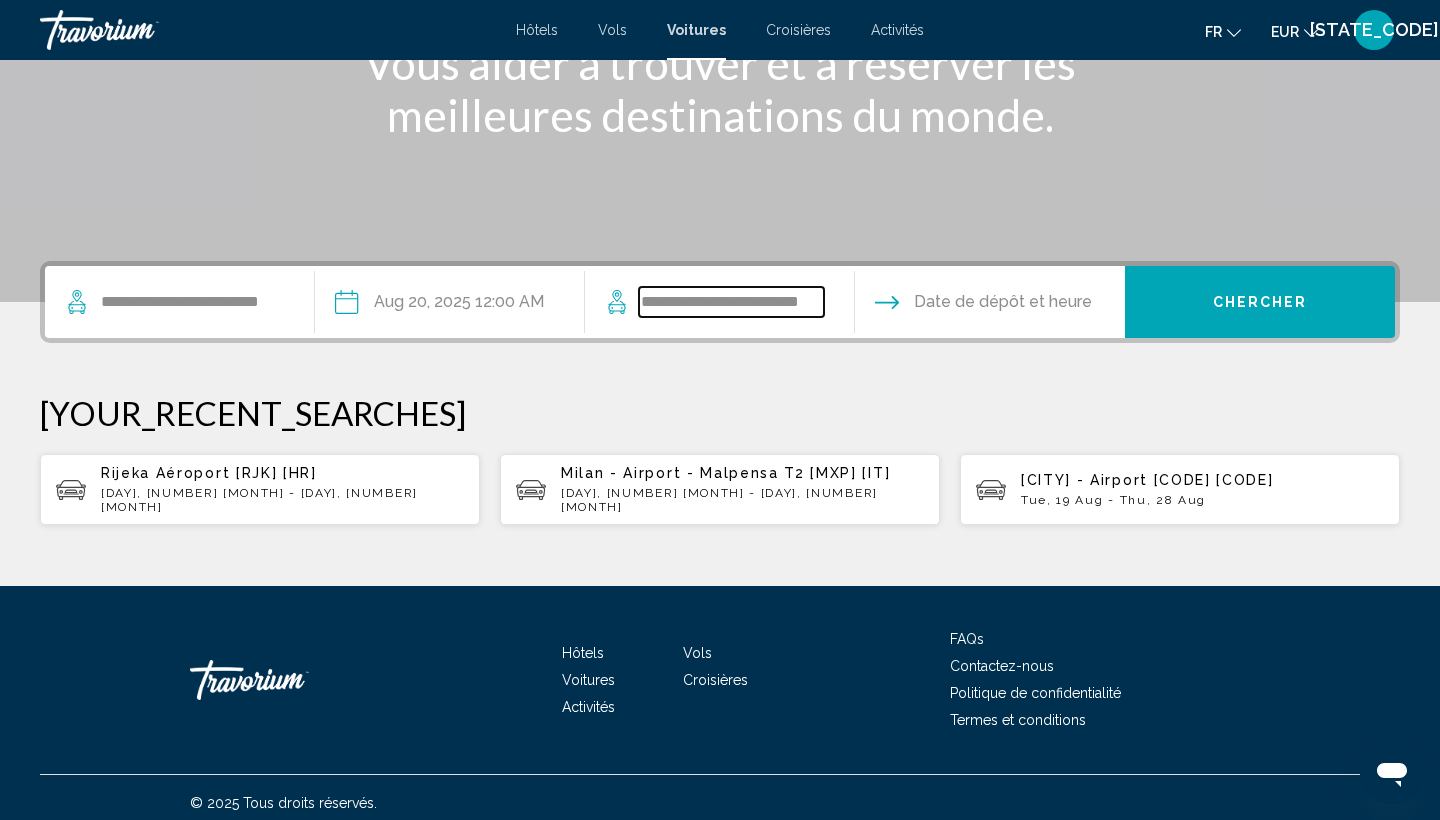 click on "**********" at bounding box center [731, 302] 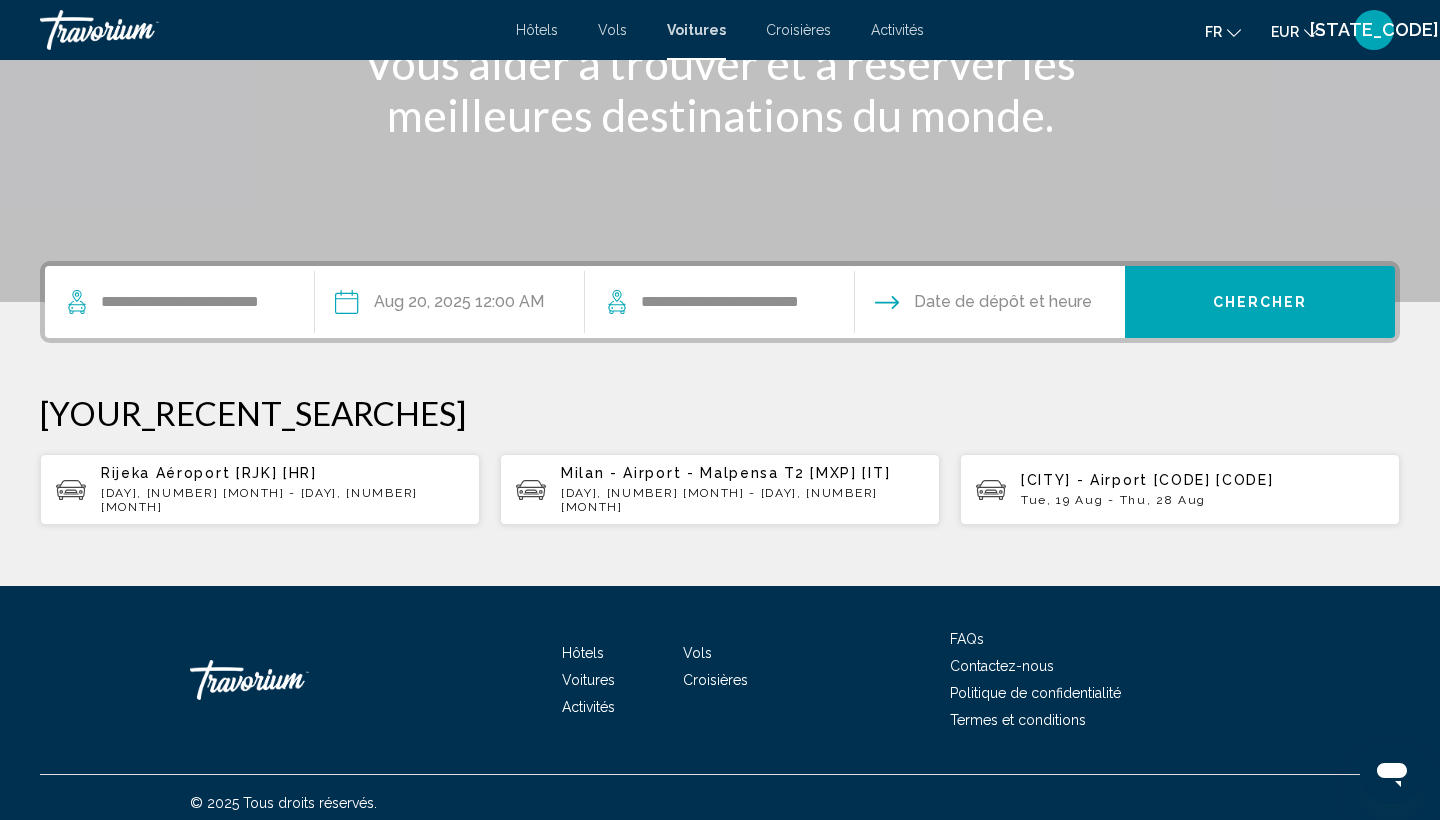 click at bounding box center [989, 305] 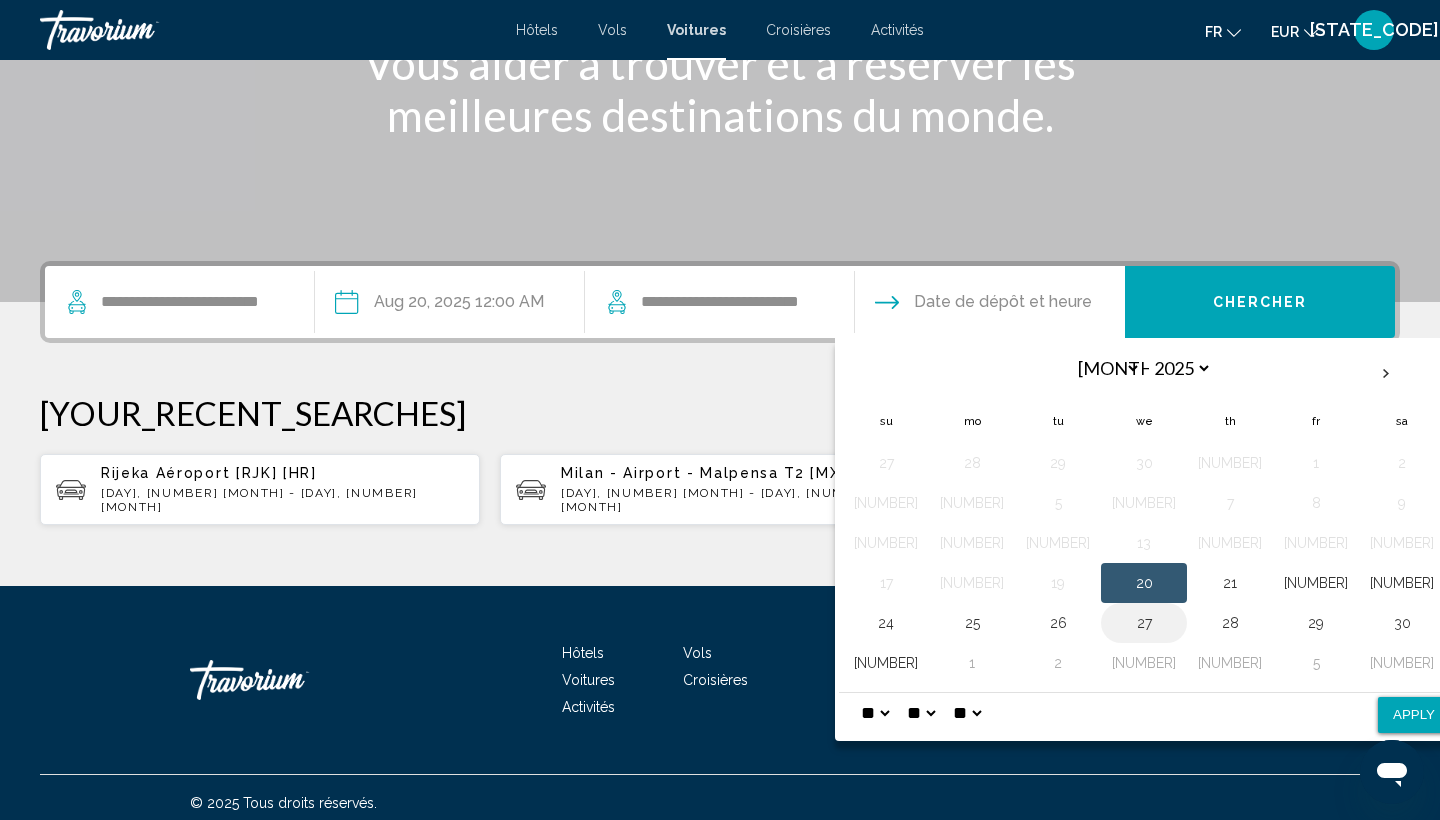 click on "27" at bounding box center (1144, 623) 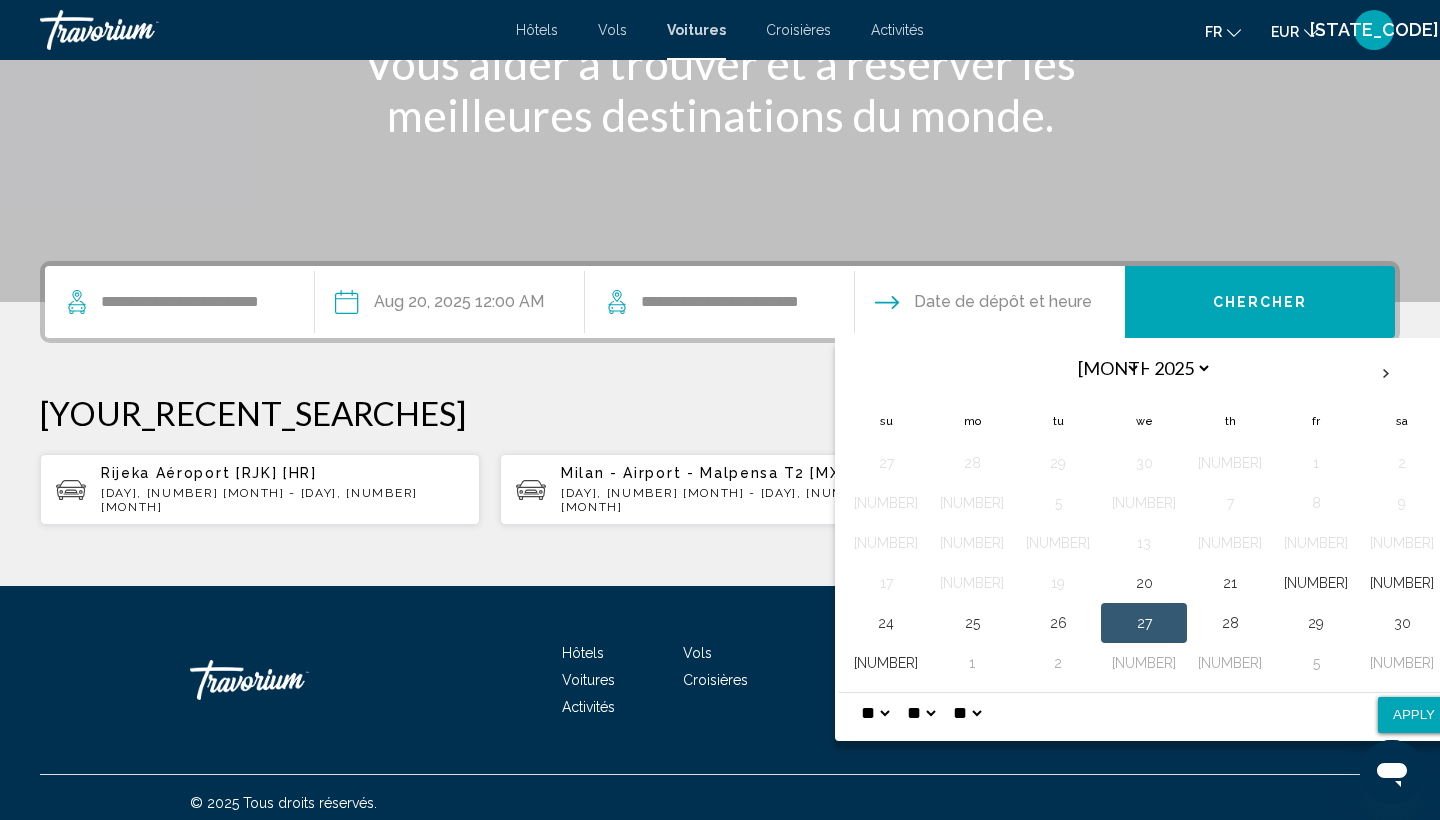 click on "Apply" at bounding box center [1414, 715] 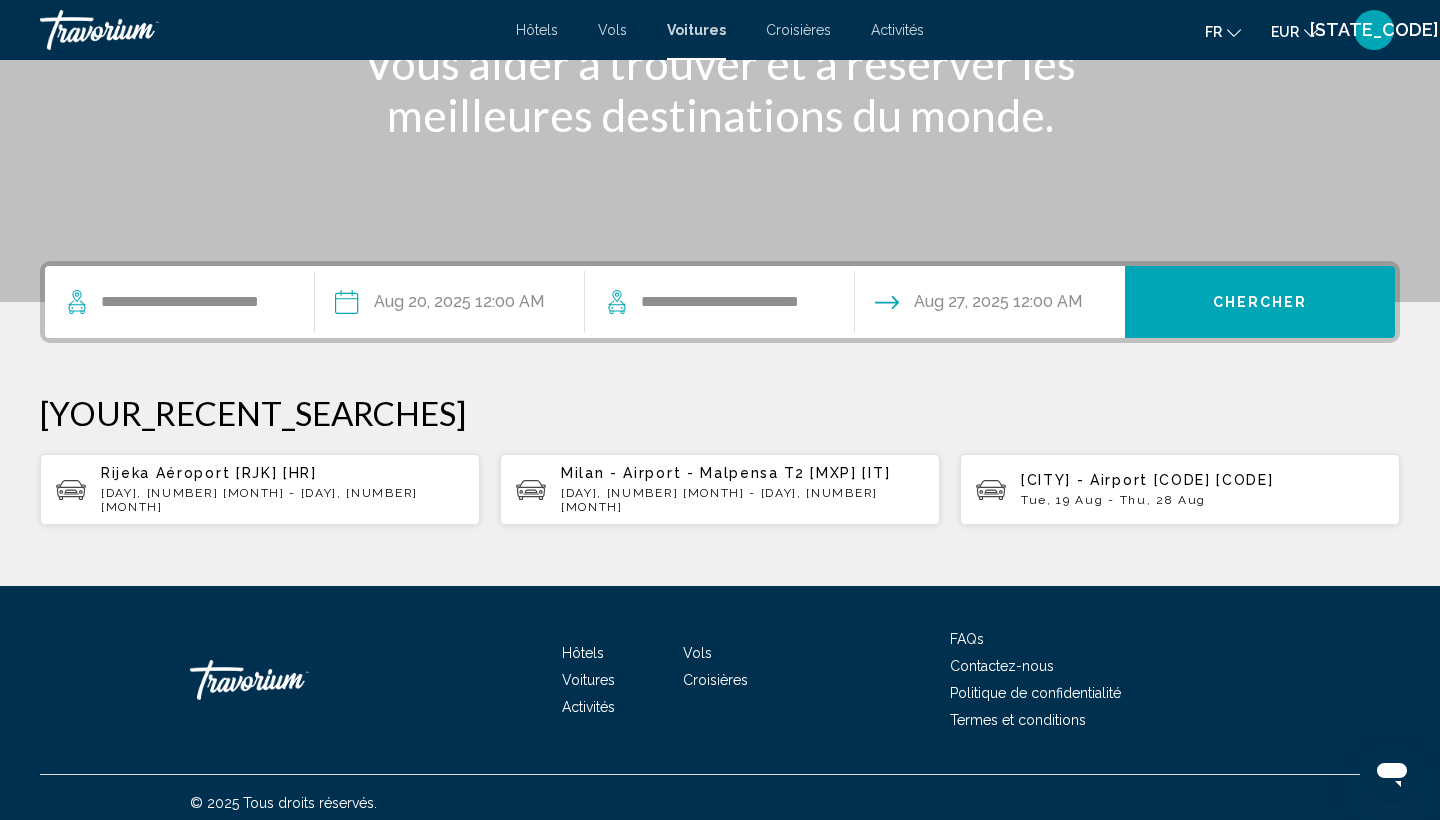 click on "Chercher" at bounding box center [1260, 303] 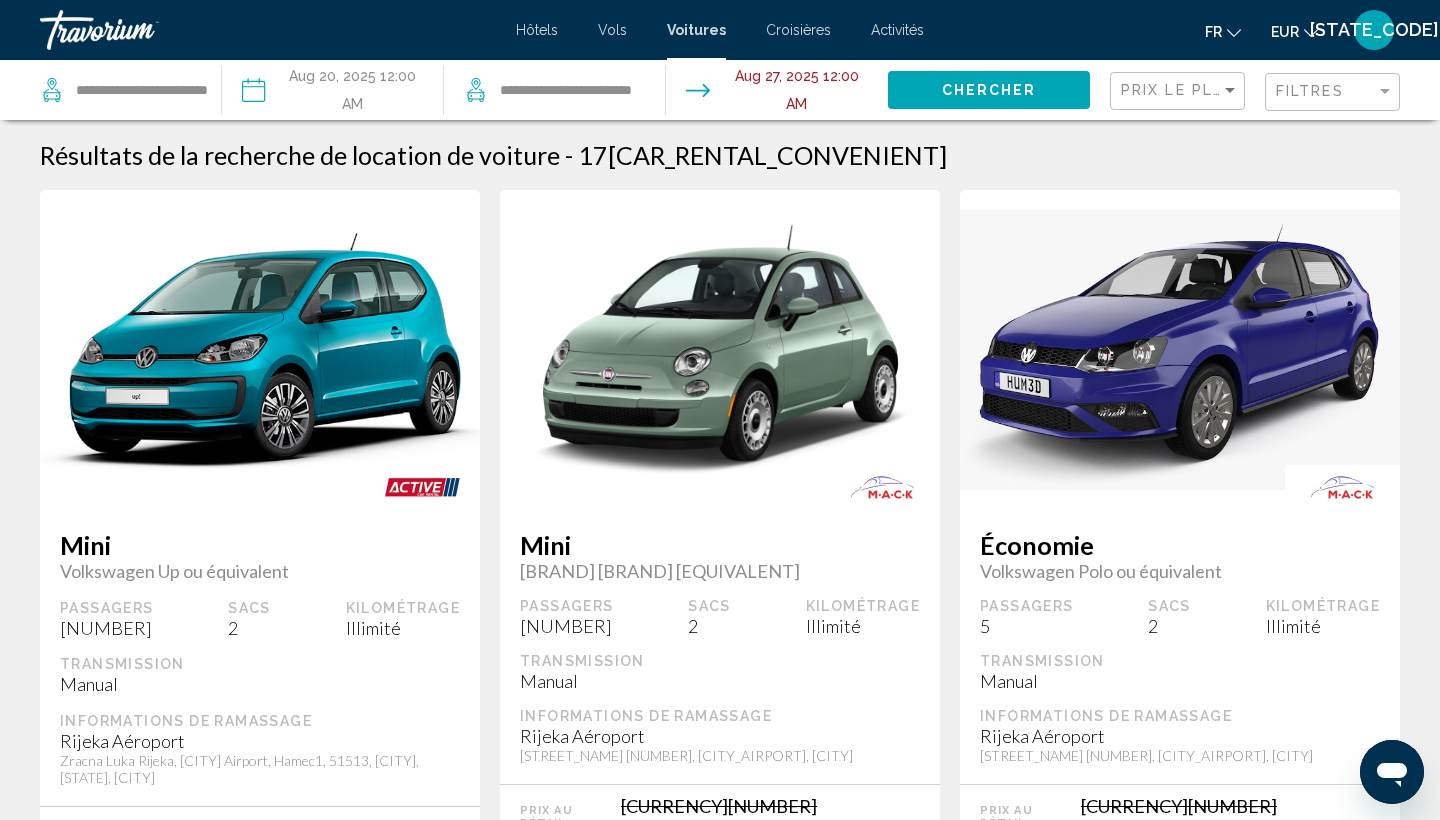 scroll, scrollTop: 0, scrollLeft: 0, axis: both 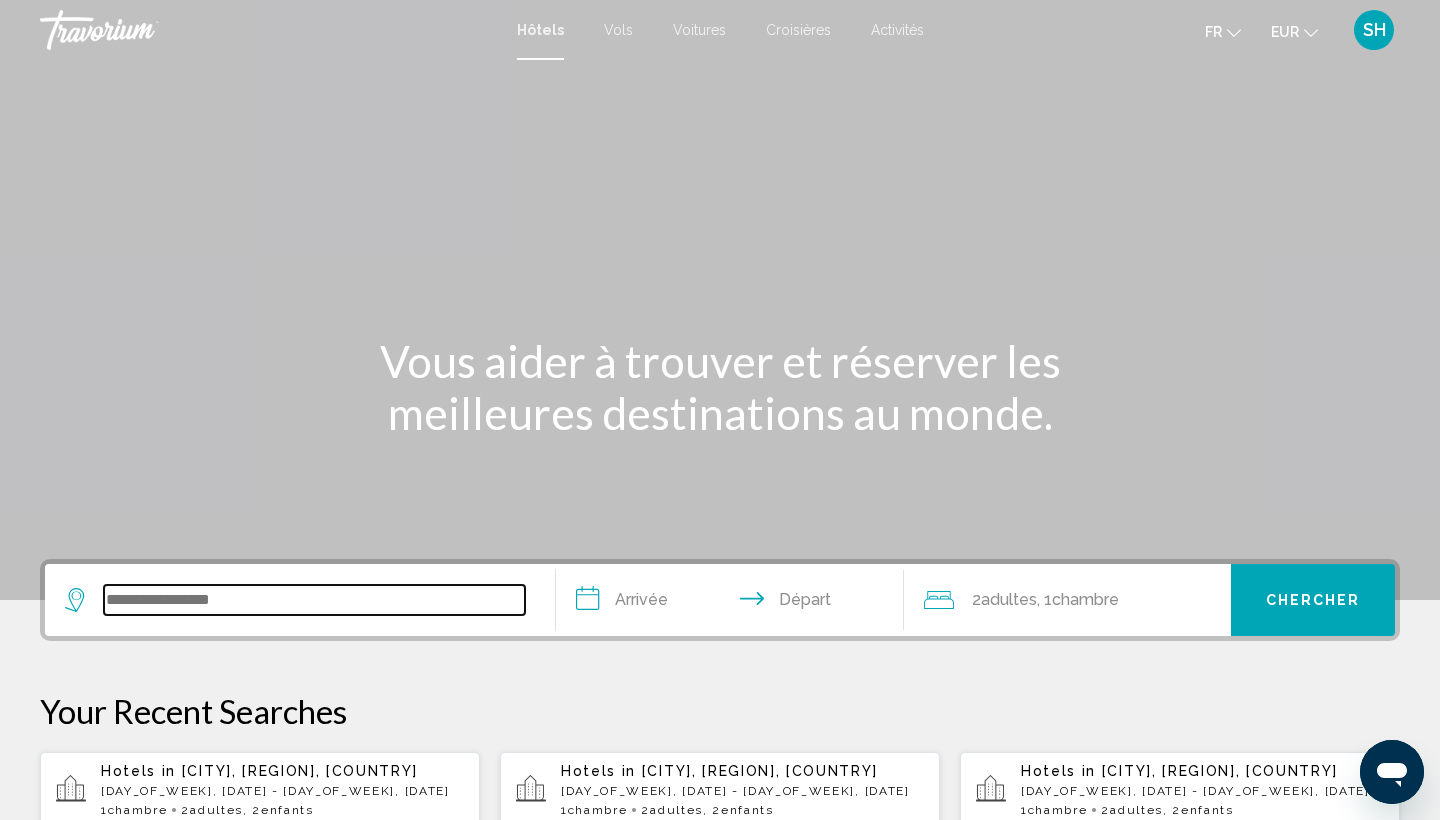 click at bounding box center (314, 600) 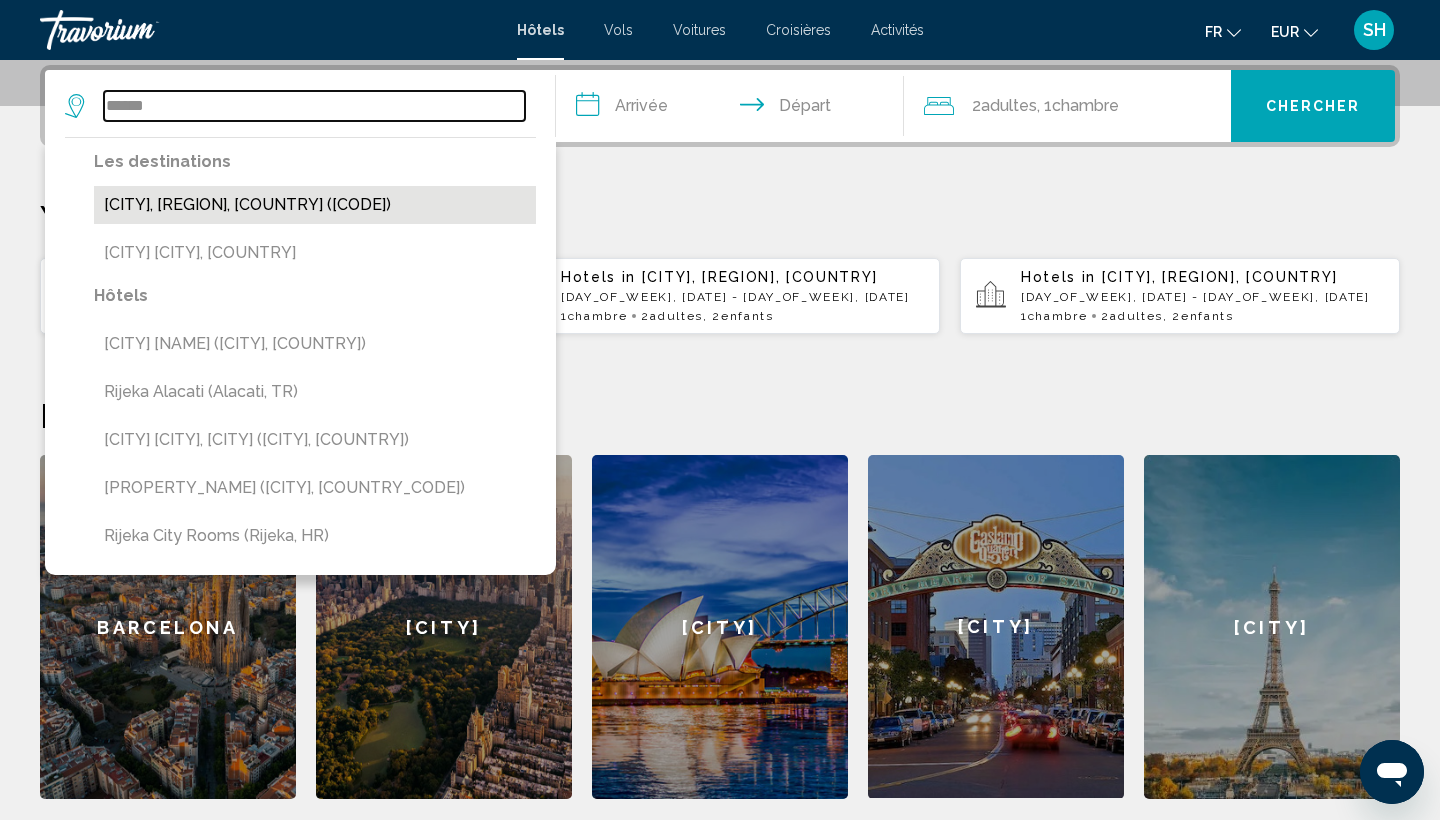 type on "******" 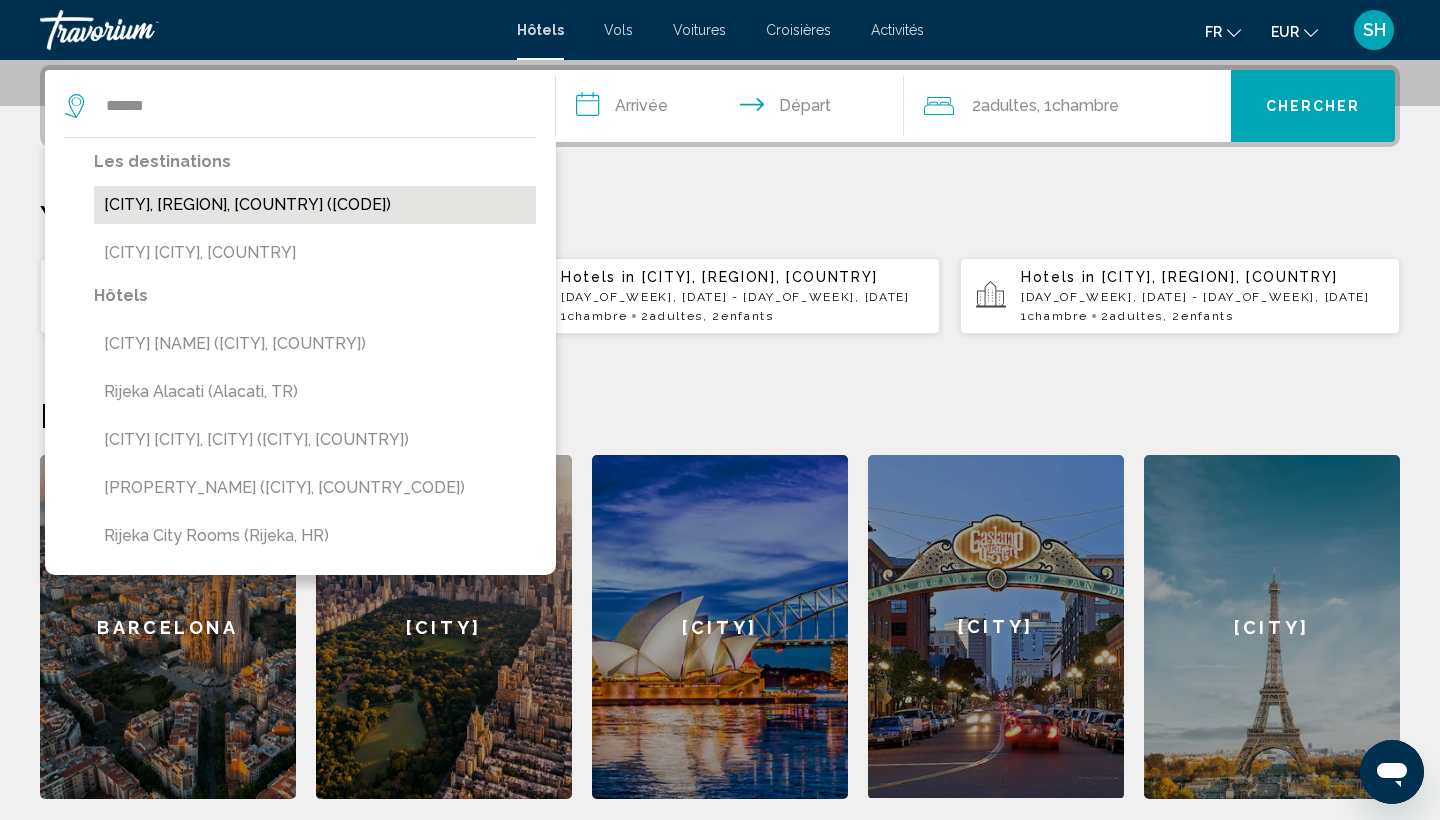 click on "[CITY], [REGION], [COUNTRY] ([CODE])" at bounding box center [315, 205] 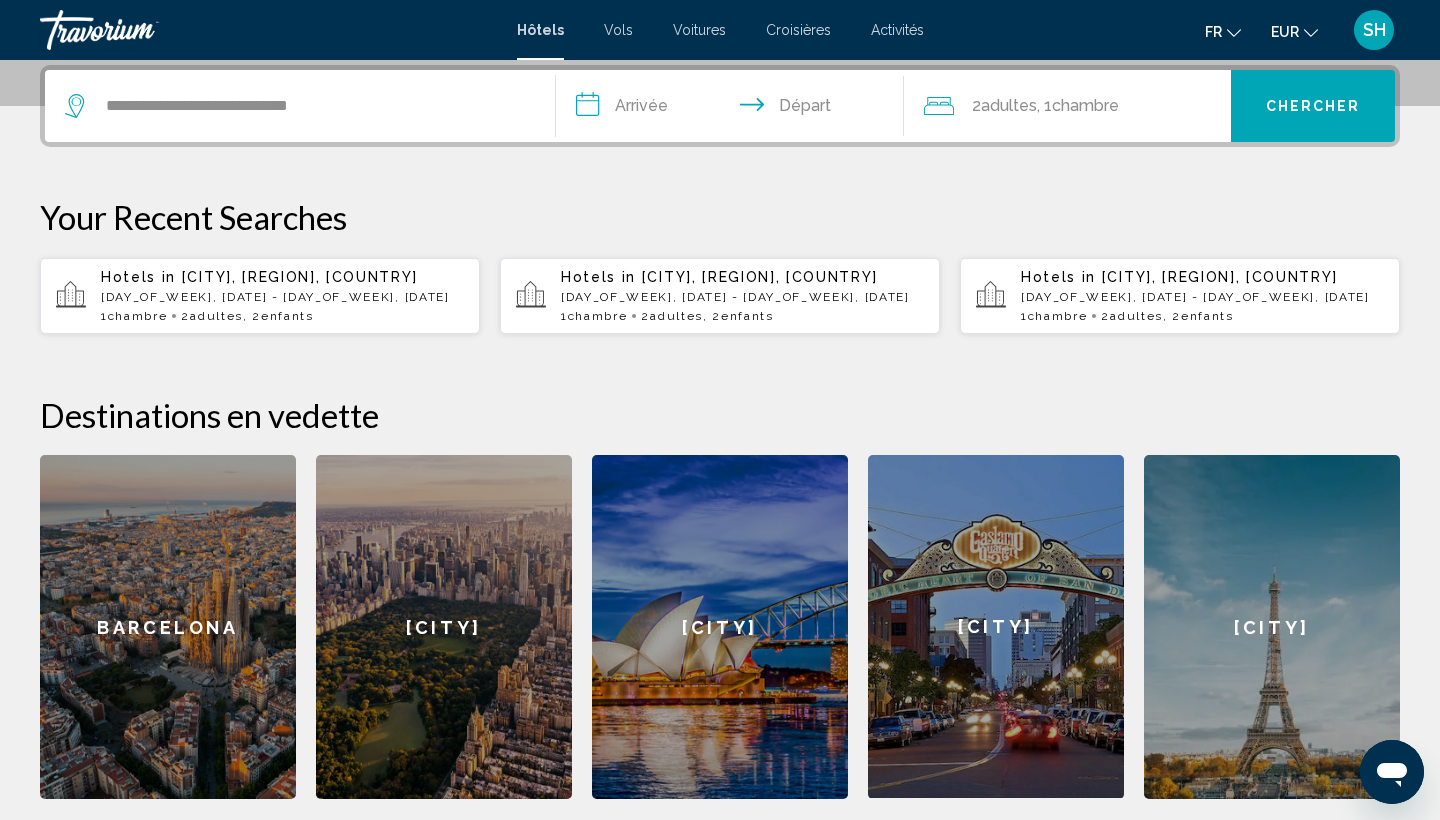 click on "**********" at bounding box center [734, 109] 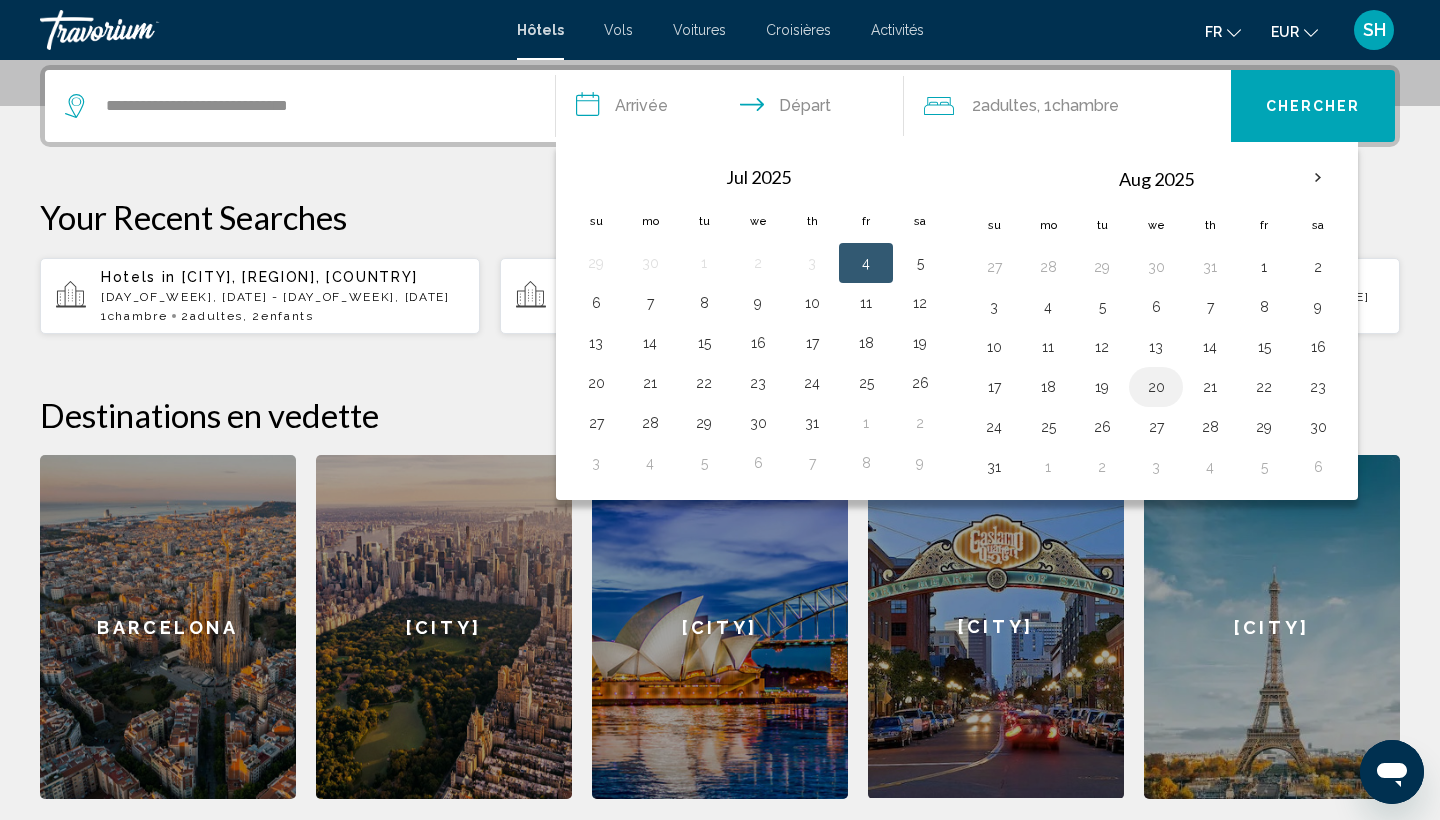 click on "20" at bounding box center (1156, 387) 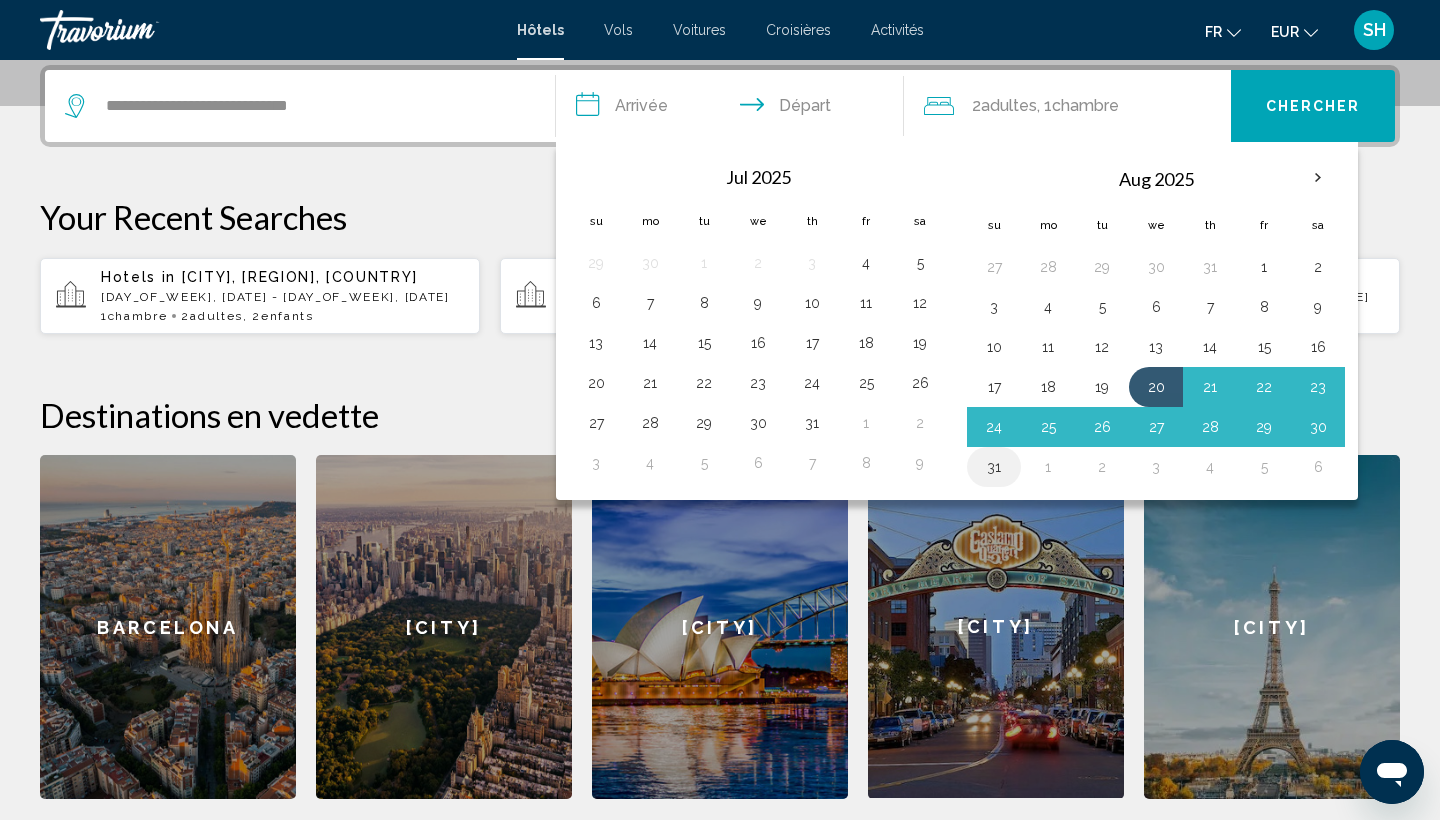 click on "31" at bounding box center (994, 467) 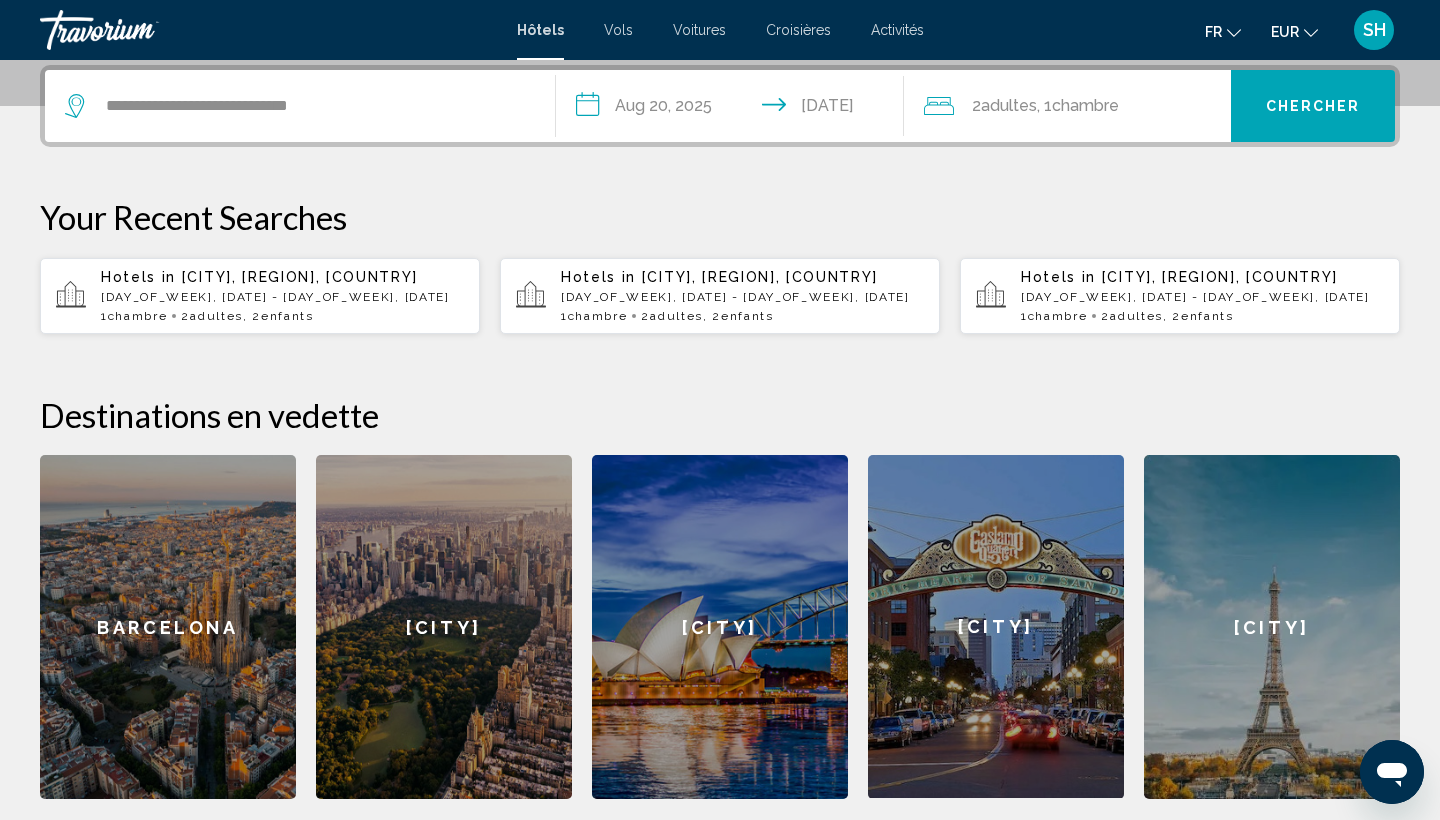 click on "Chambre" at bounding box center (1085, 105) 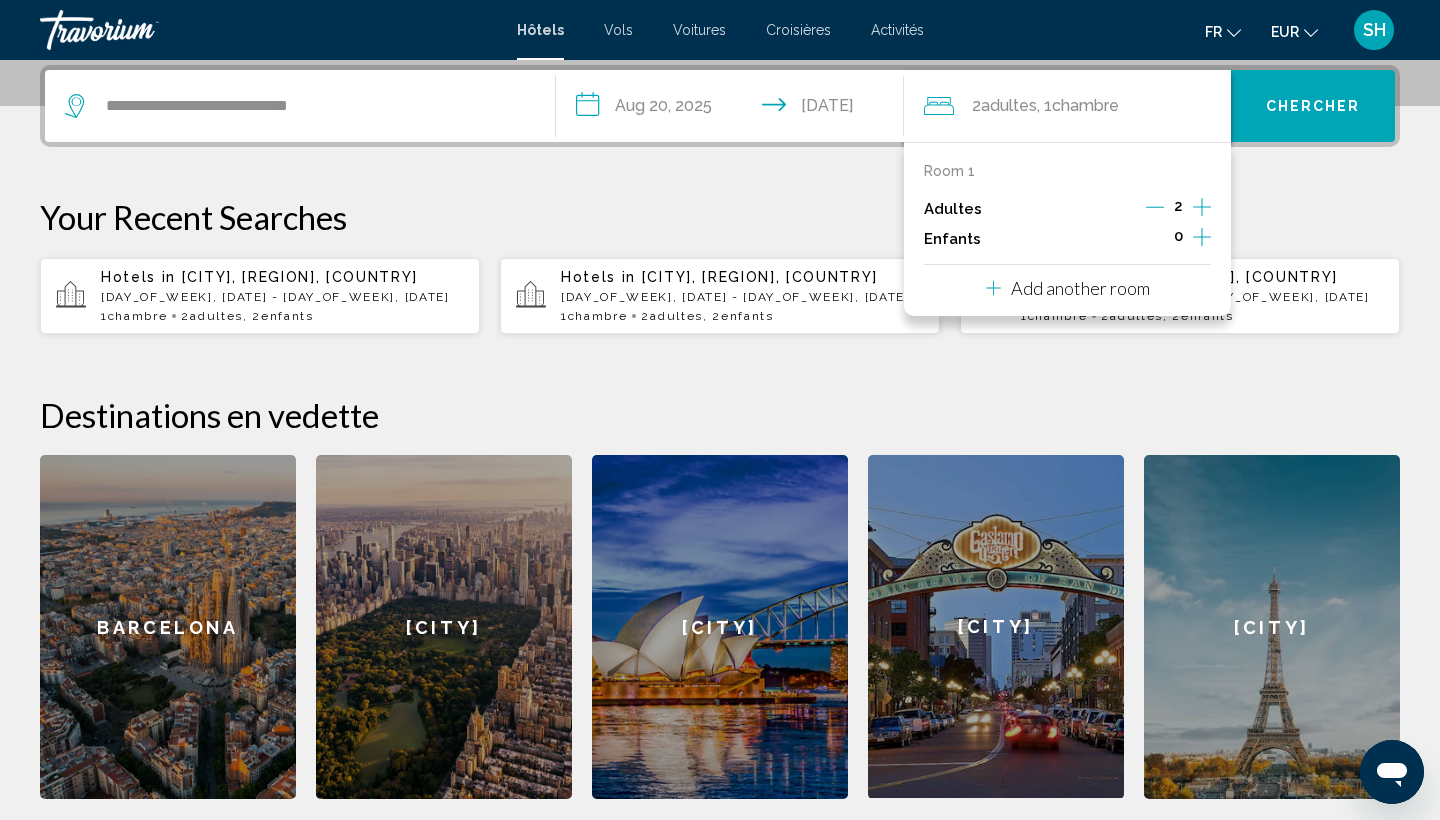click at bounding box center [1202, 237] 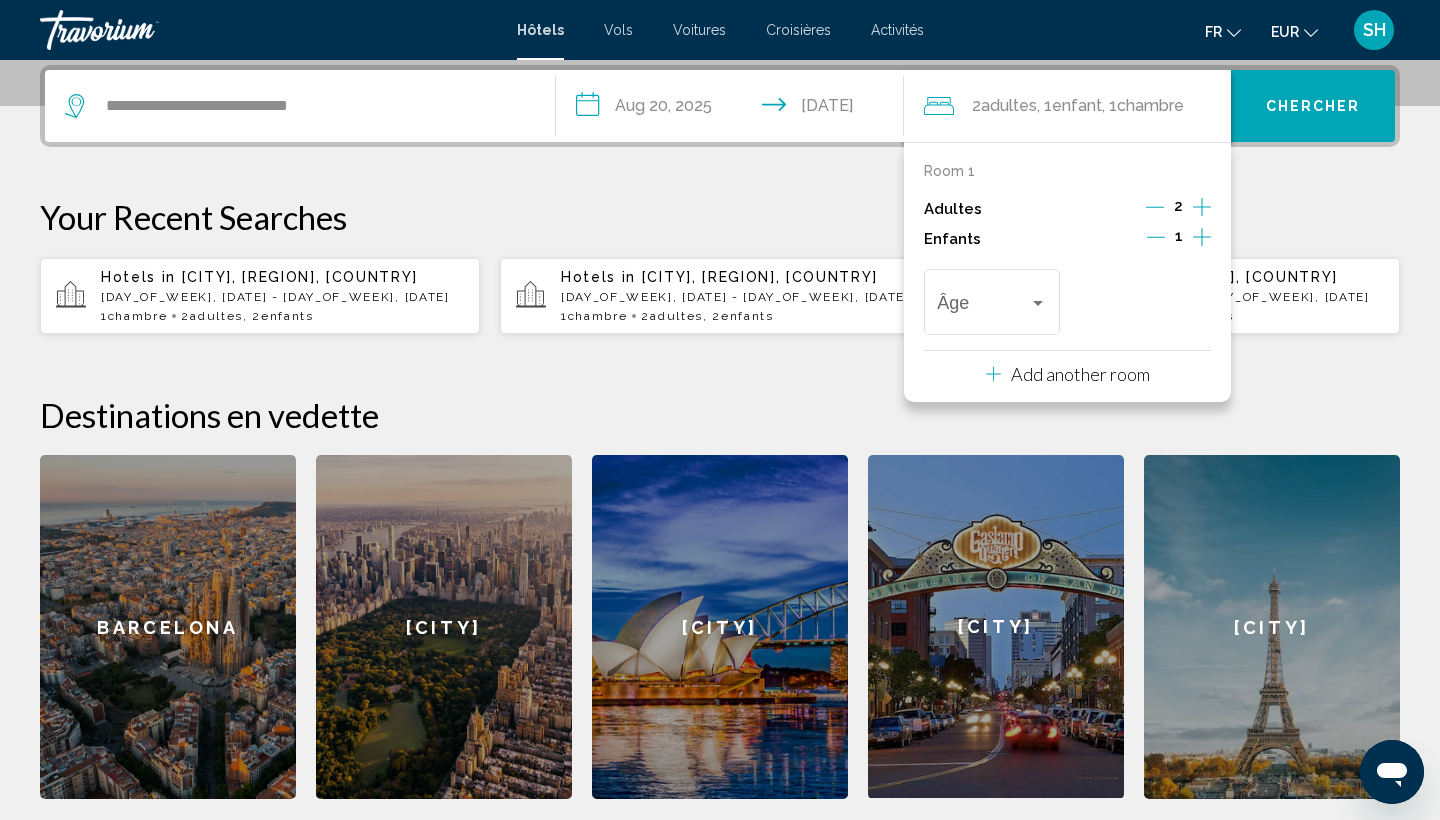 click at bounding box center [1202, 237] 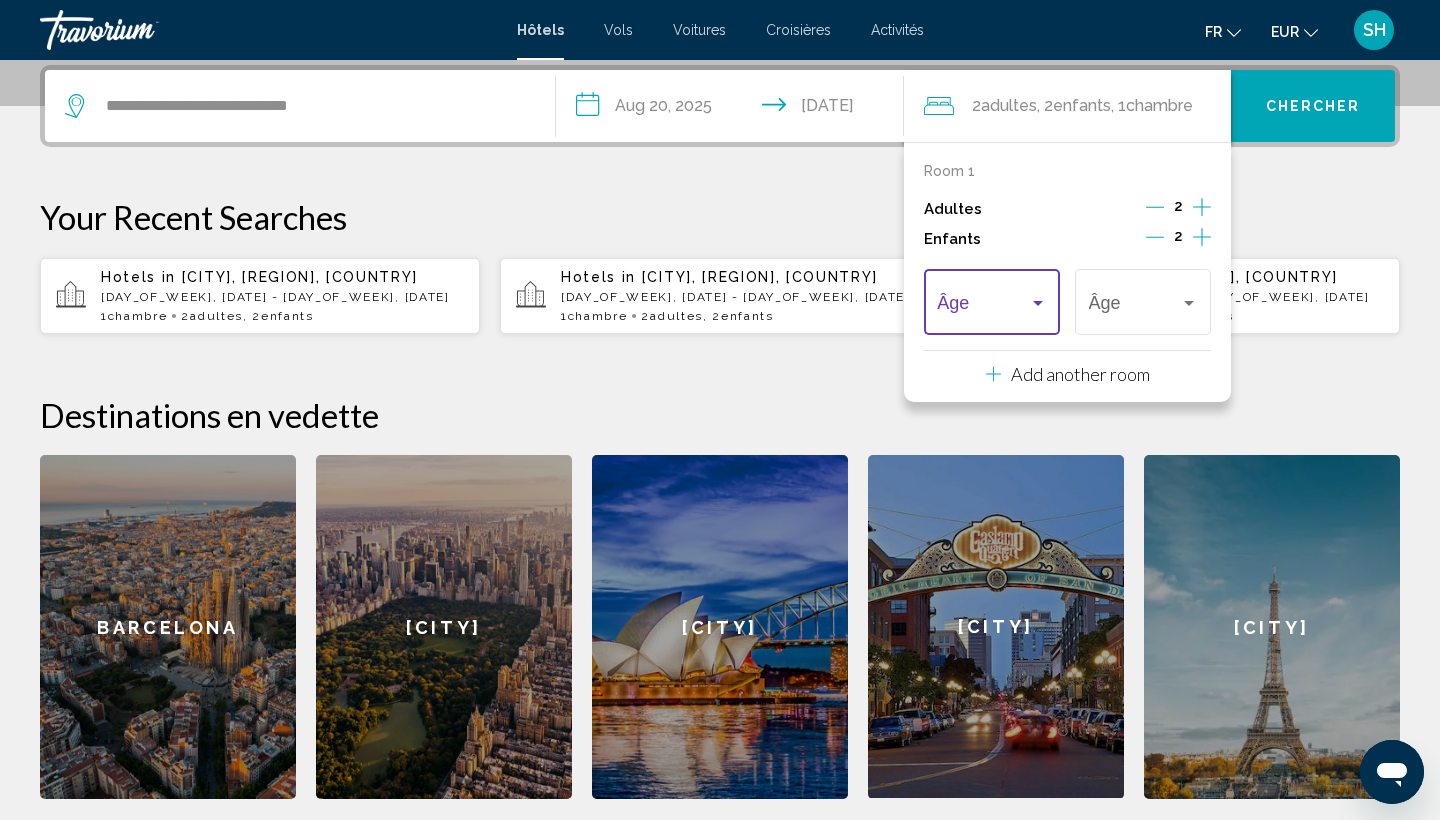 click at bounding box center (1038, 303) 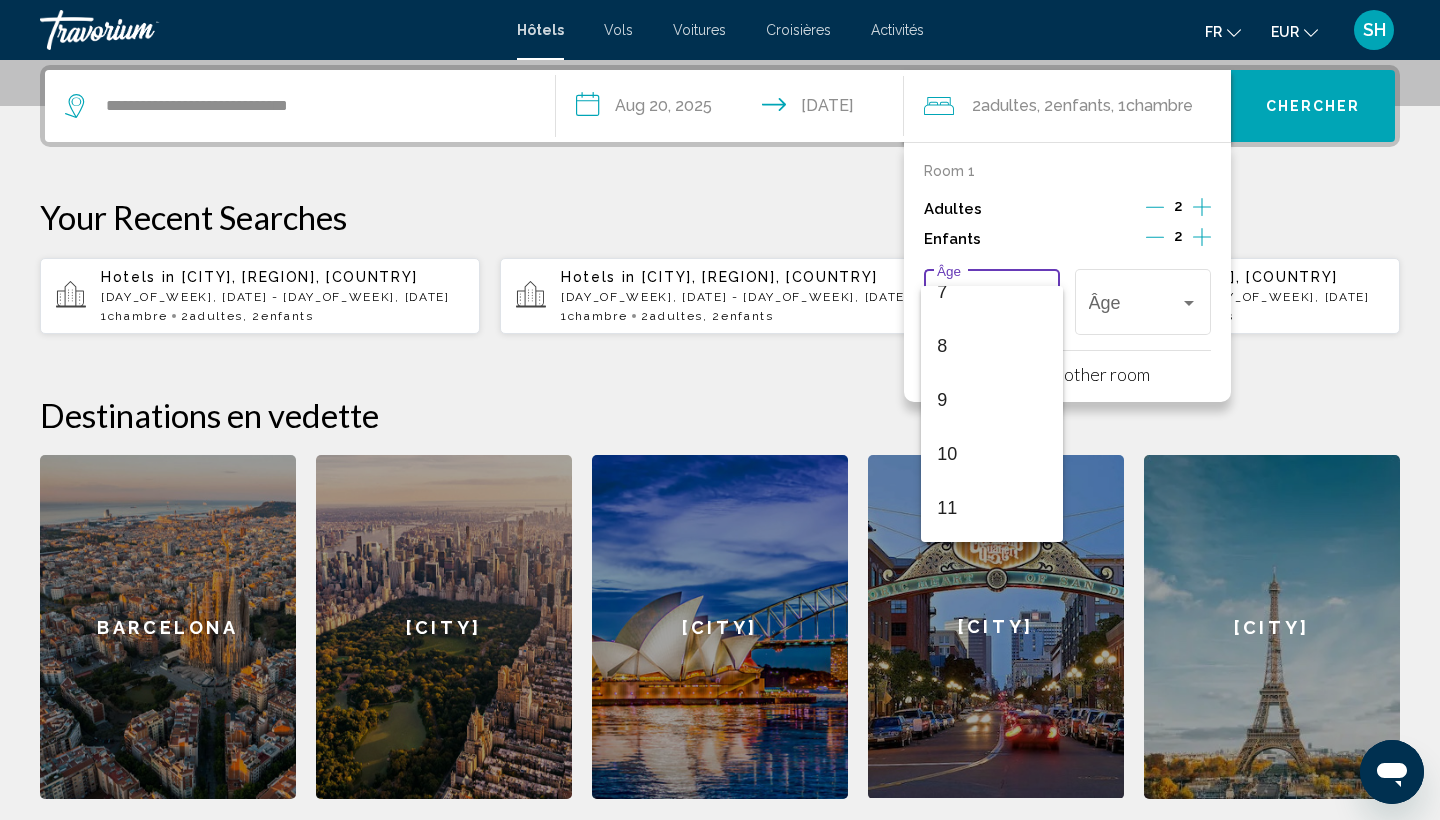 scroll, scrollTop: 469, scrollLeft: 0, axis: vertical 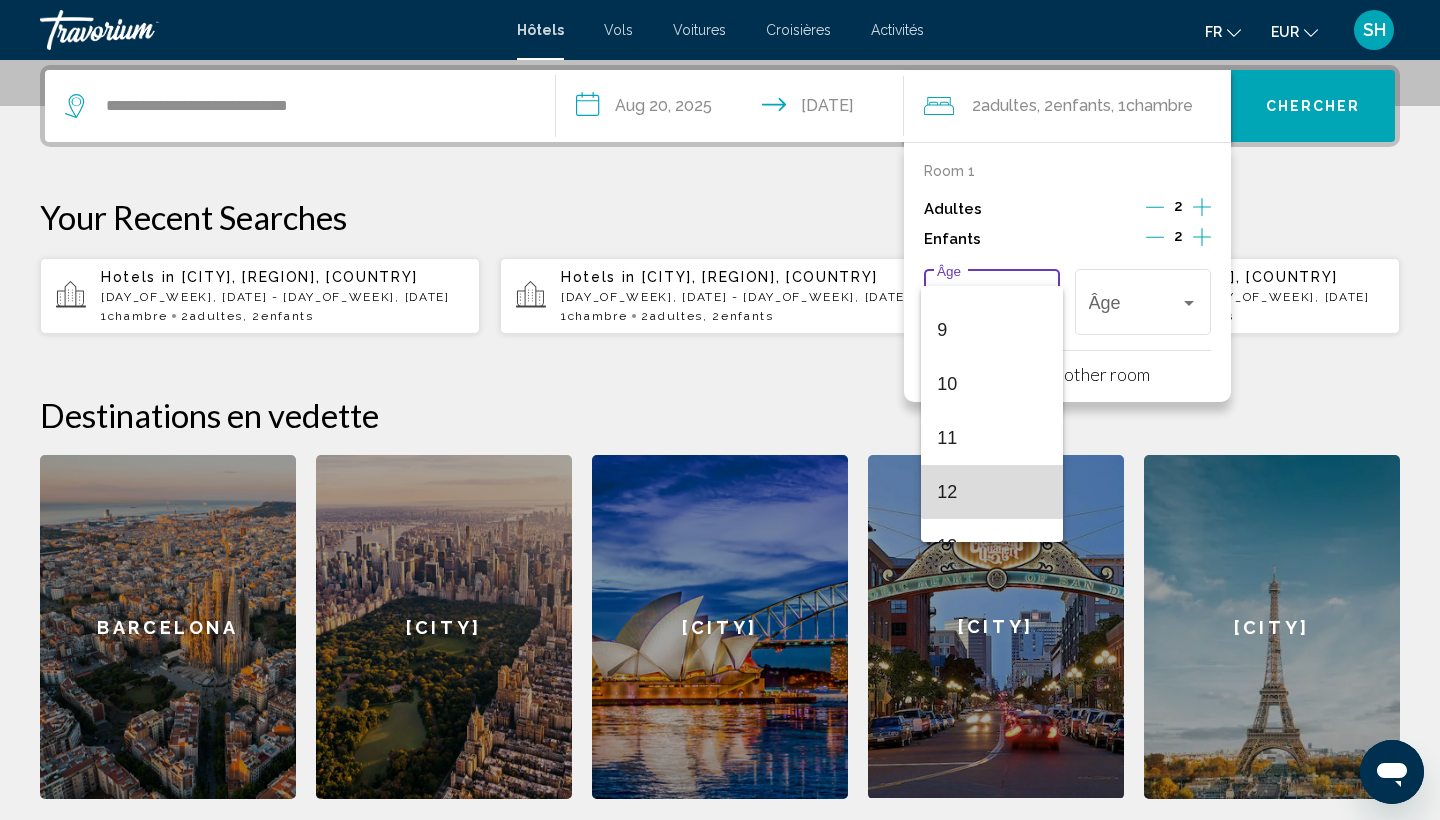 click on "12" at bounding box center (991, 492) 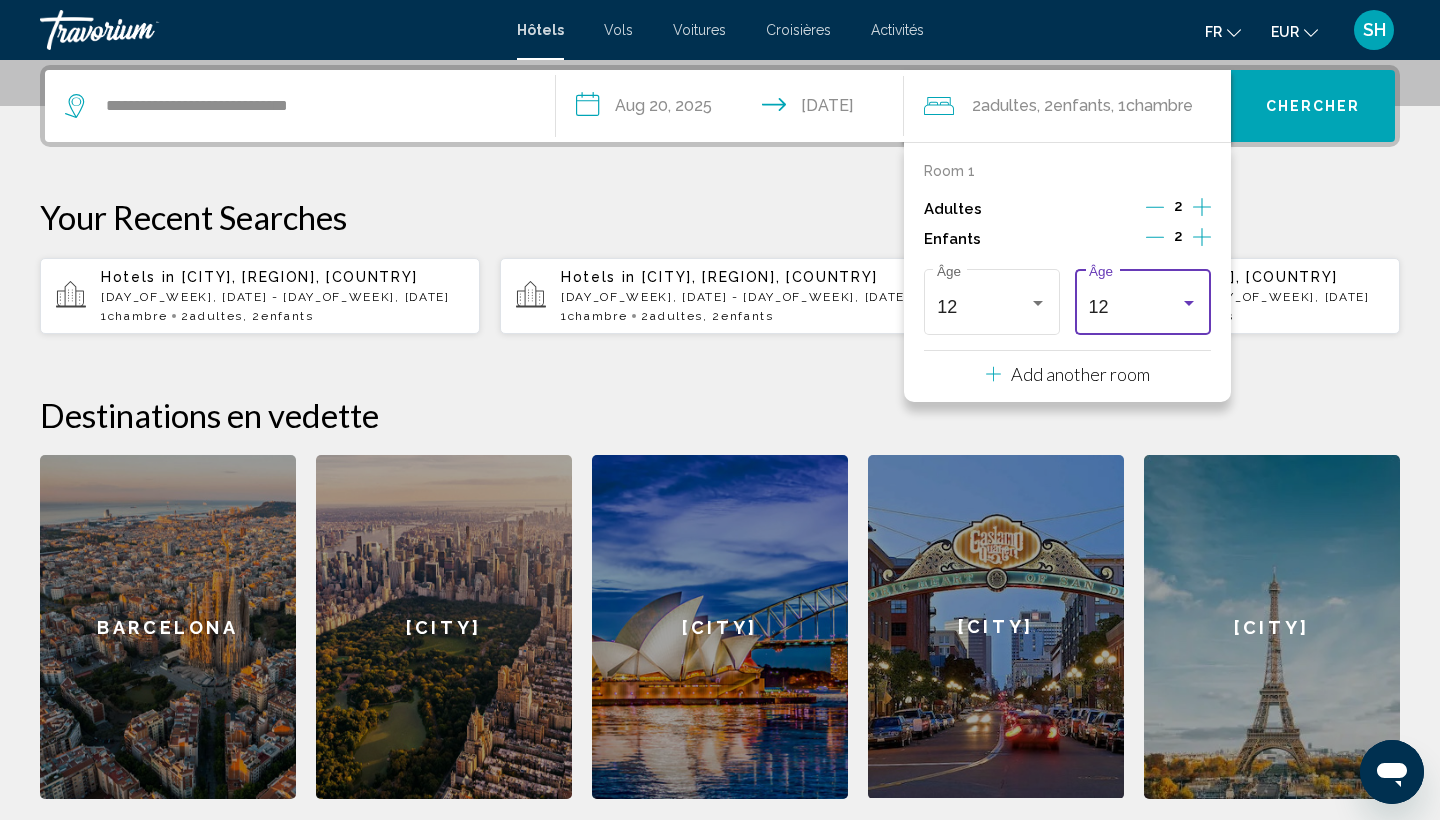 click on "12" at bounding box center [1134, 307] 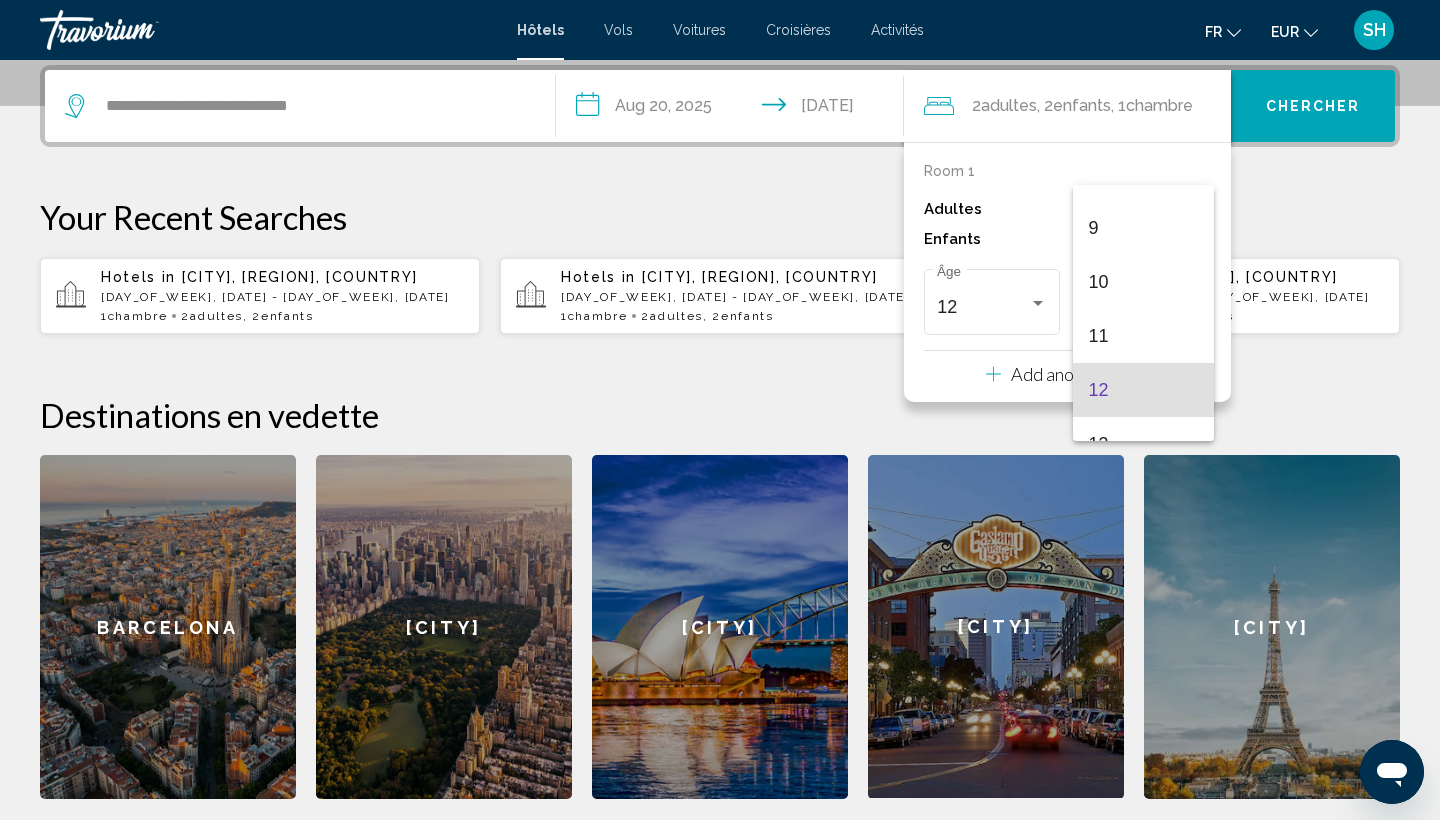 scroll, scrollTop: 464, scrollLeft: 0, axis: vertical 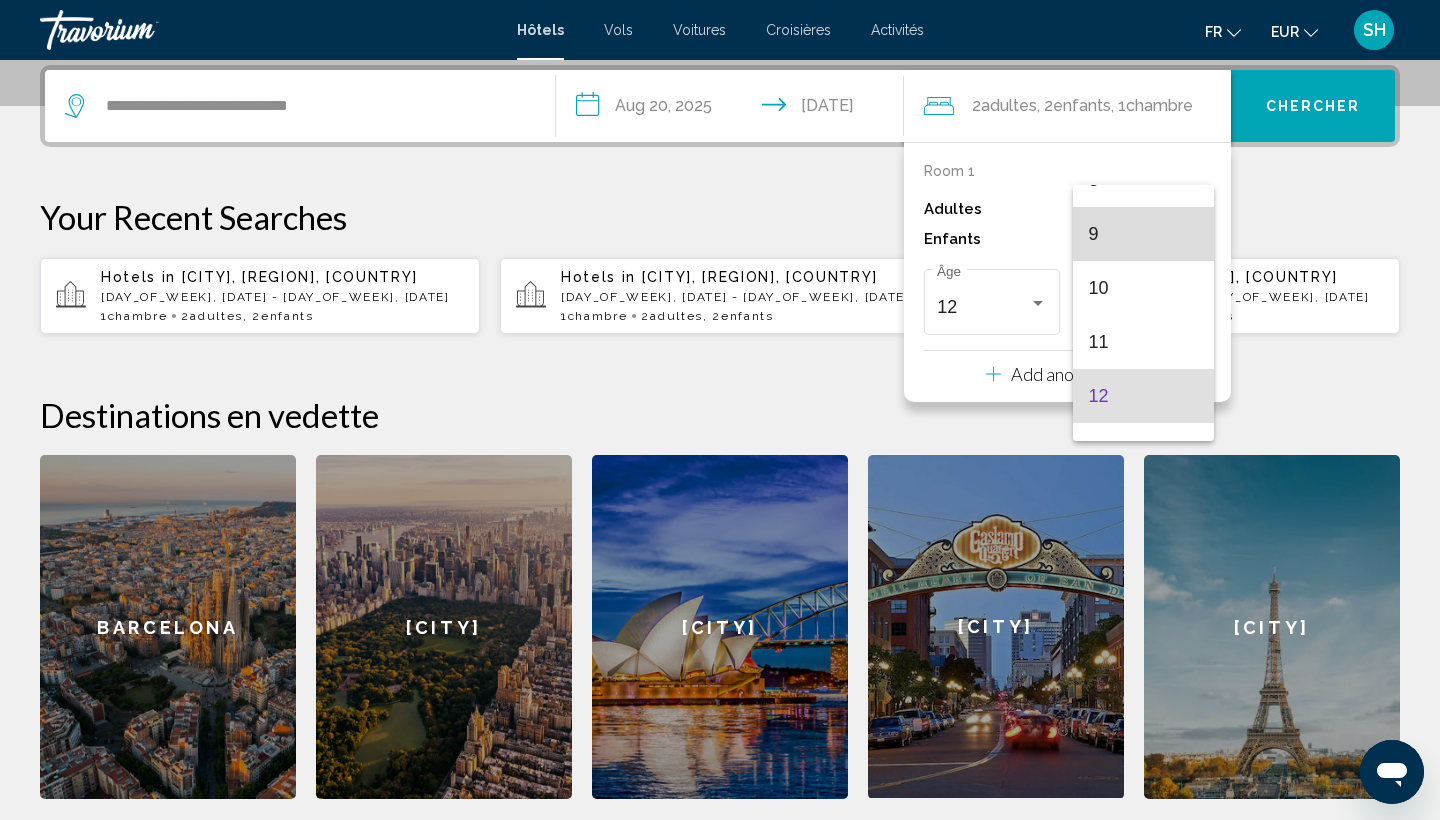 click on "9" at bounding box center [1143, 234] 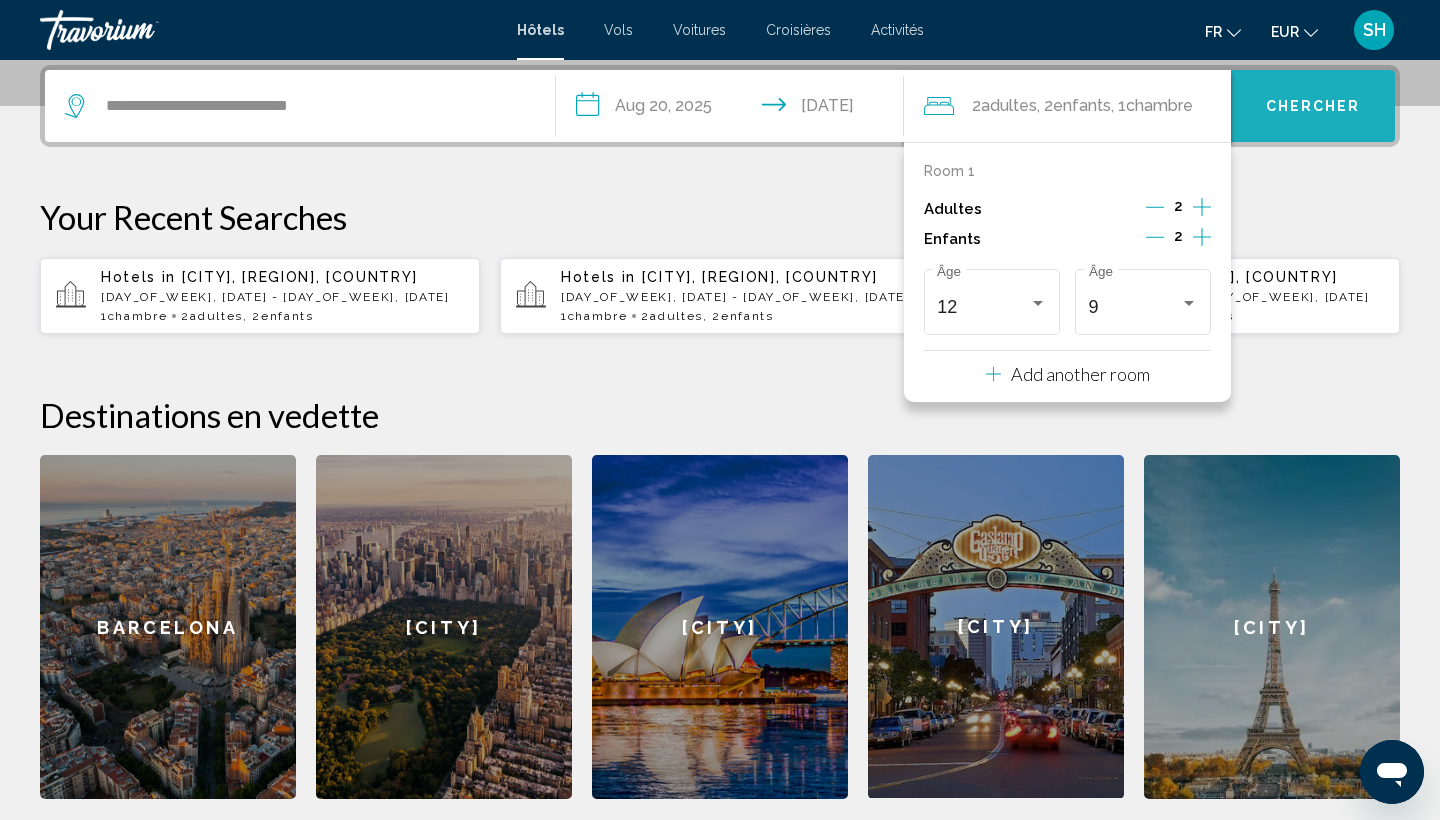 click on "Chercher" at bounding box center [1313, 106] 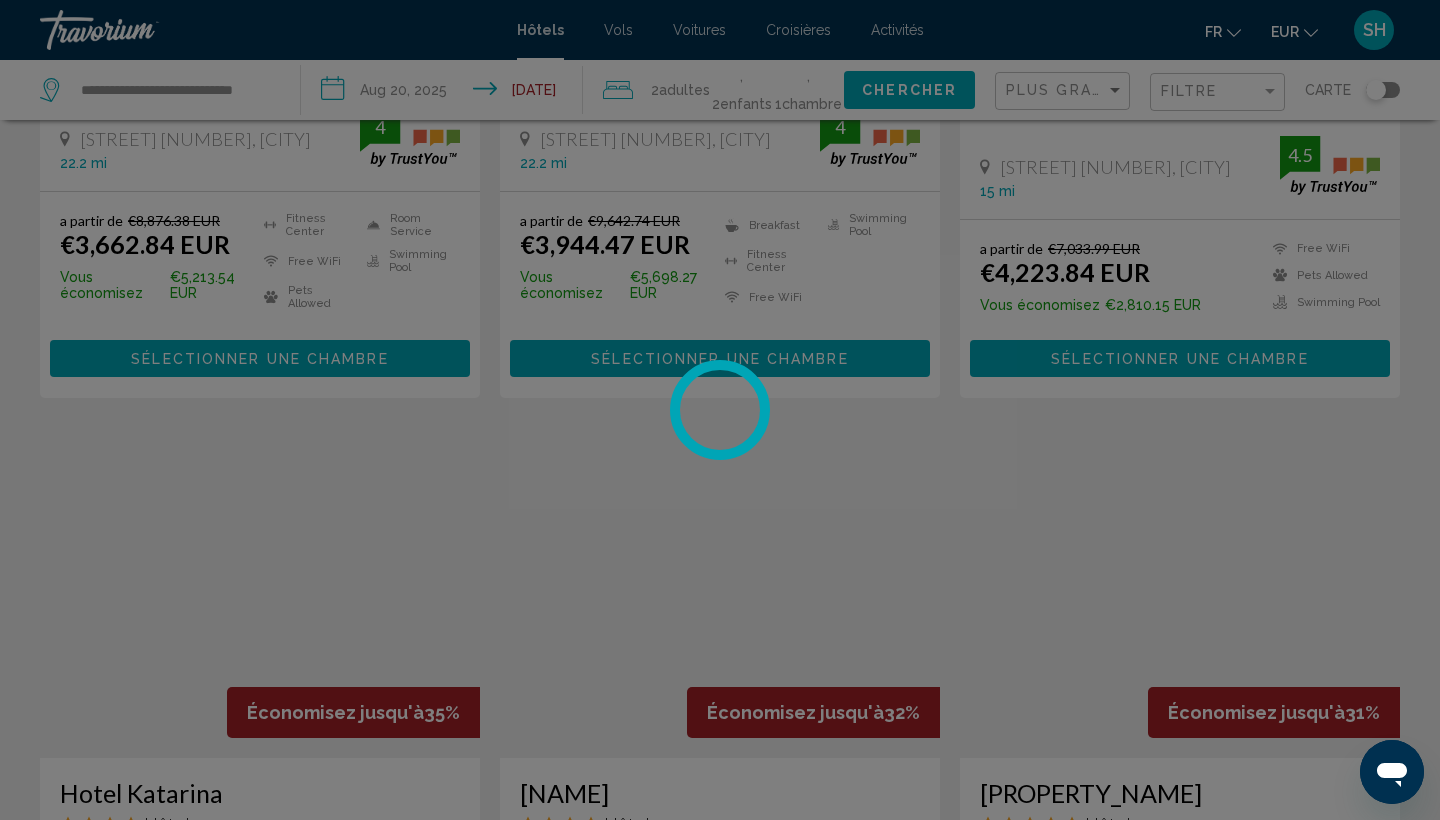 scroll, scrollTop: 0, scrollLeft: 0, axis: both 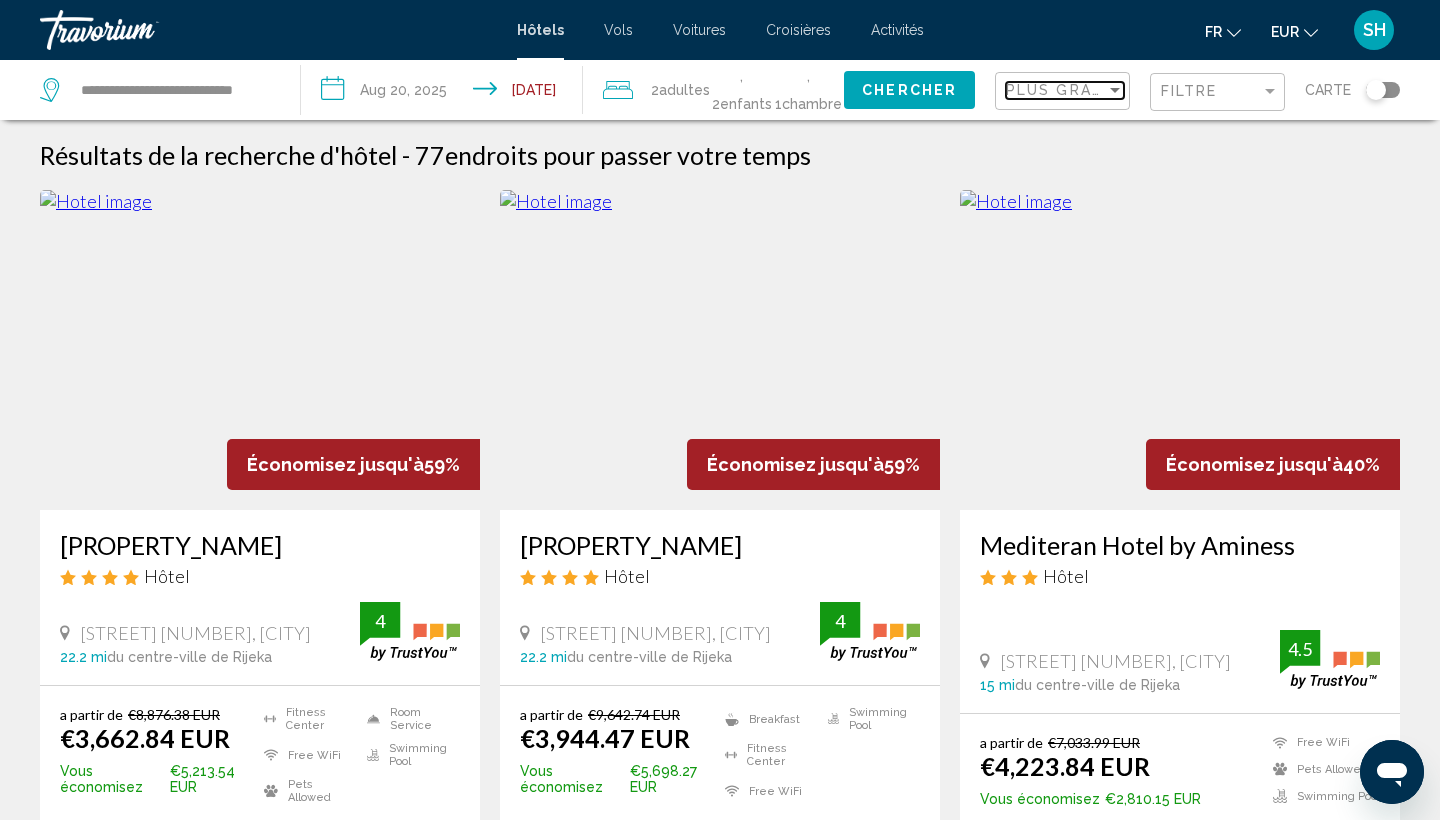 click on "Plus grandes économies" at bounding box center [1125, 90] 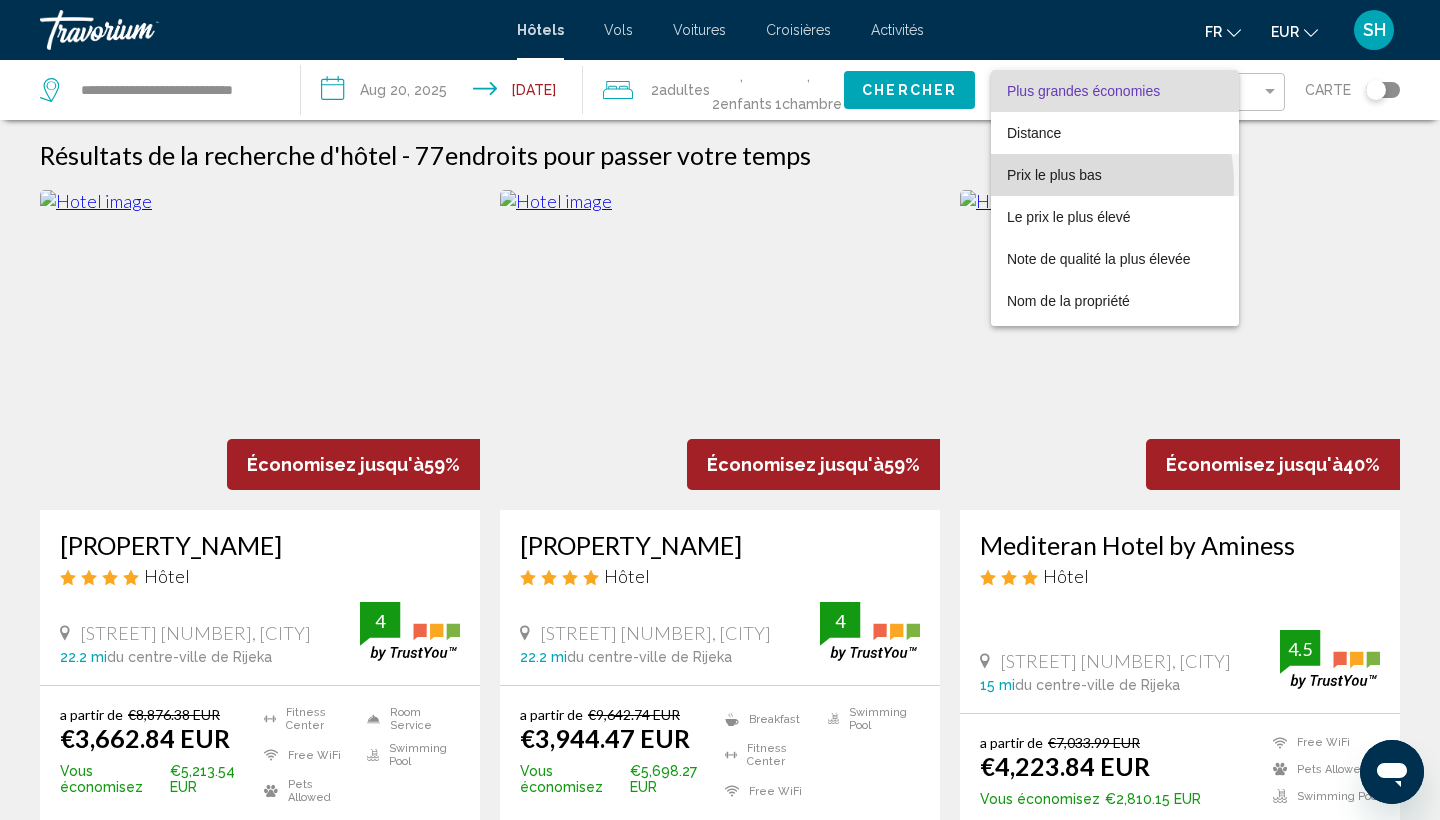 click on "Prix le plus bas" at bounding box center [1115, 175] 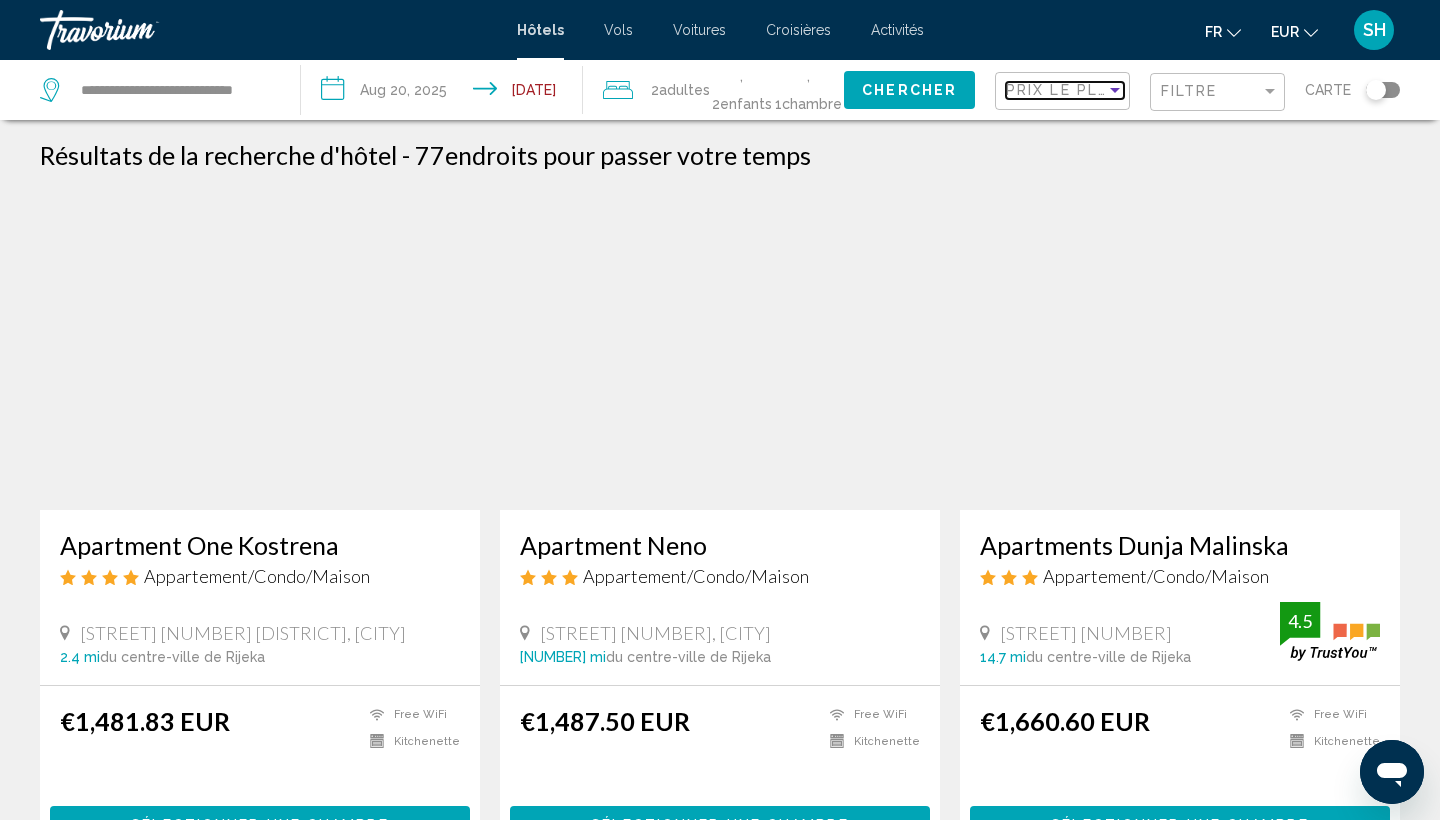 scroll, scrollTop: 0, scrollLeft: 0, axis: both 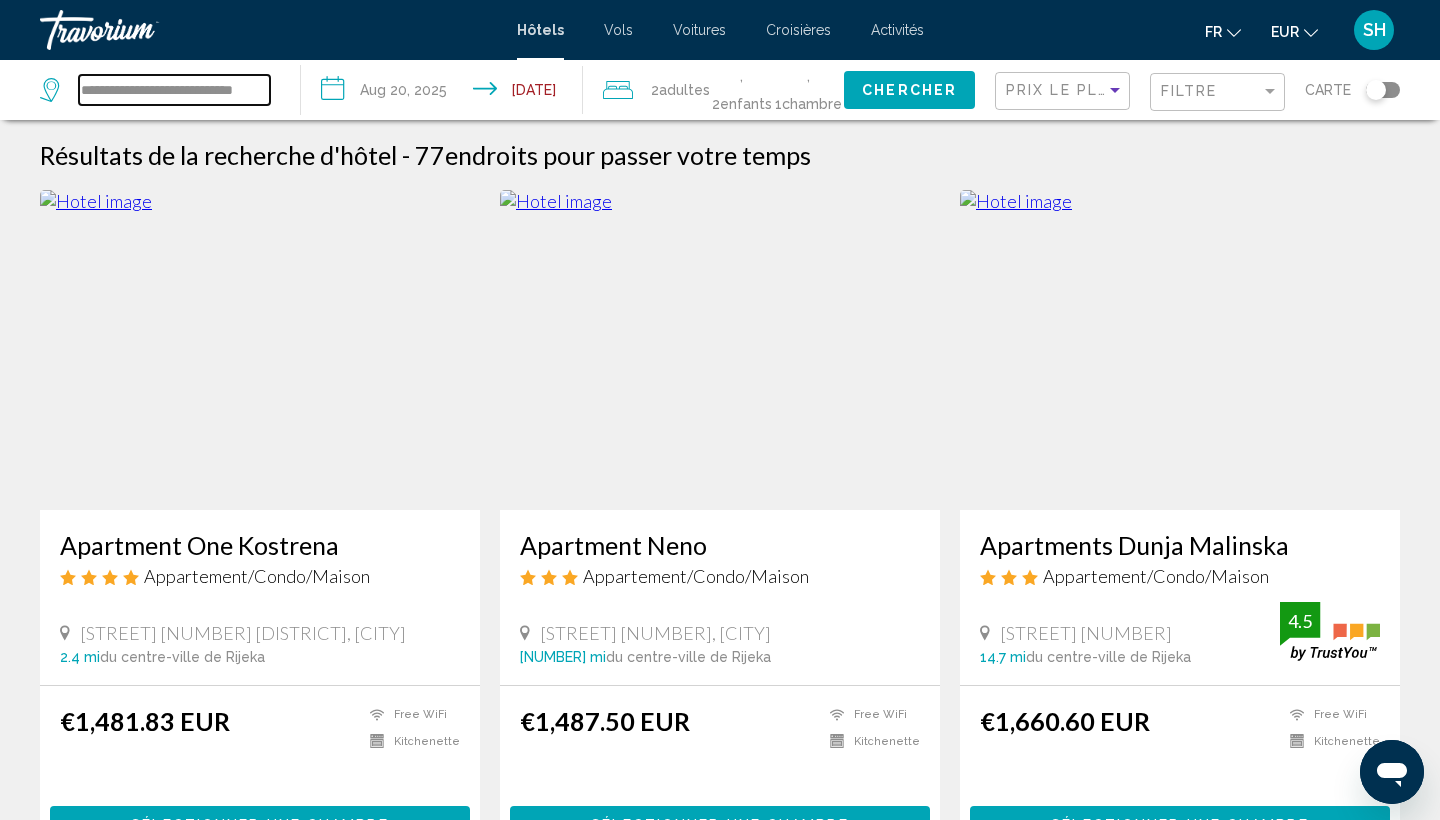click on "**********" at bounding box center (174, 90) 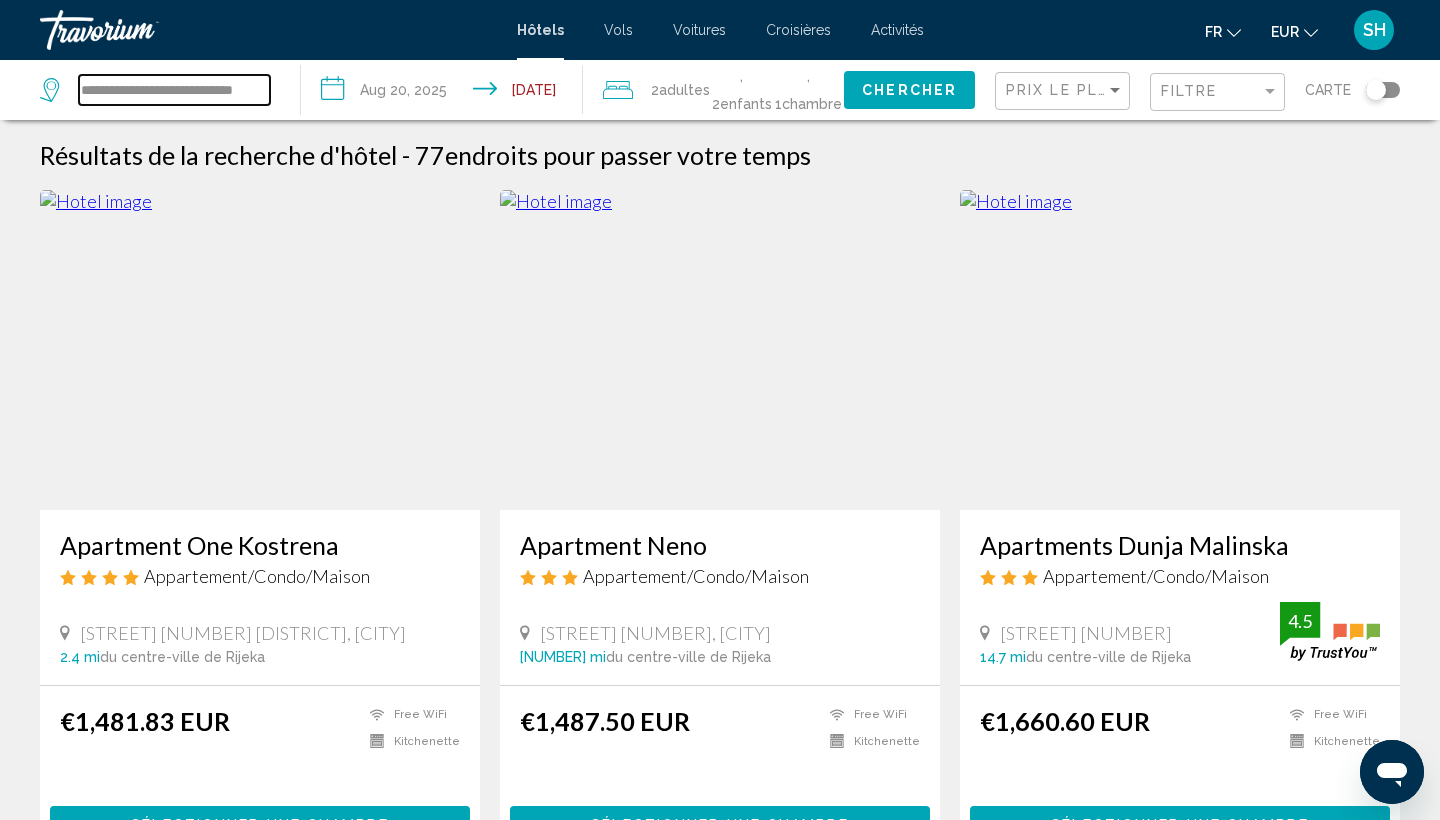 drag, startPoint x: 250, startPoint y: 91, endPoint x: 39, endPoint y: 87, distance: 211.03792 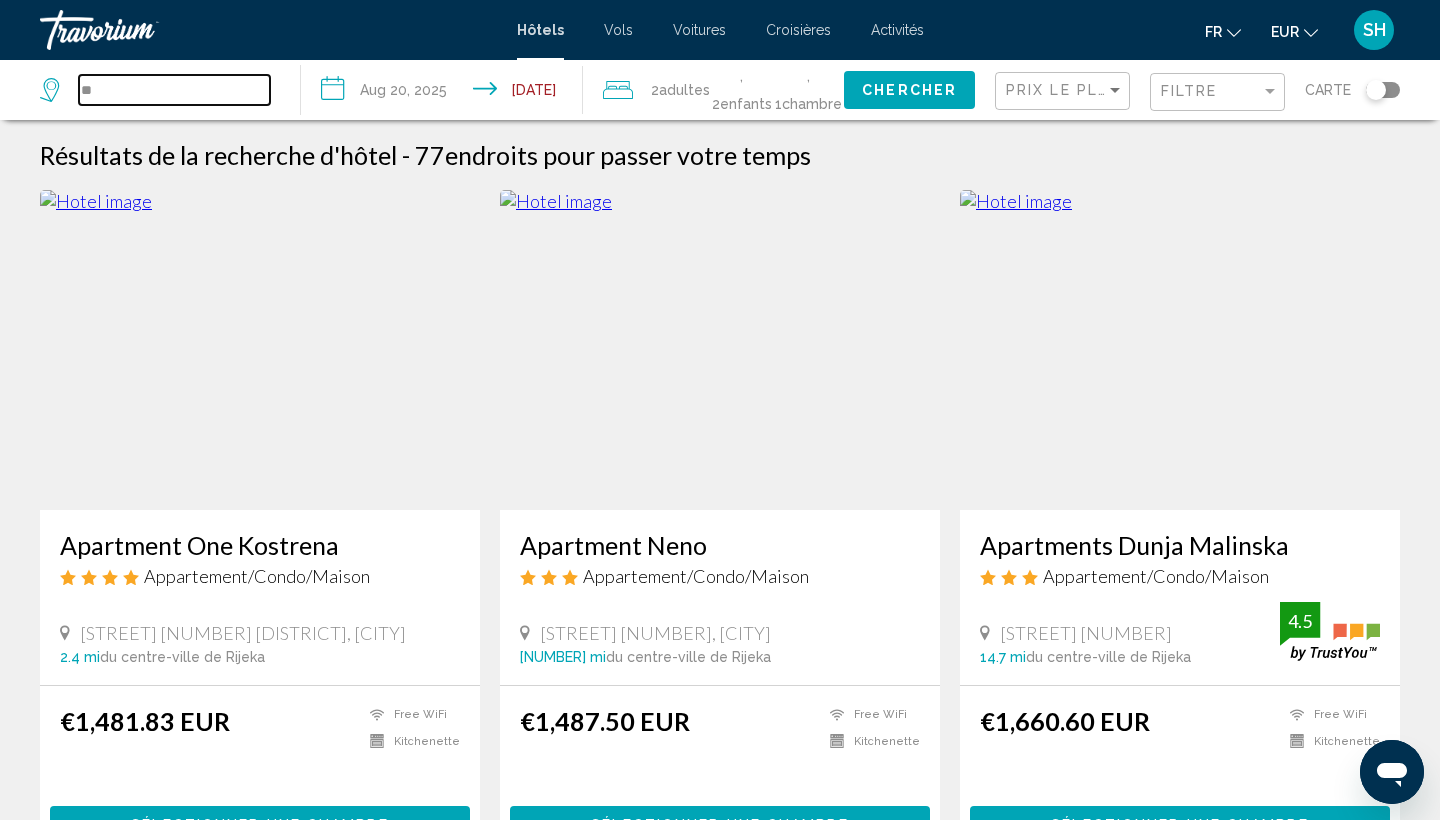 click on "**" at bounding box center (174, 90) 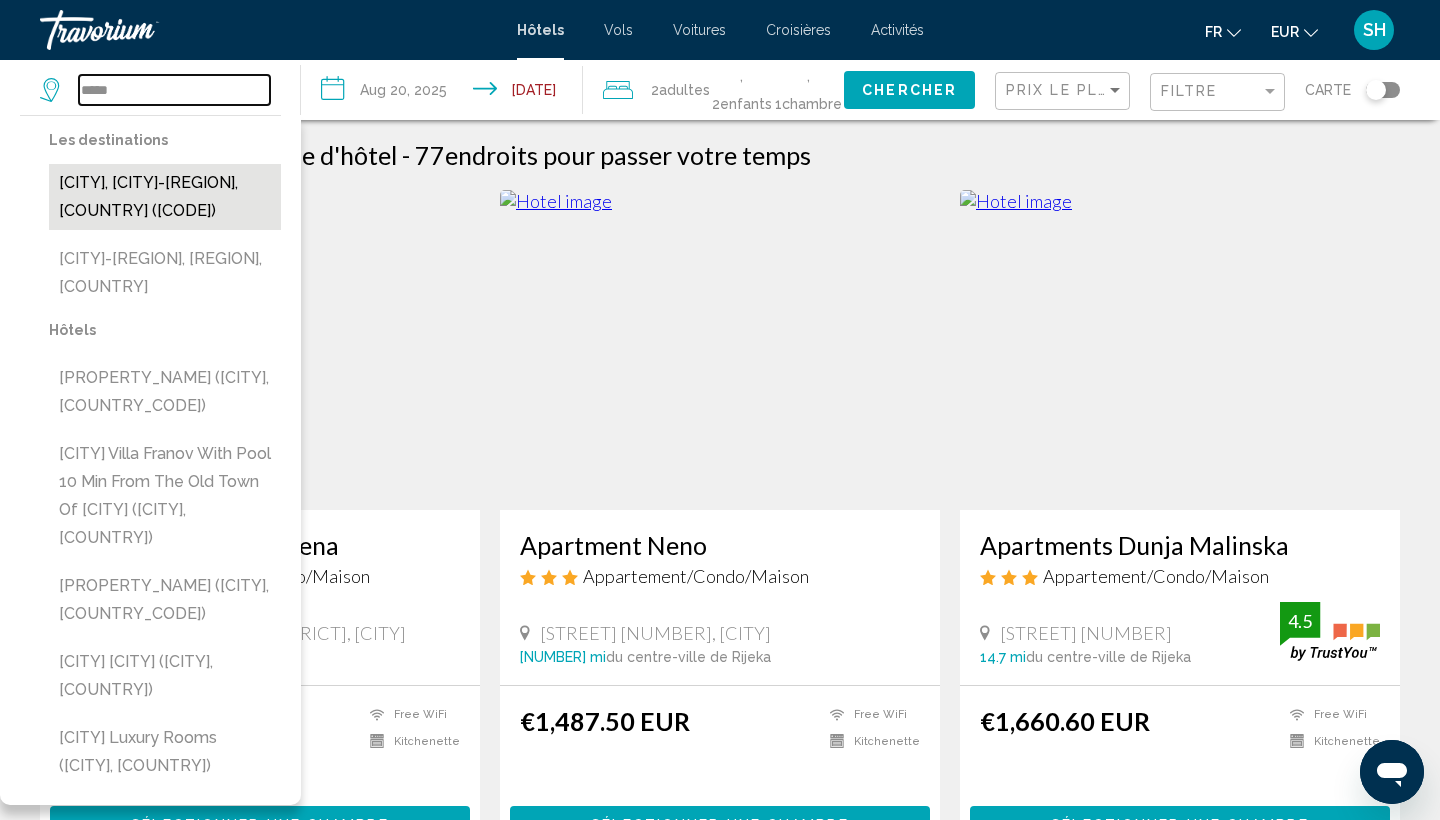 type on "*****" 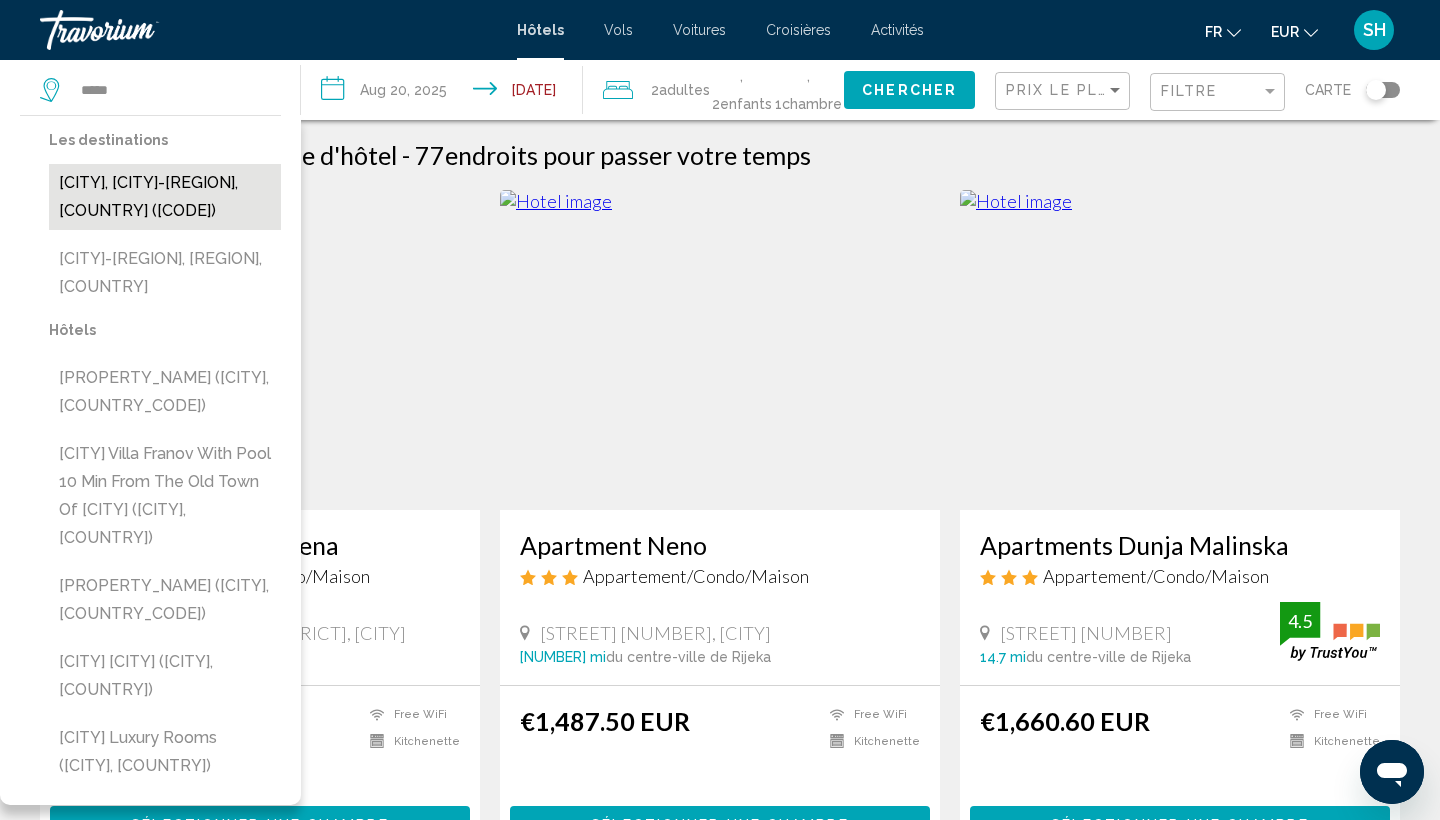 click on "[CITY], [CITY]-[REGION], [COUNTRY] ([CODE])" at bounding box center [165, 197] 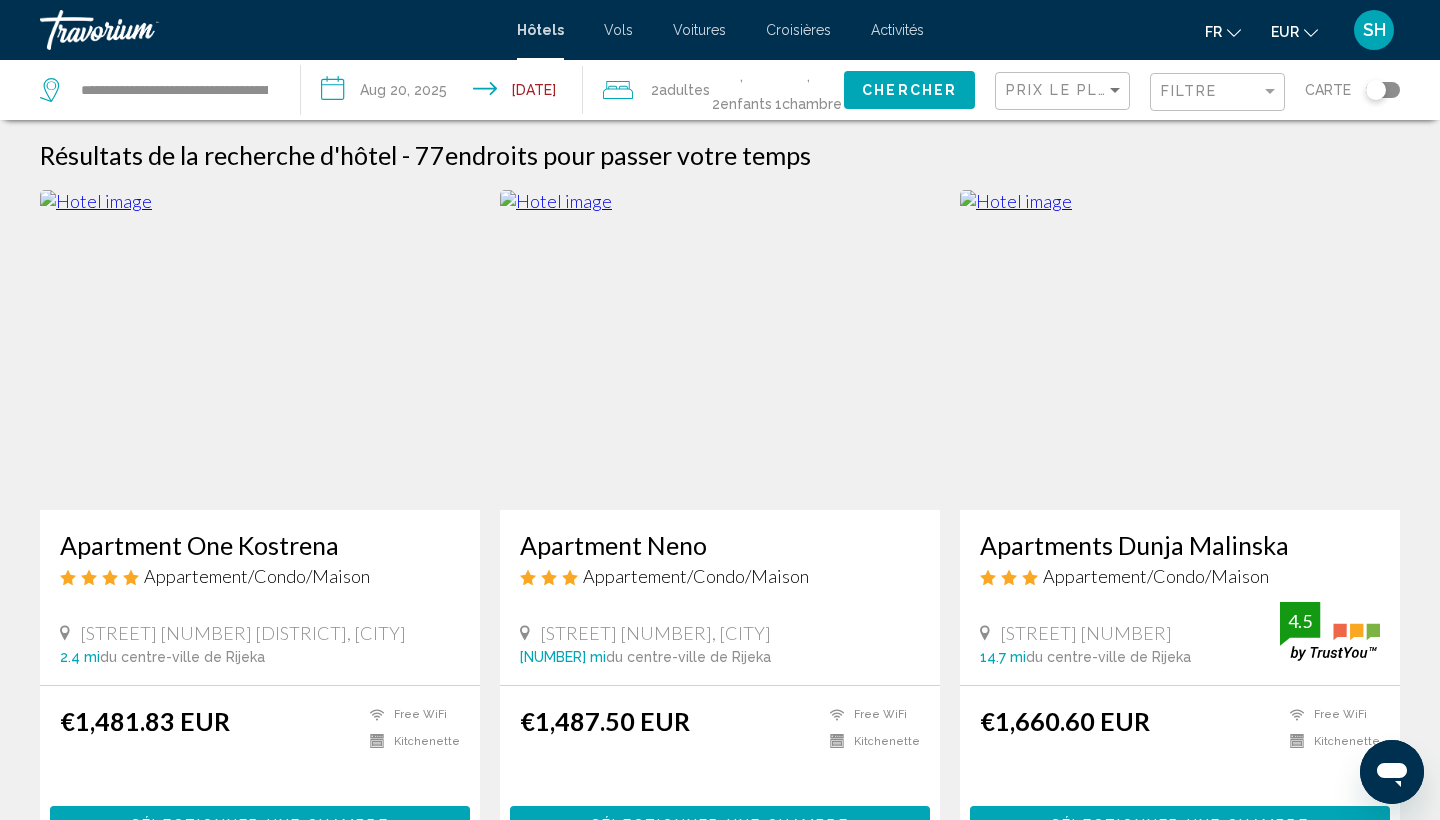 click on "**********" at bounding box center [445, 93] 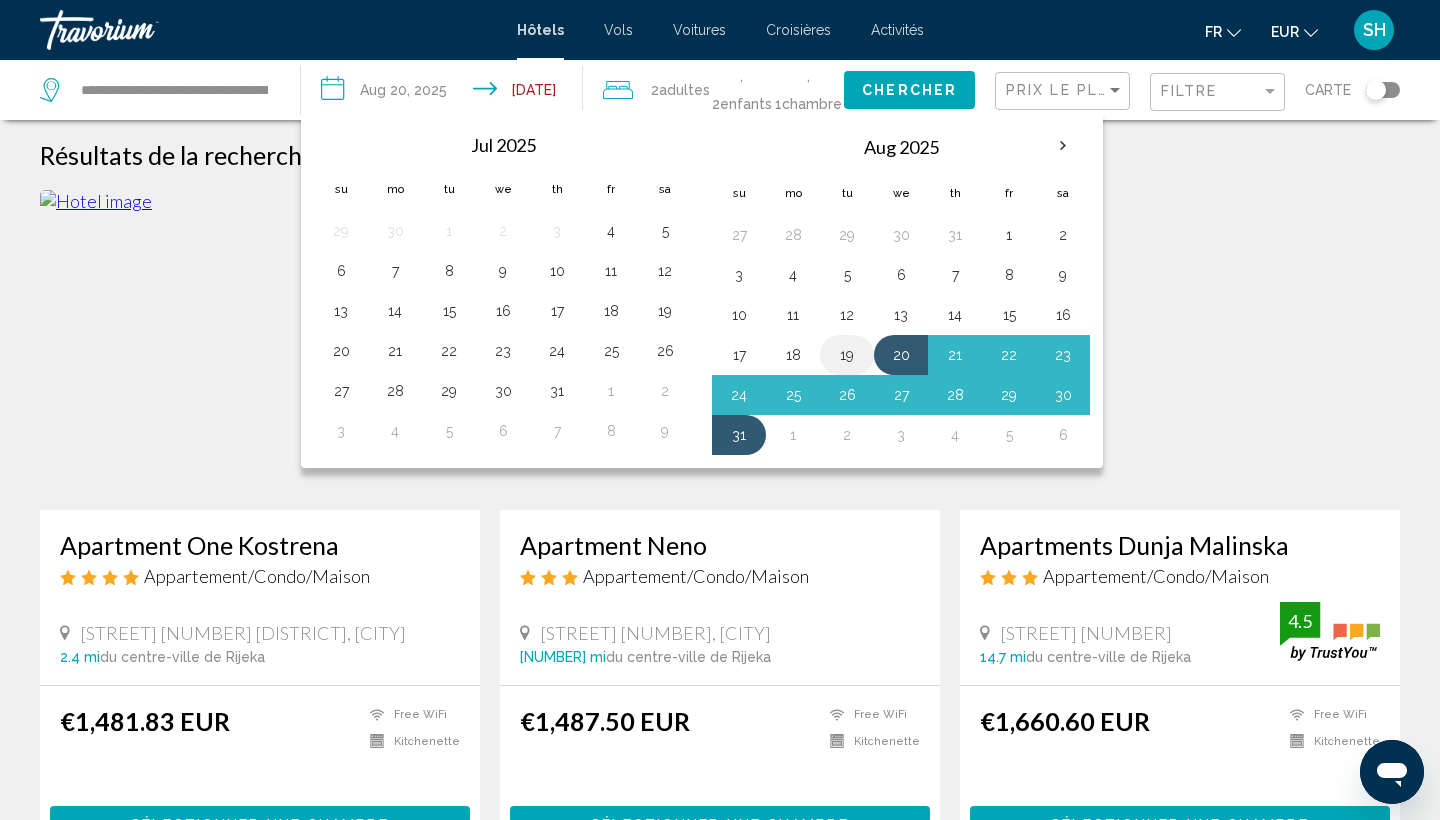 click on "19" at bounding box center [847, 355] 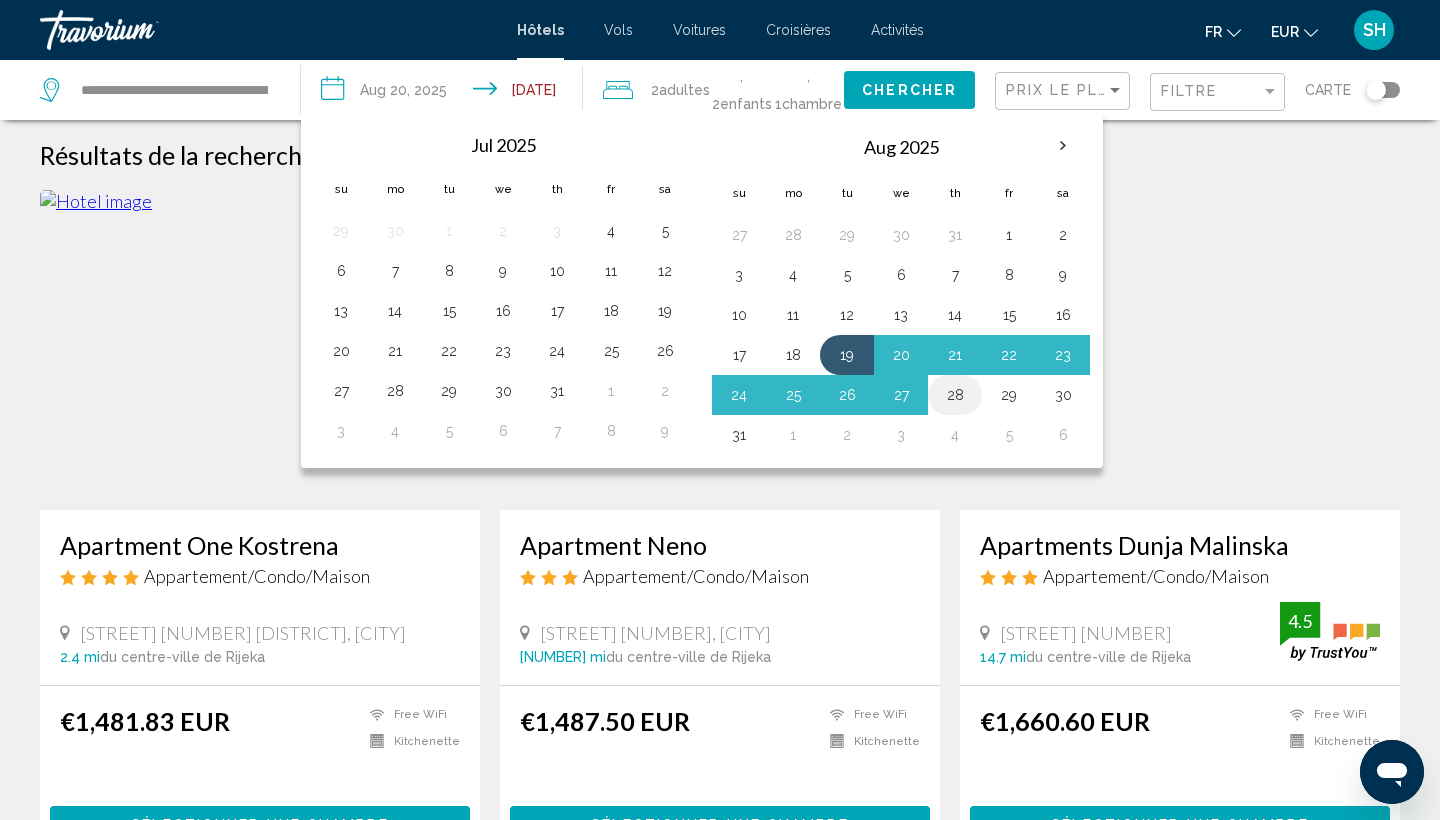 click on "28" at bounding box center [793, 235] 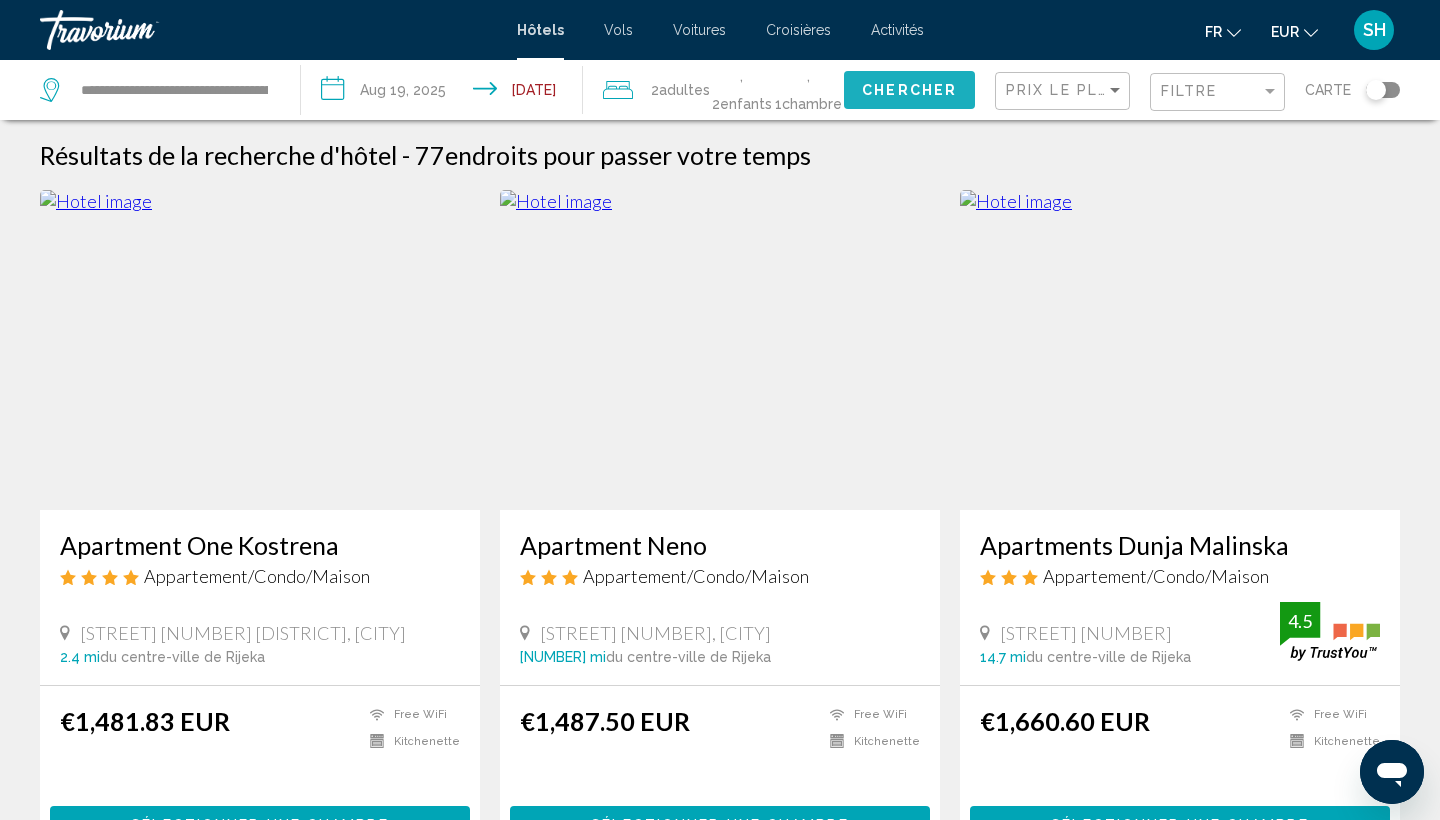 click on "Chercher" at bounding box center [909, 91] 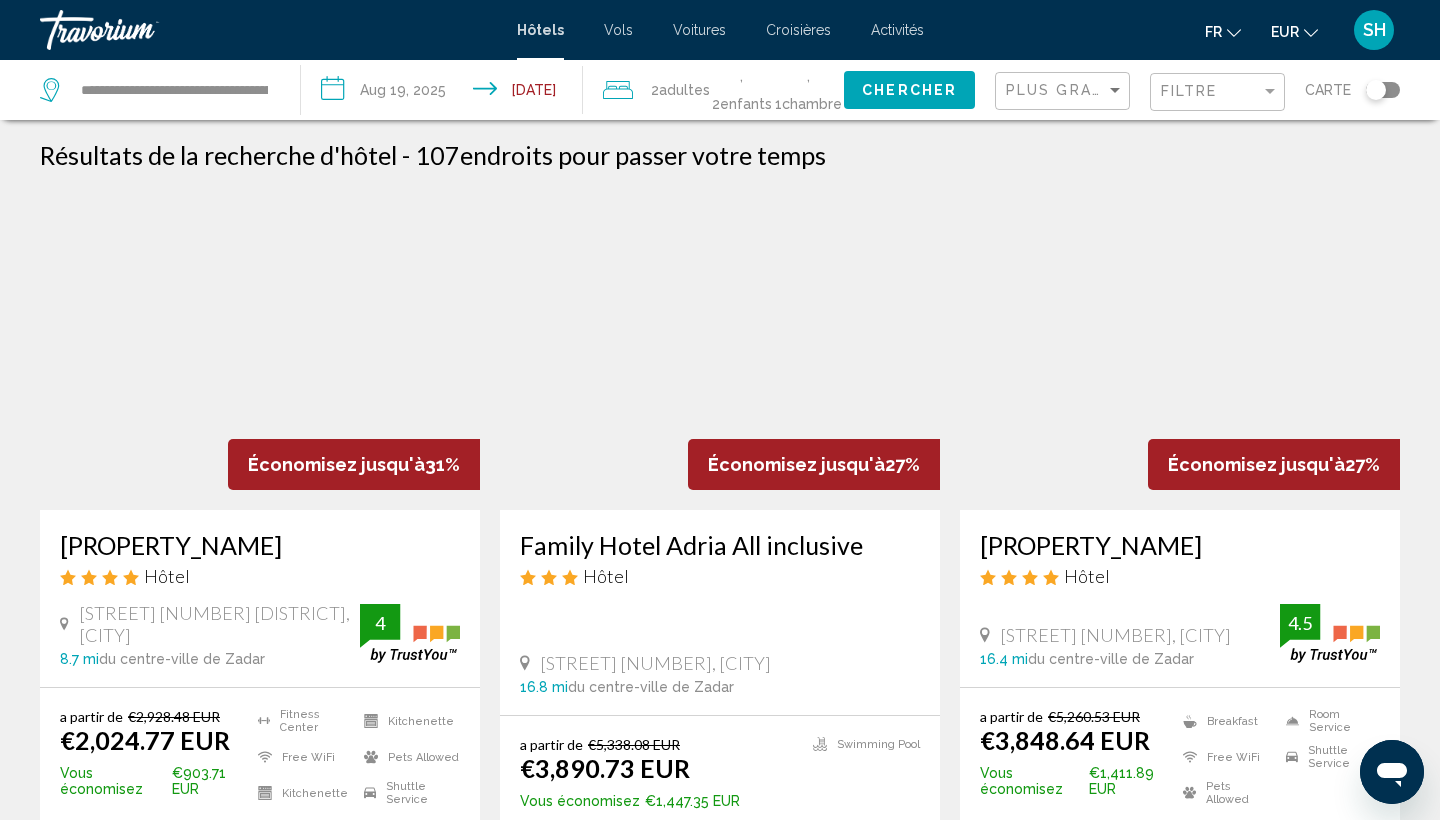 click on "Plus grandes économies" at bounding box center (1065, 91) 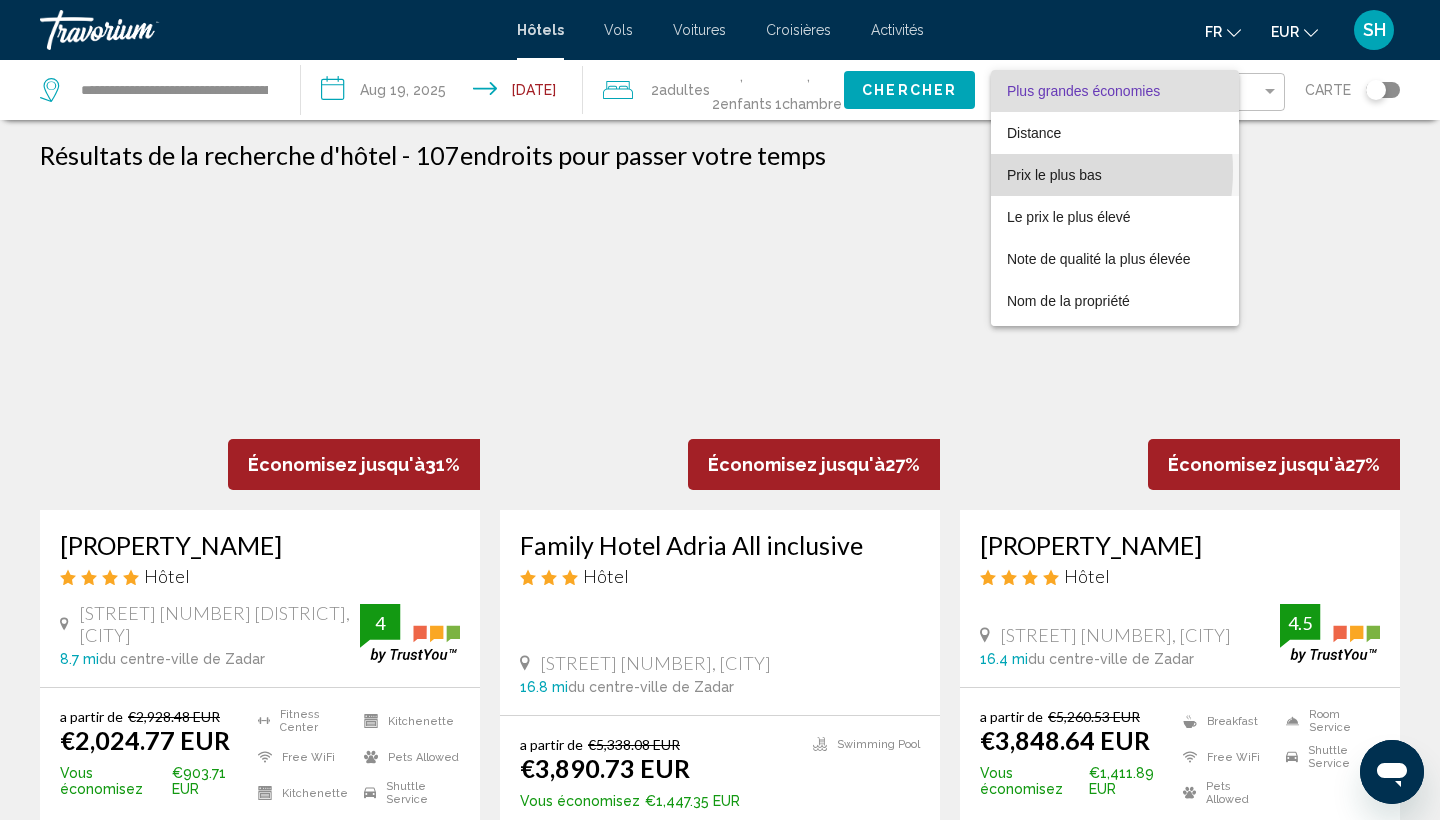 click on "Prix le plus bas" at bounding box center (1054, 175) 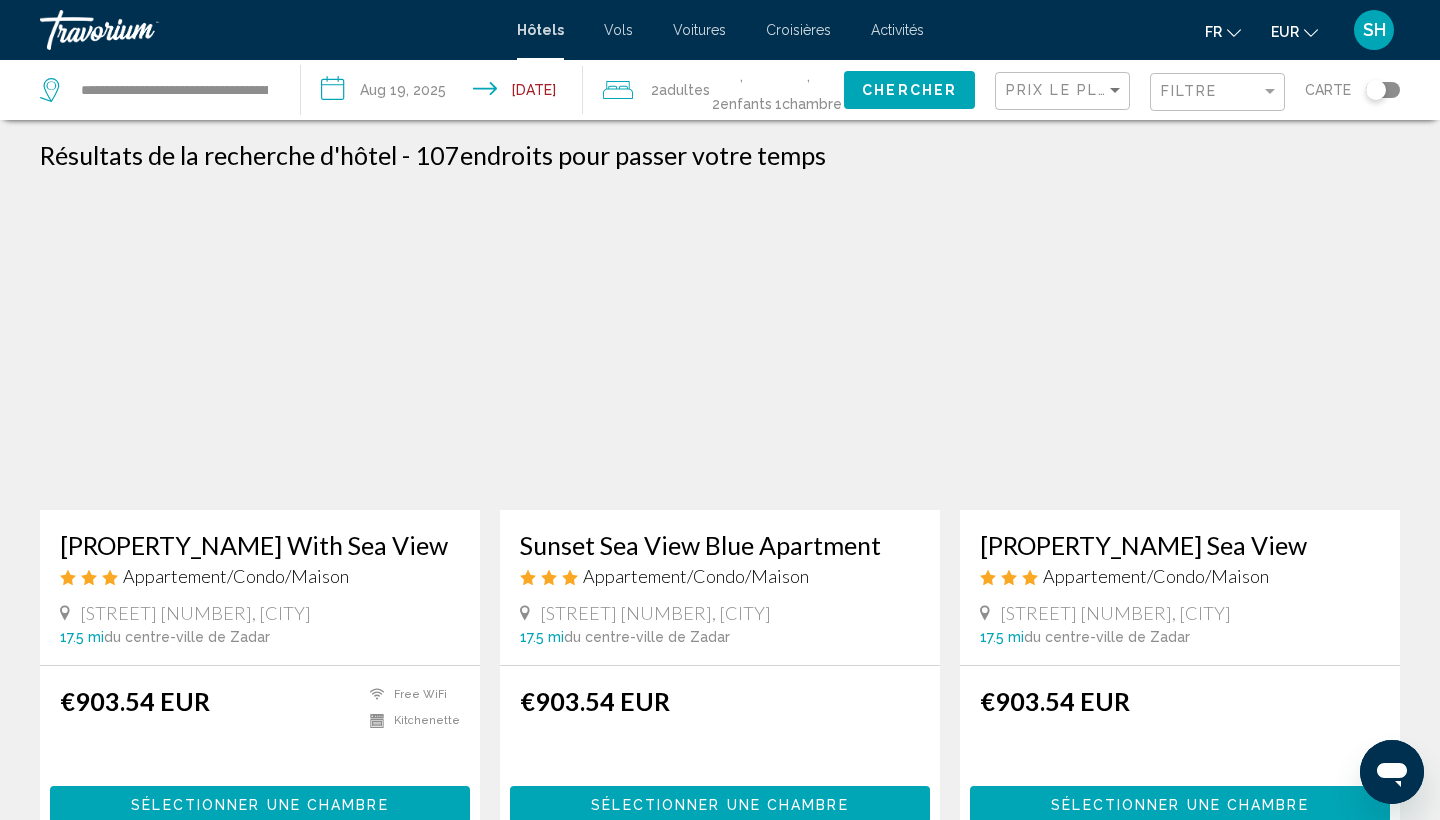 click on "Vols" at bounding box center [618, 30] 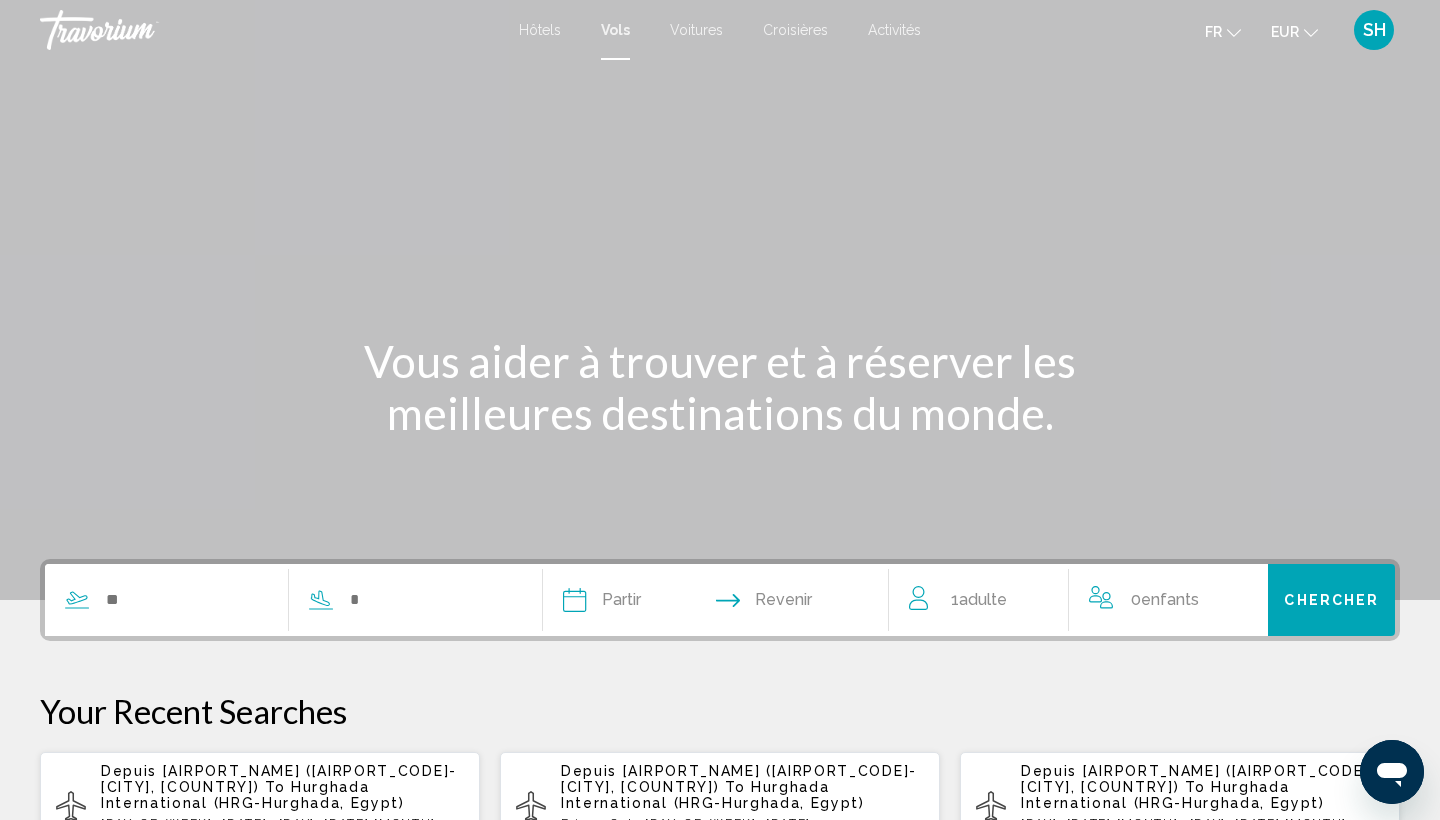 click at bounding box center [278, 600] 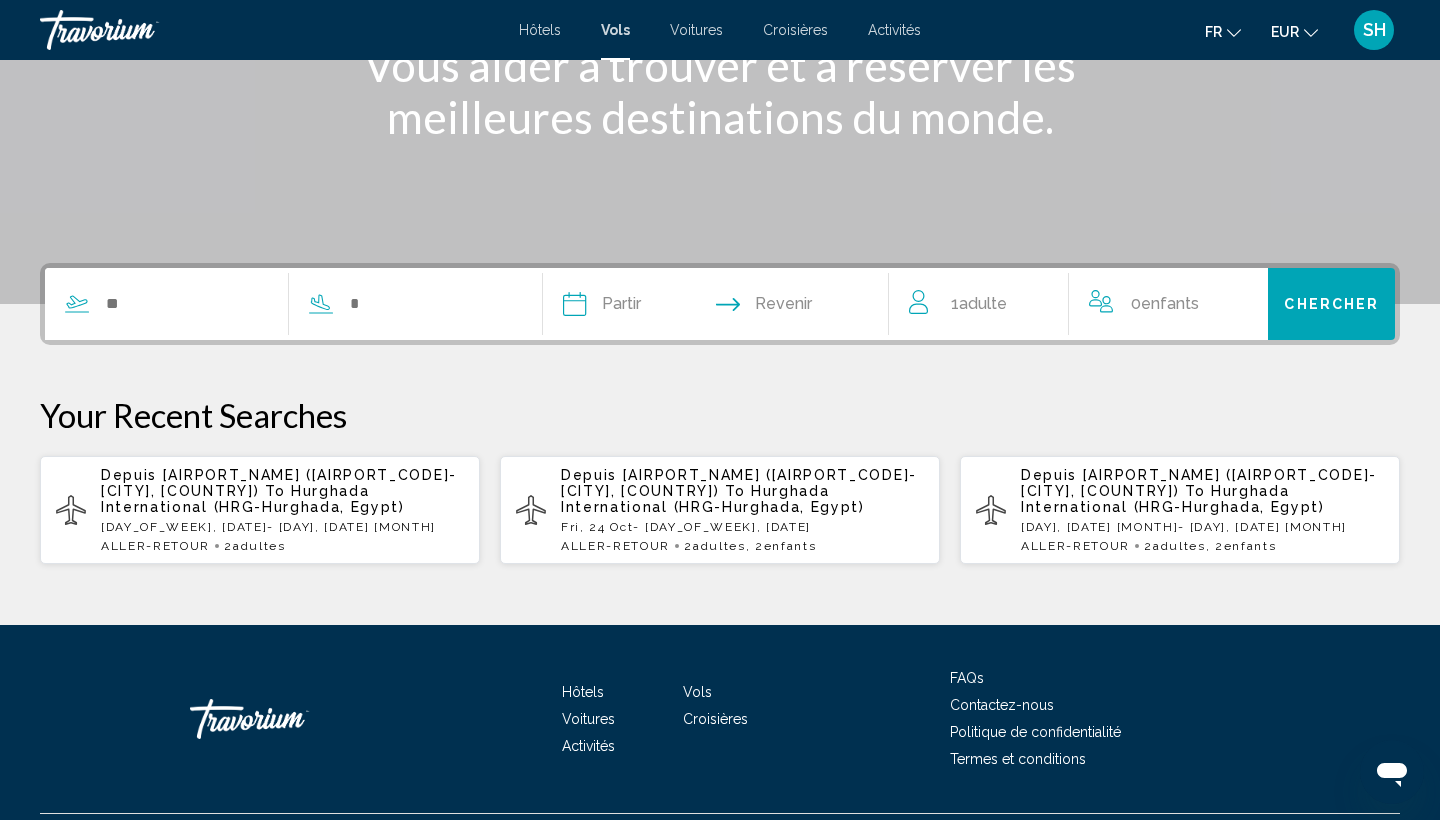 scroll, scrollTop: 349, scrollLeft: 0, axis: vertical 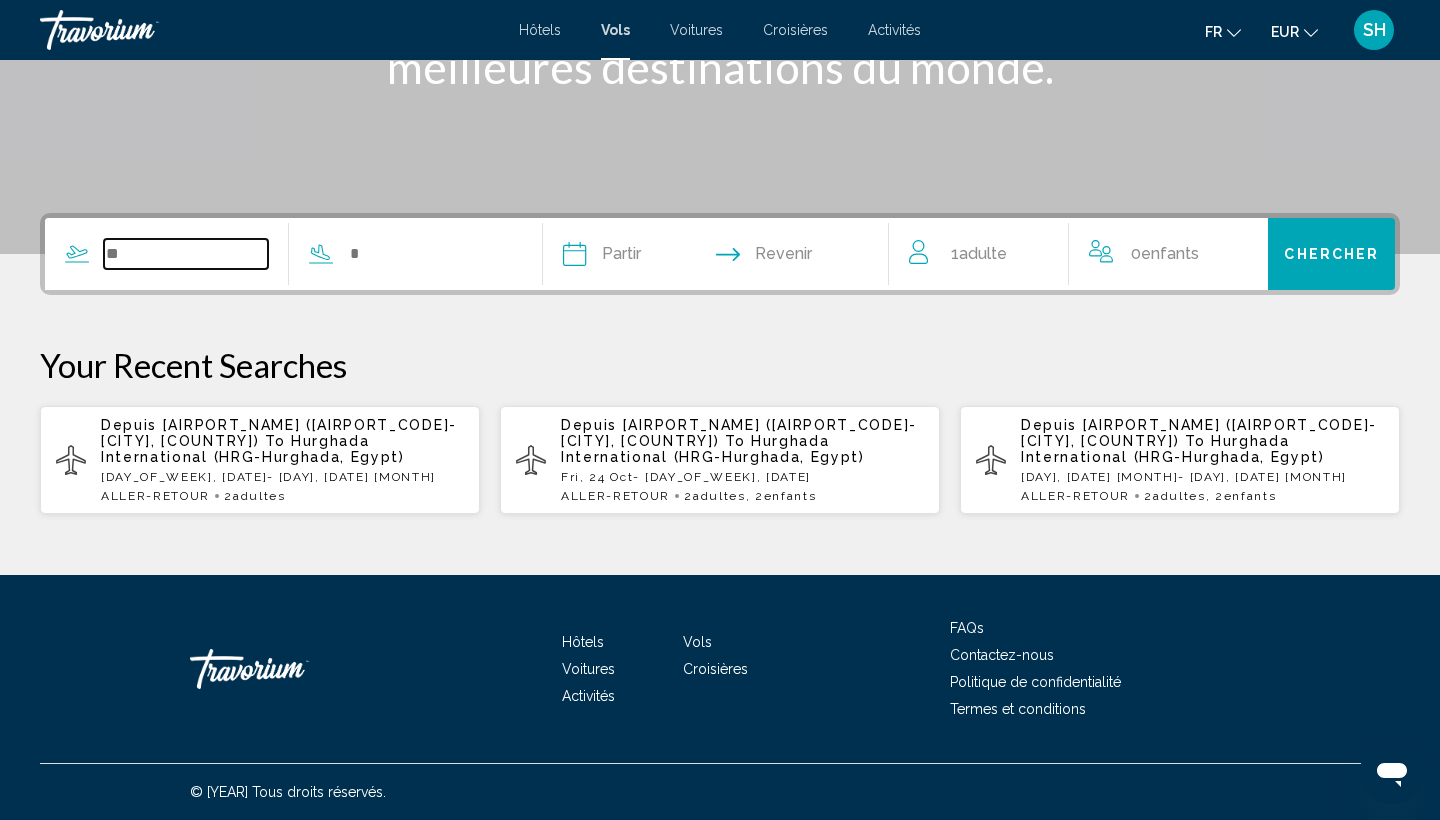 click at bounding box center (186, 254) 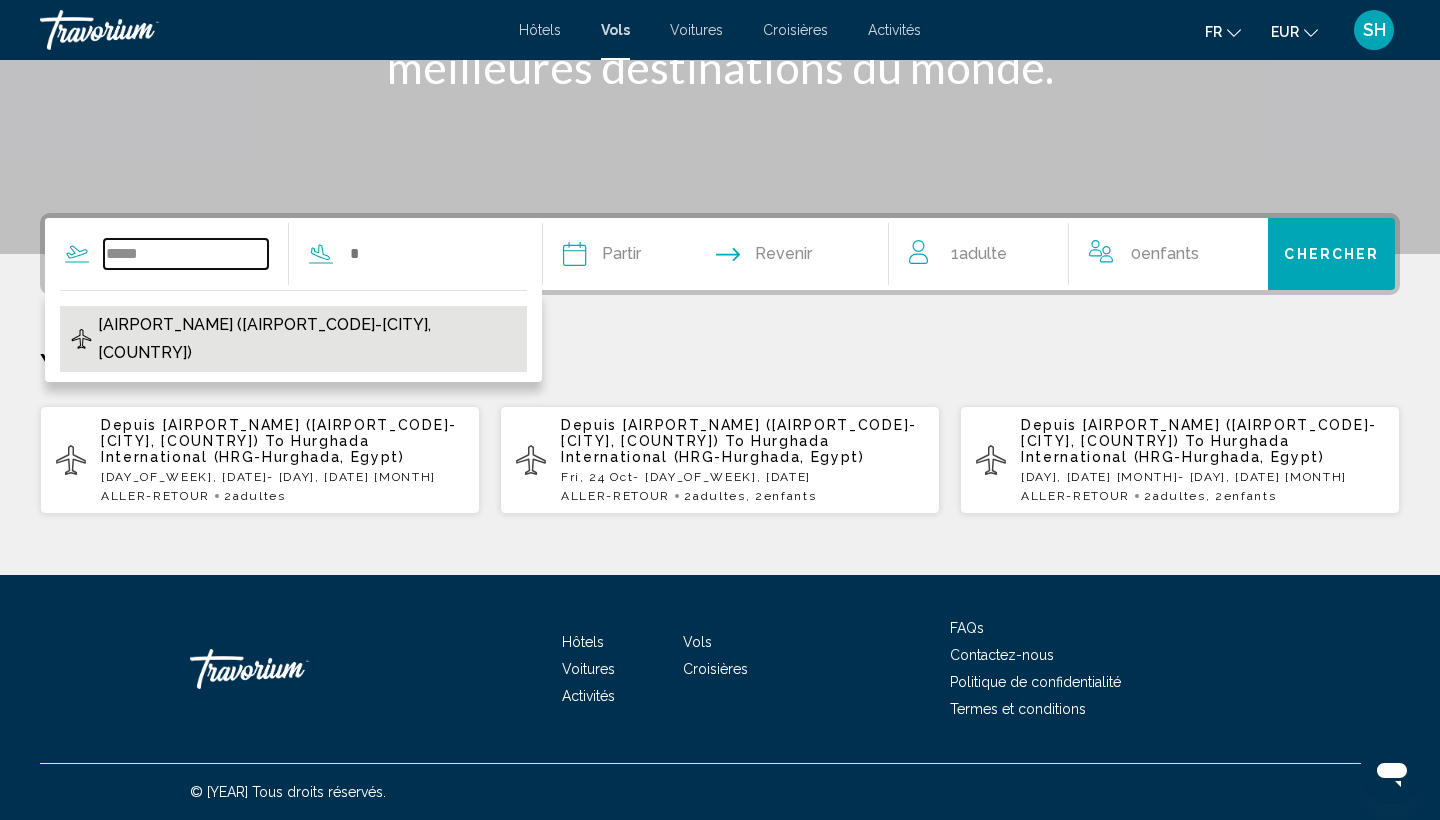 type on "*****" 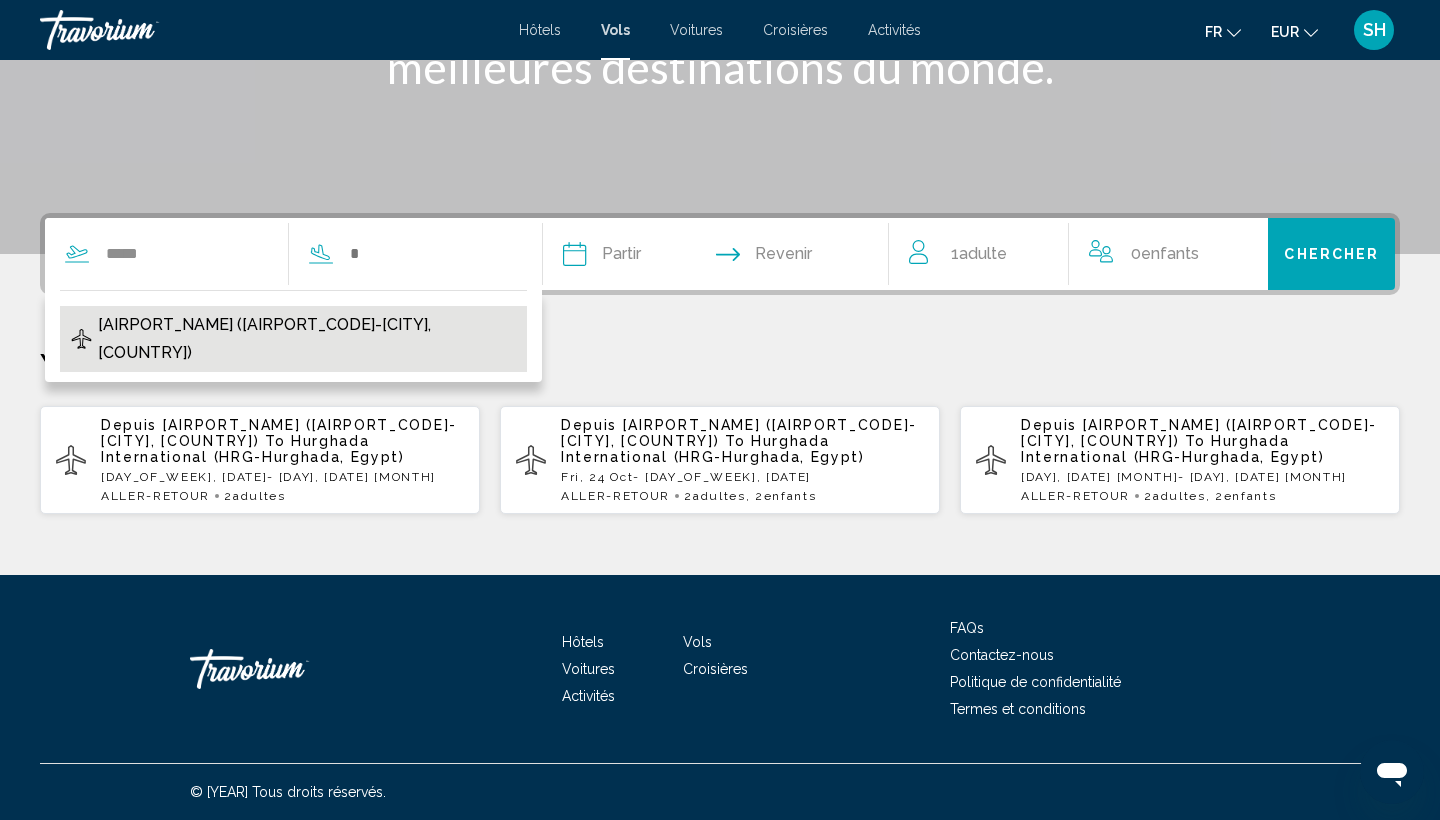 click on "[AIRPORT_NAME] ([AIRPORT_CODE]-[CITY], [COUNTRY])" at bounding box center [293, 339] 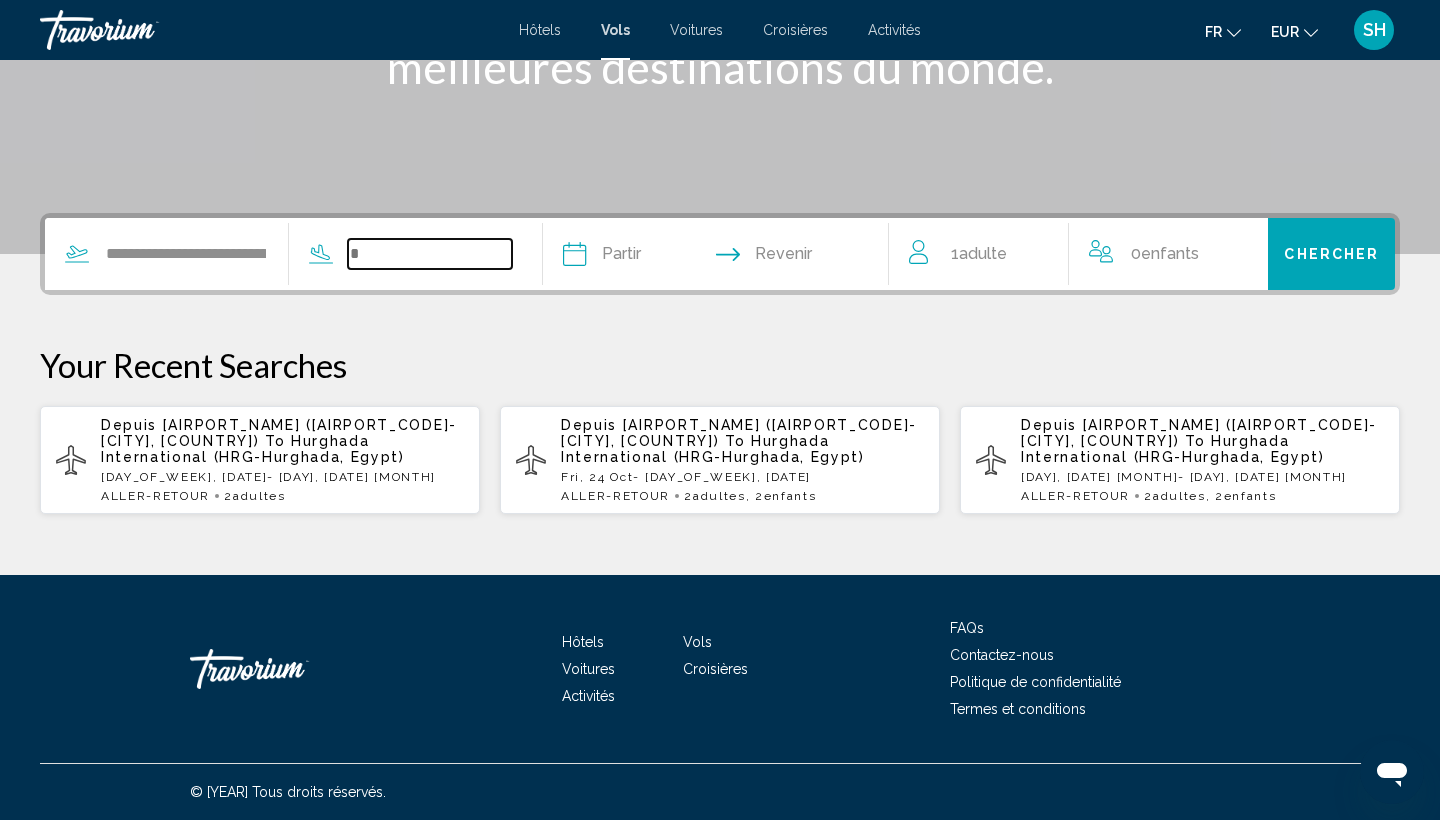click at bounding box center (430, 254) 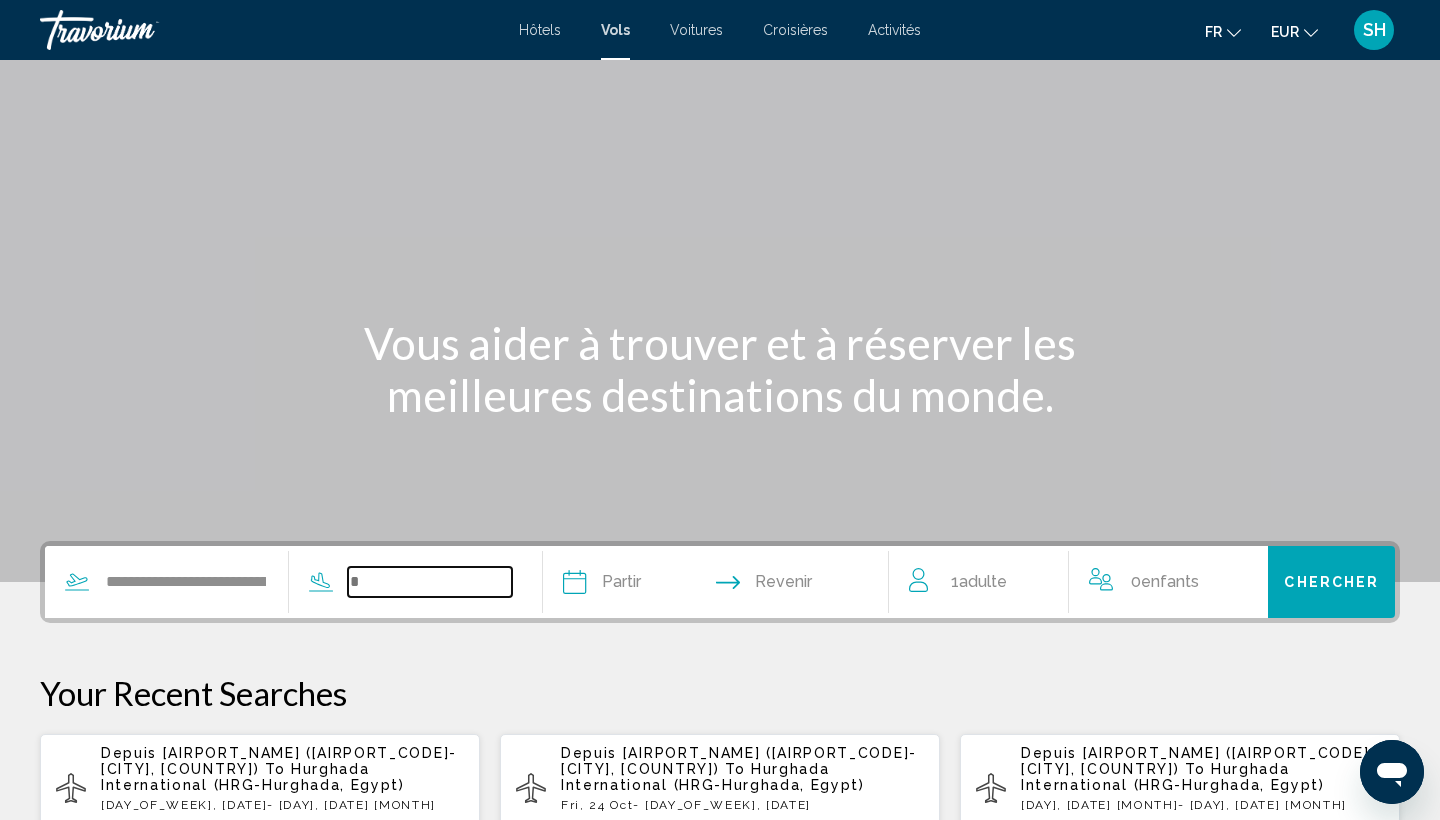 scroll, scrollTop: 1, scrollLeft: 0, axis: vertical 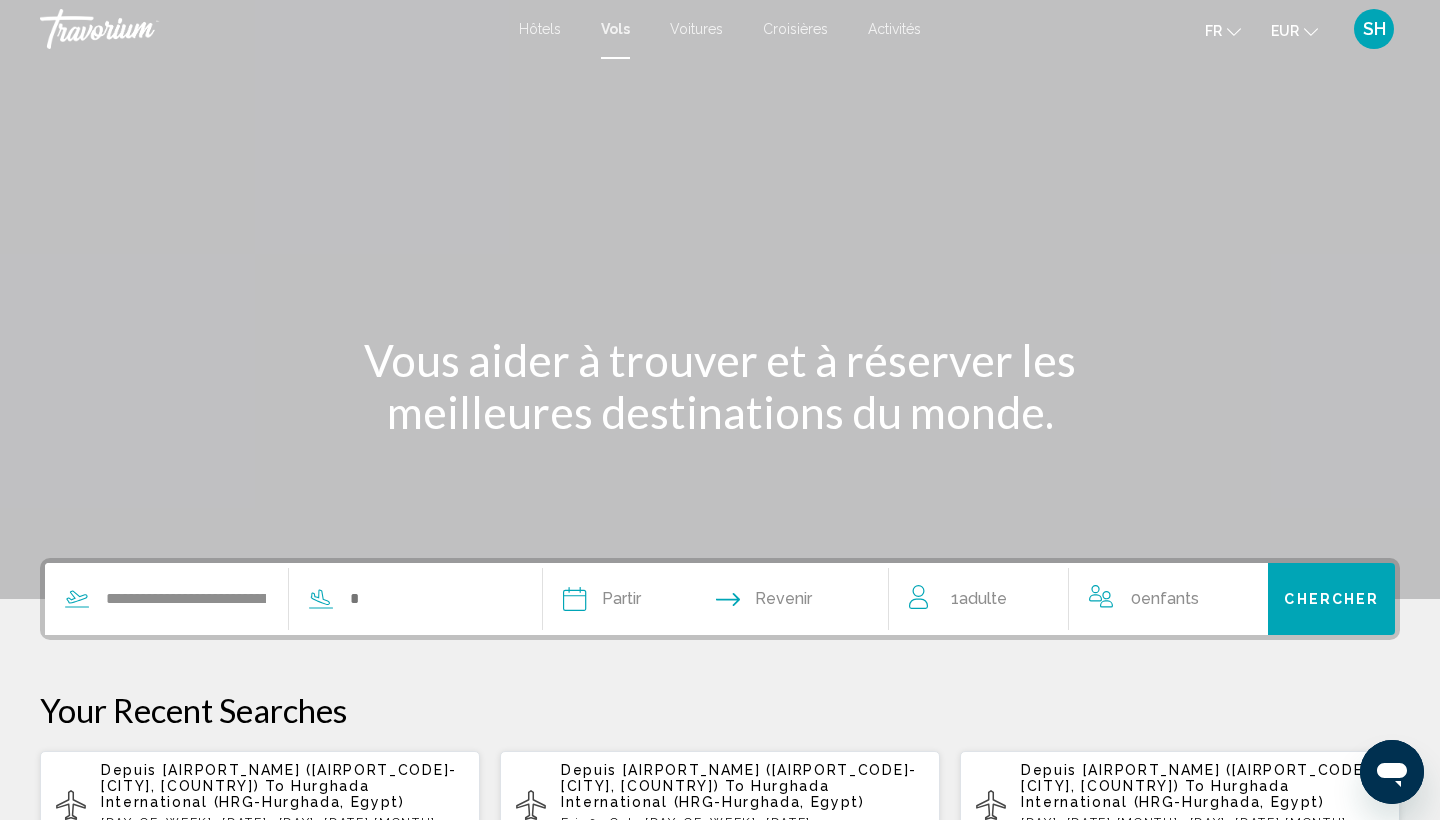click on "Voitures" at bounding box center (696, 29) 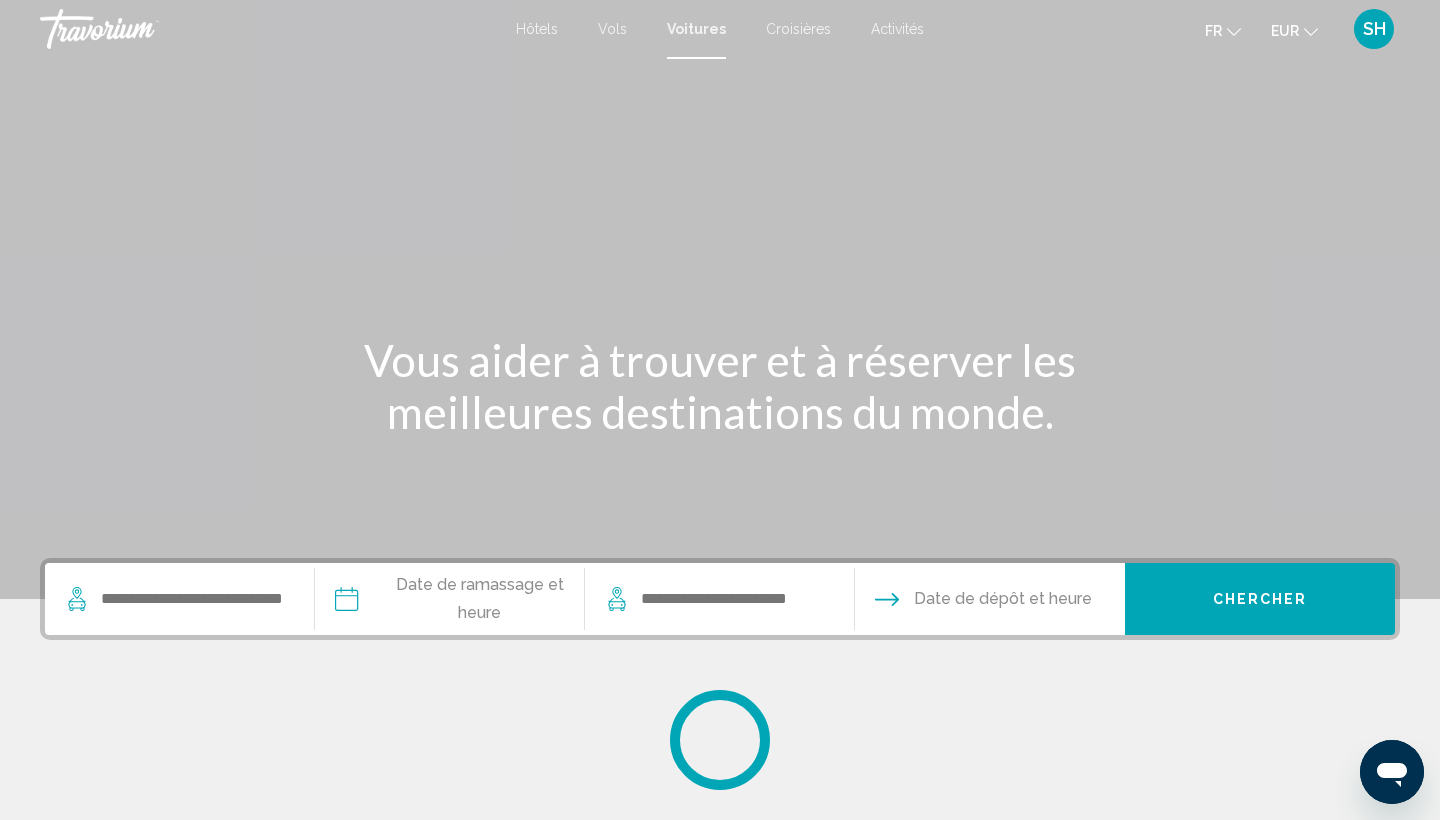 scroll, scrollTop: 0, scrollLeft: 0, axis: both 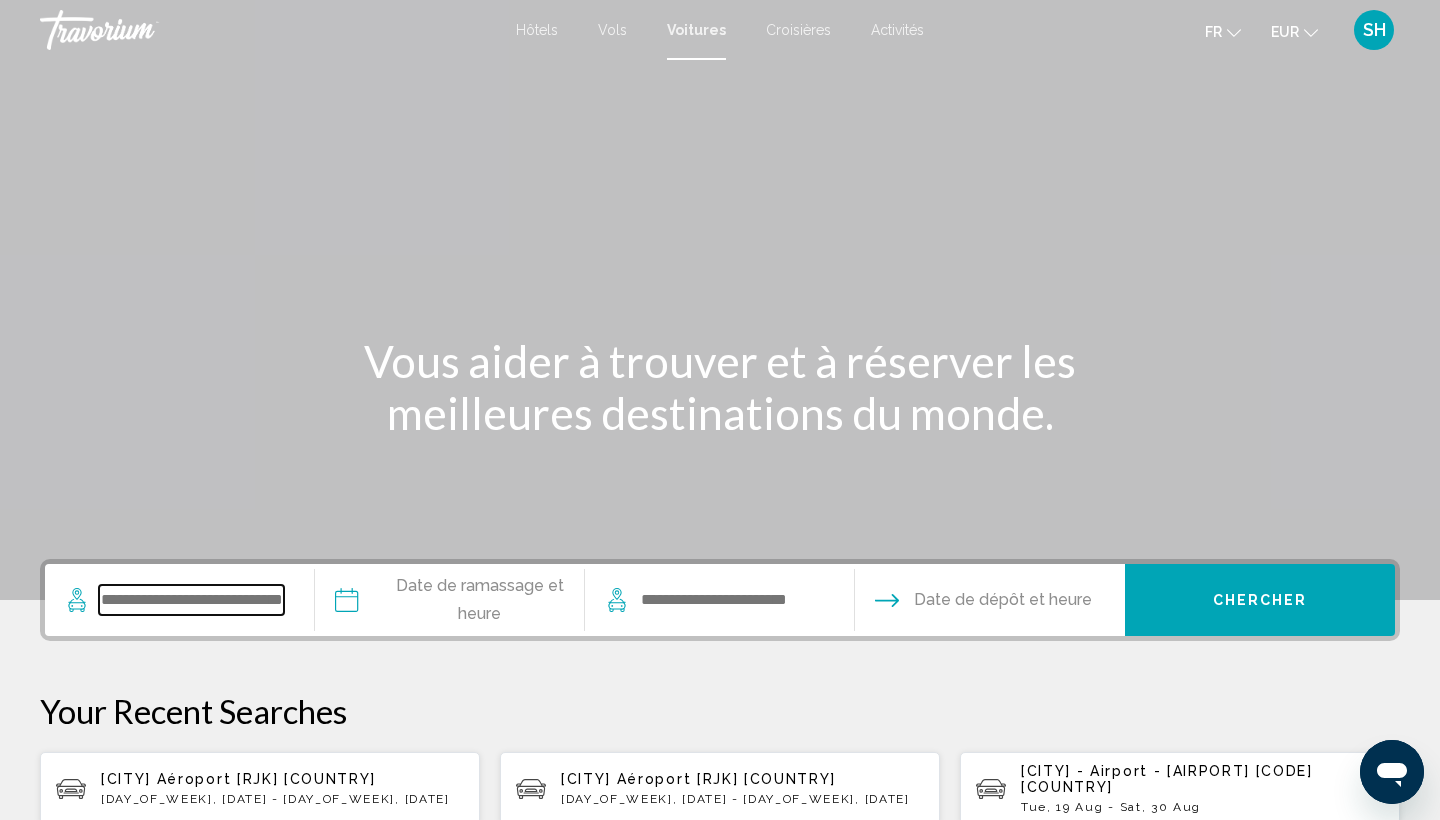 click at bounding box center (191, 600) 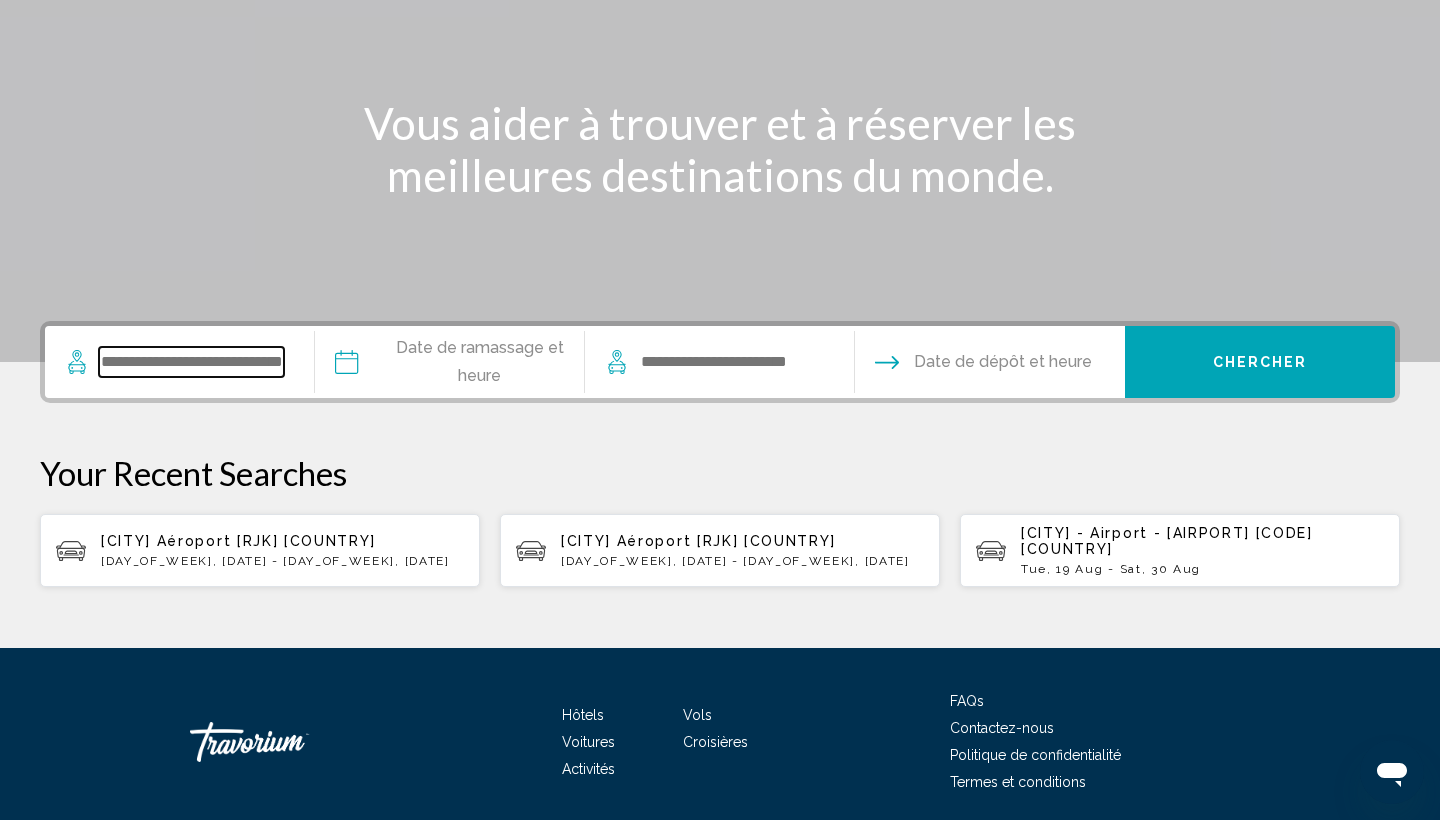 scroll, scrollTop: 298, scrollLeft: 0, axis: vertical 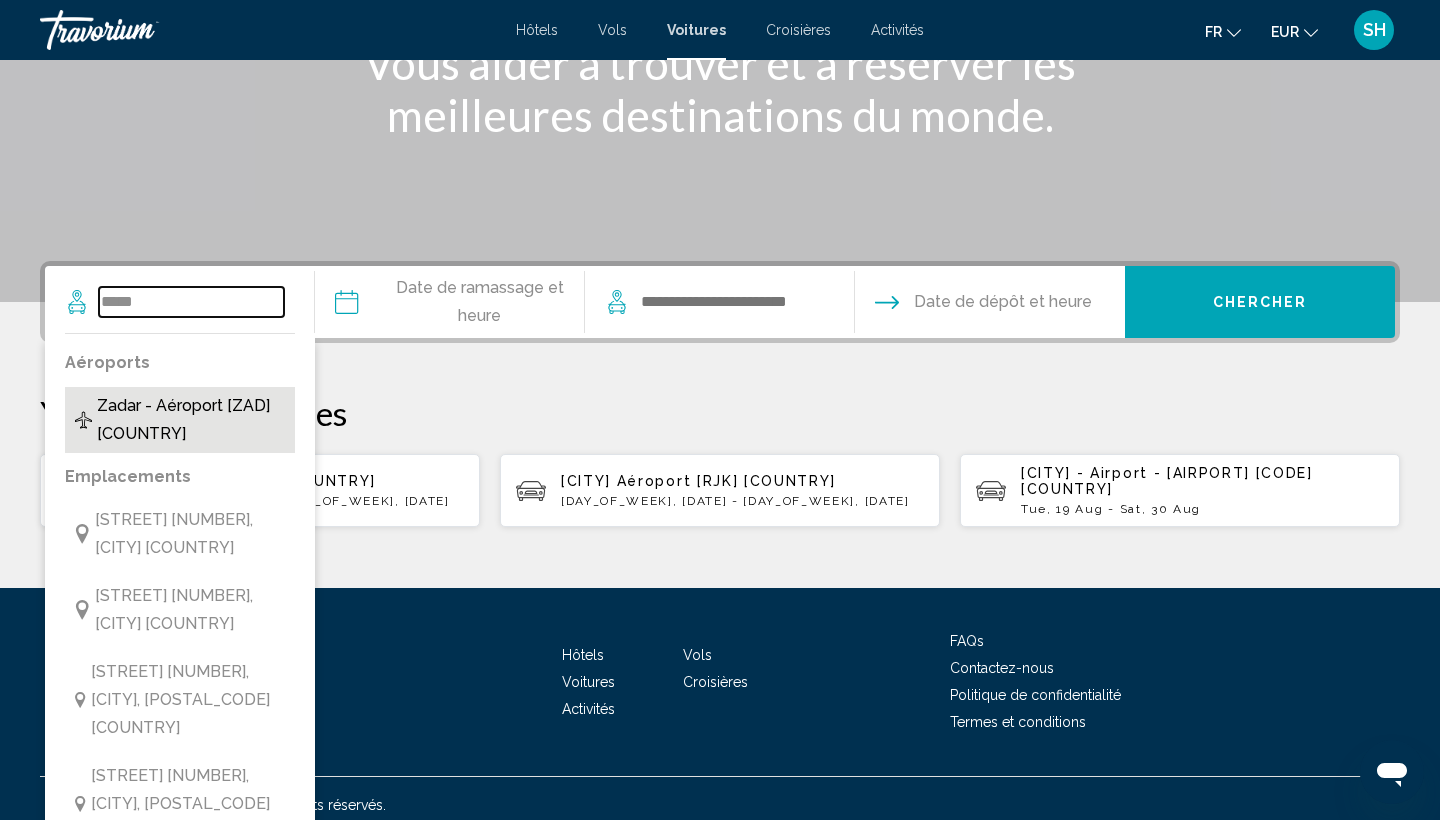 type on "*****" 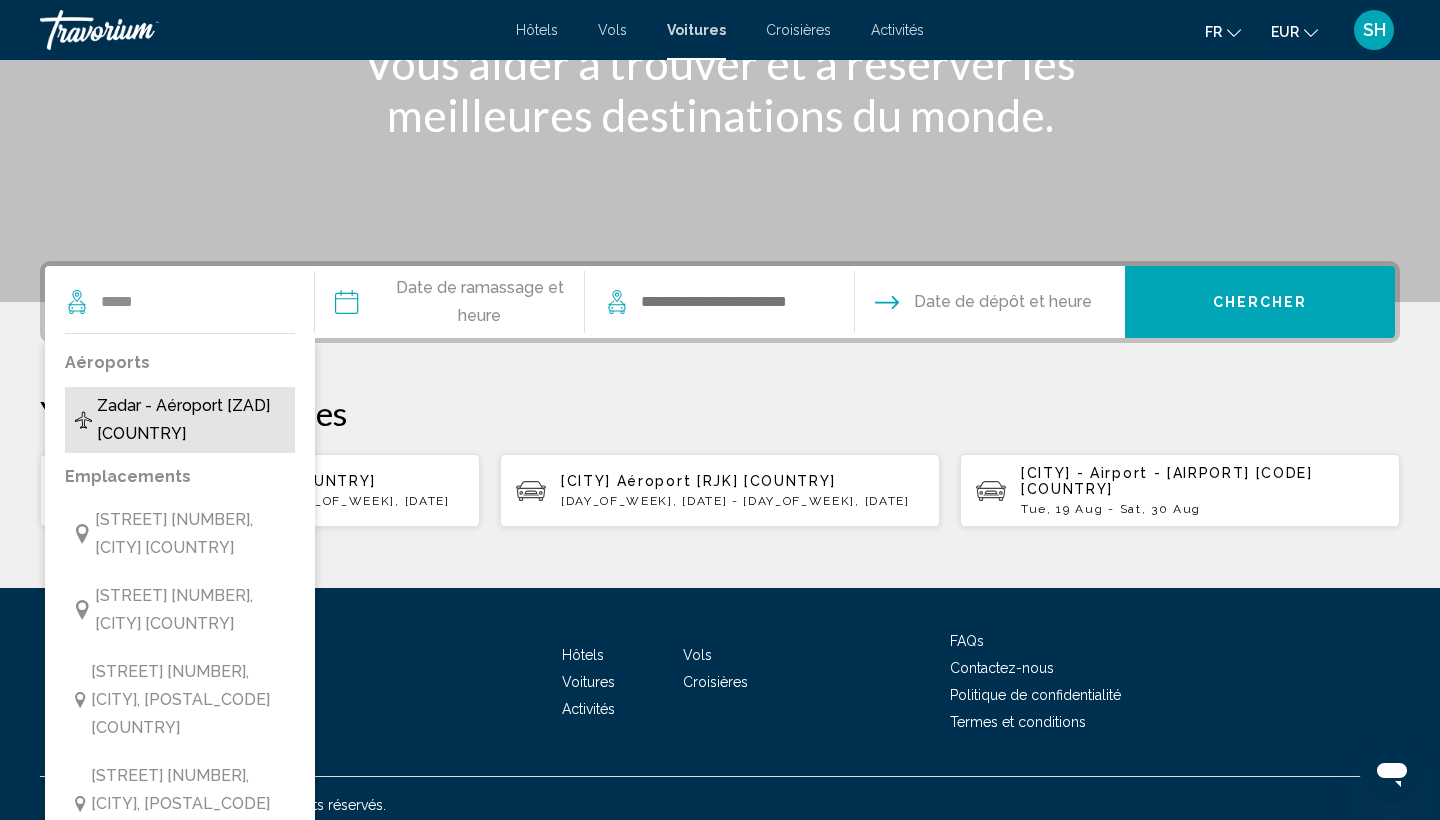 click on "Zadar - Aéroport [ZAD] [COUNTRY]" at bounding box center (191, 420) 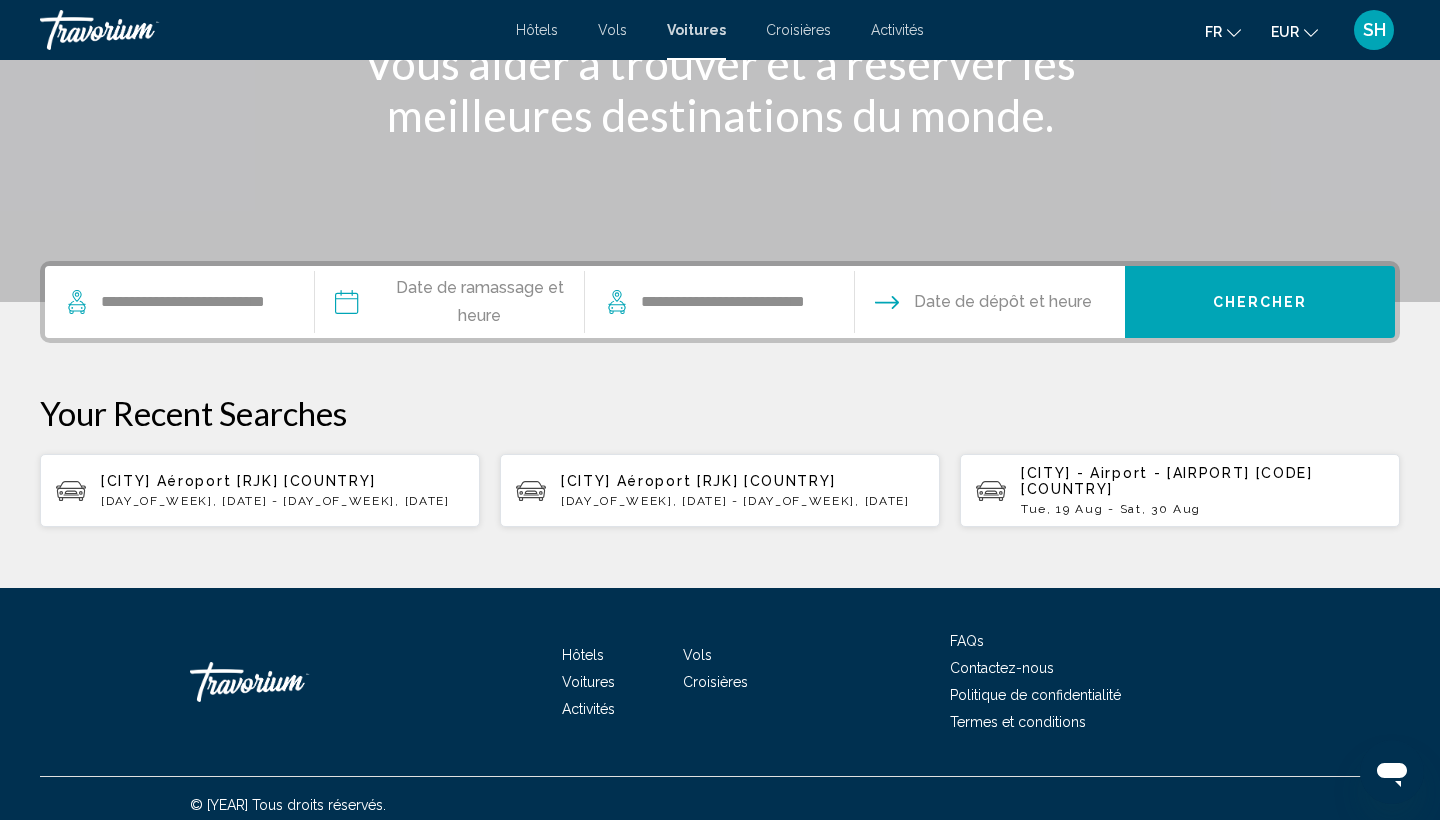 click at bounding box center (449, 305) 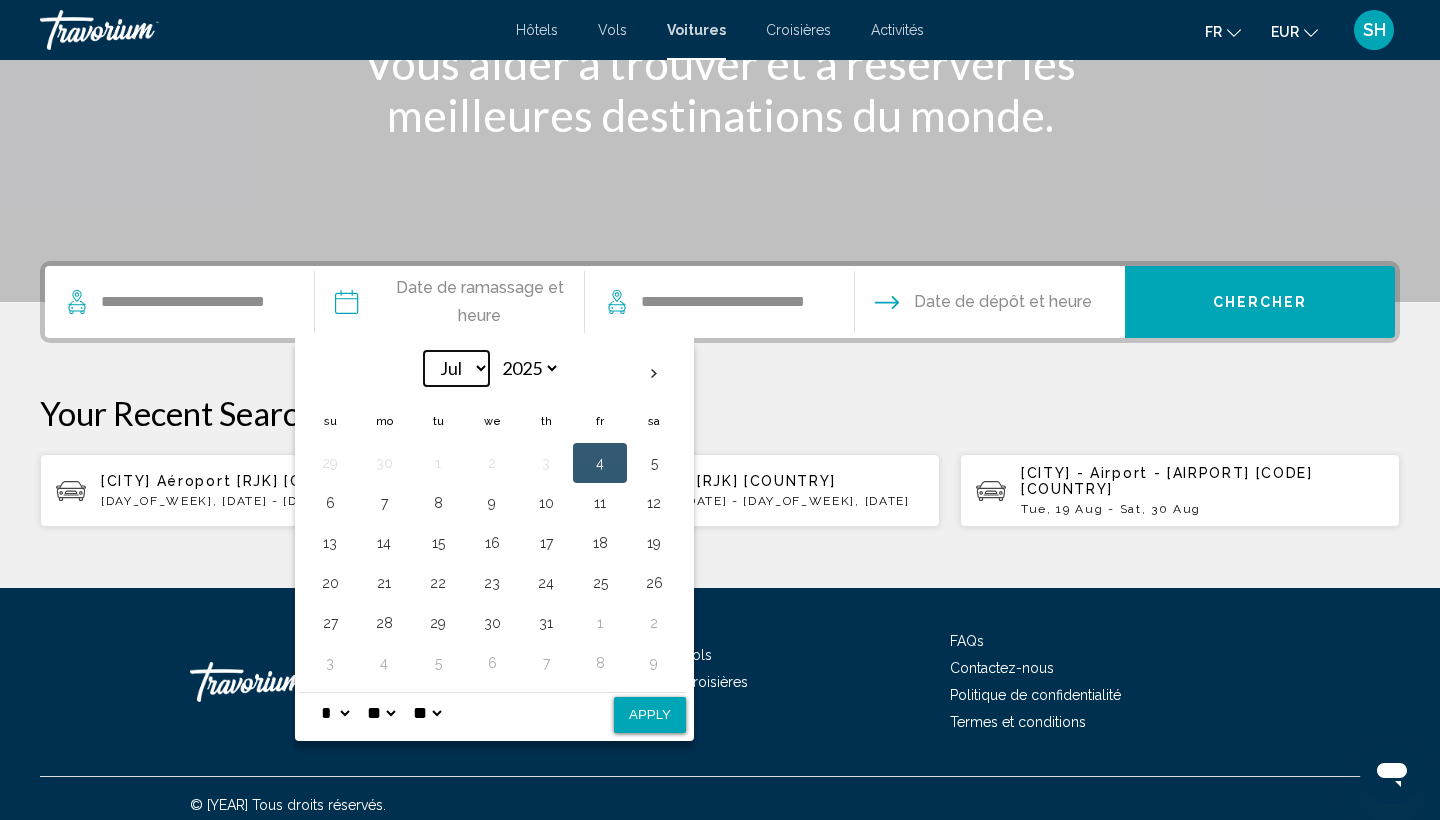 select on "*" 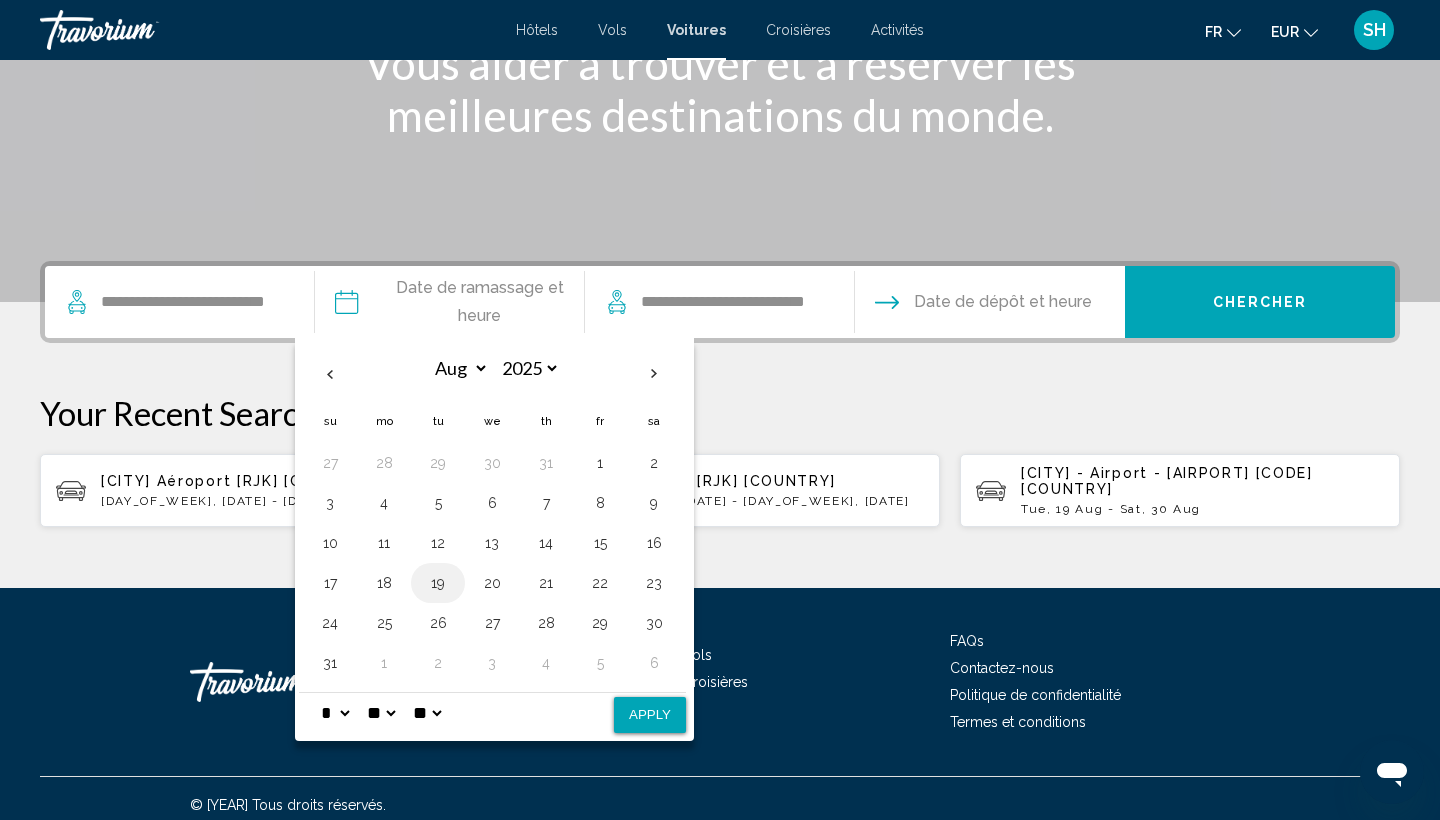 click on "19" at bounding box center (438, 583) 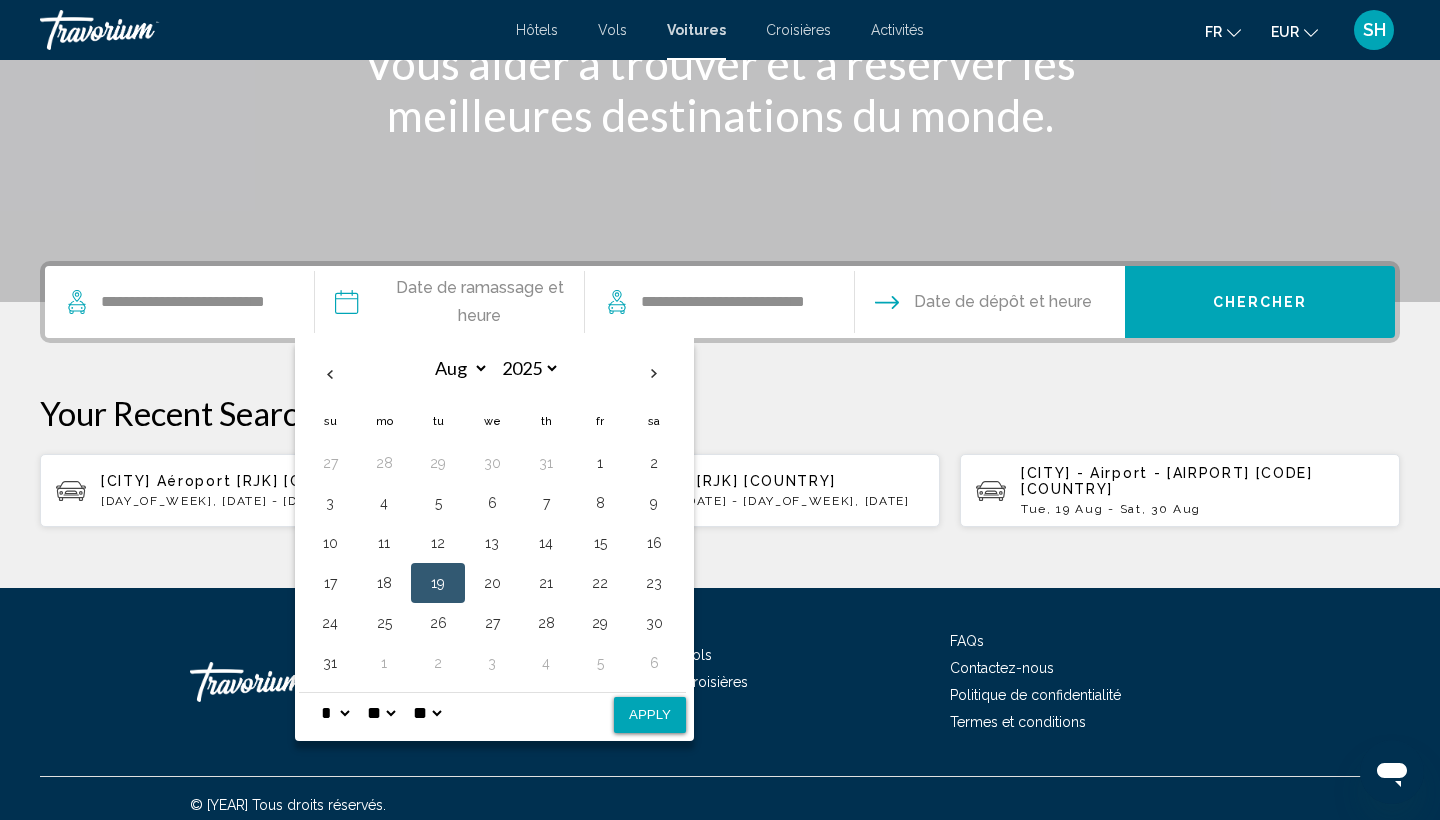 select on "**" 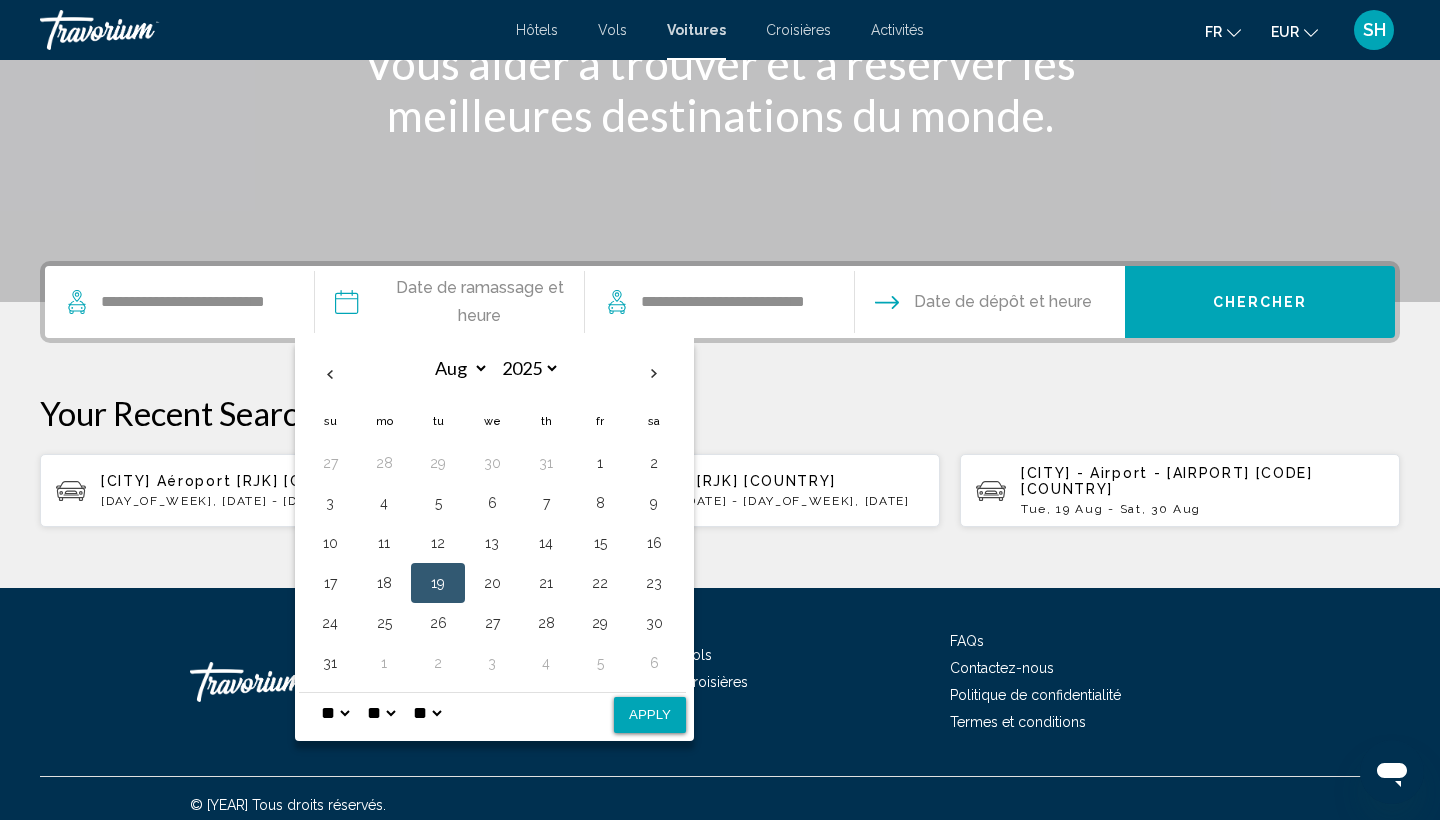 select on "**" 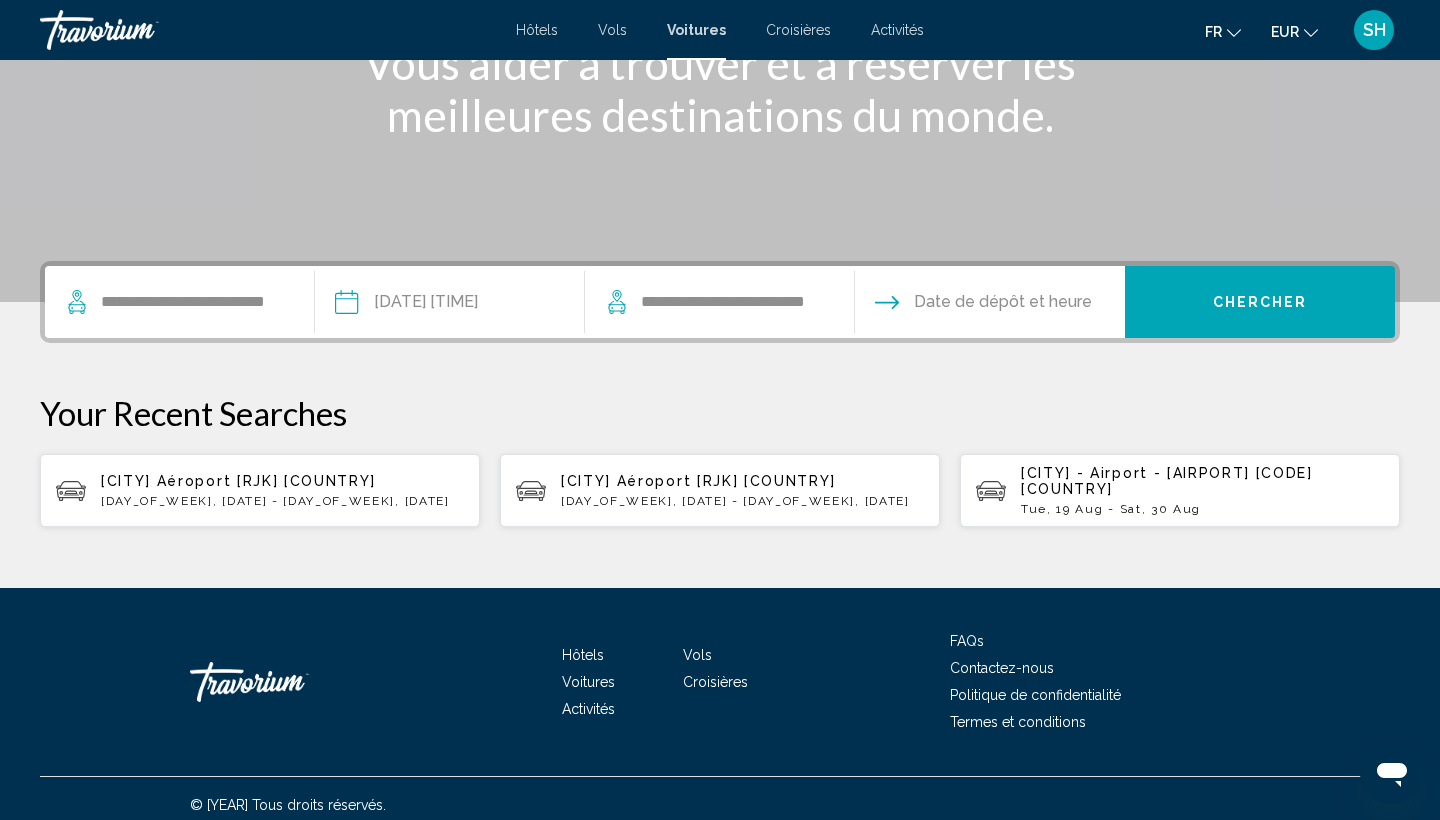 click at bounding box center [989, 305] 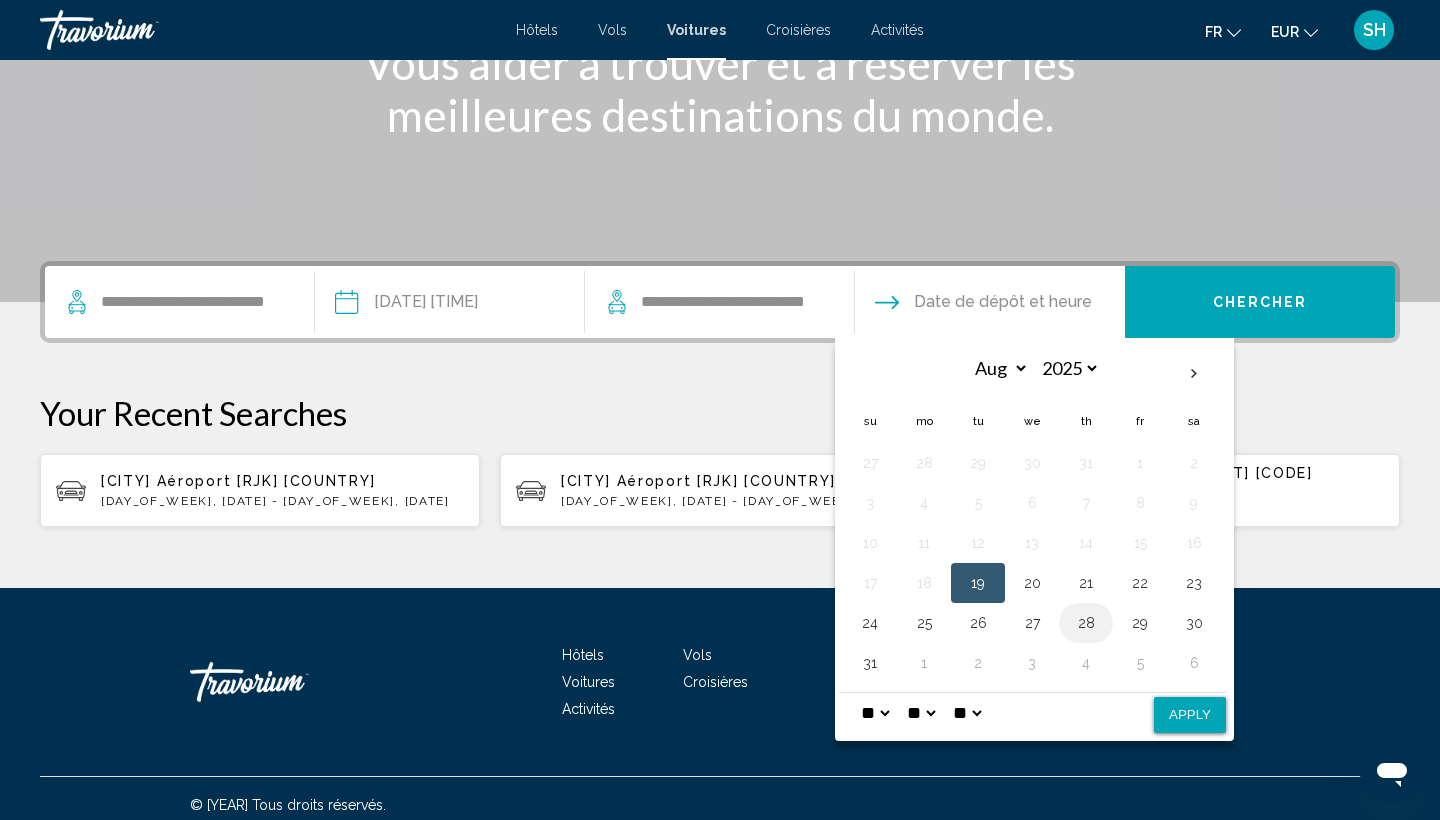 click on "28" at bounding box center (1086, 623) 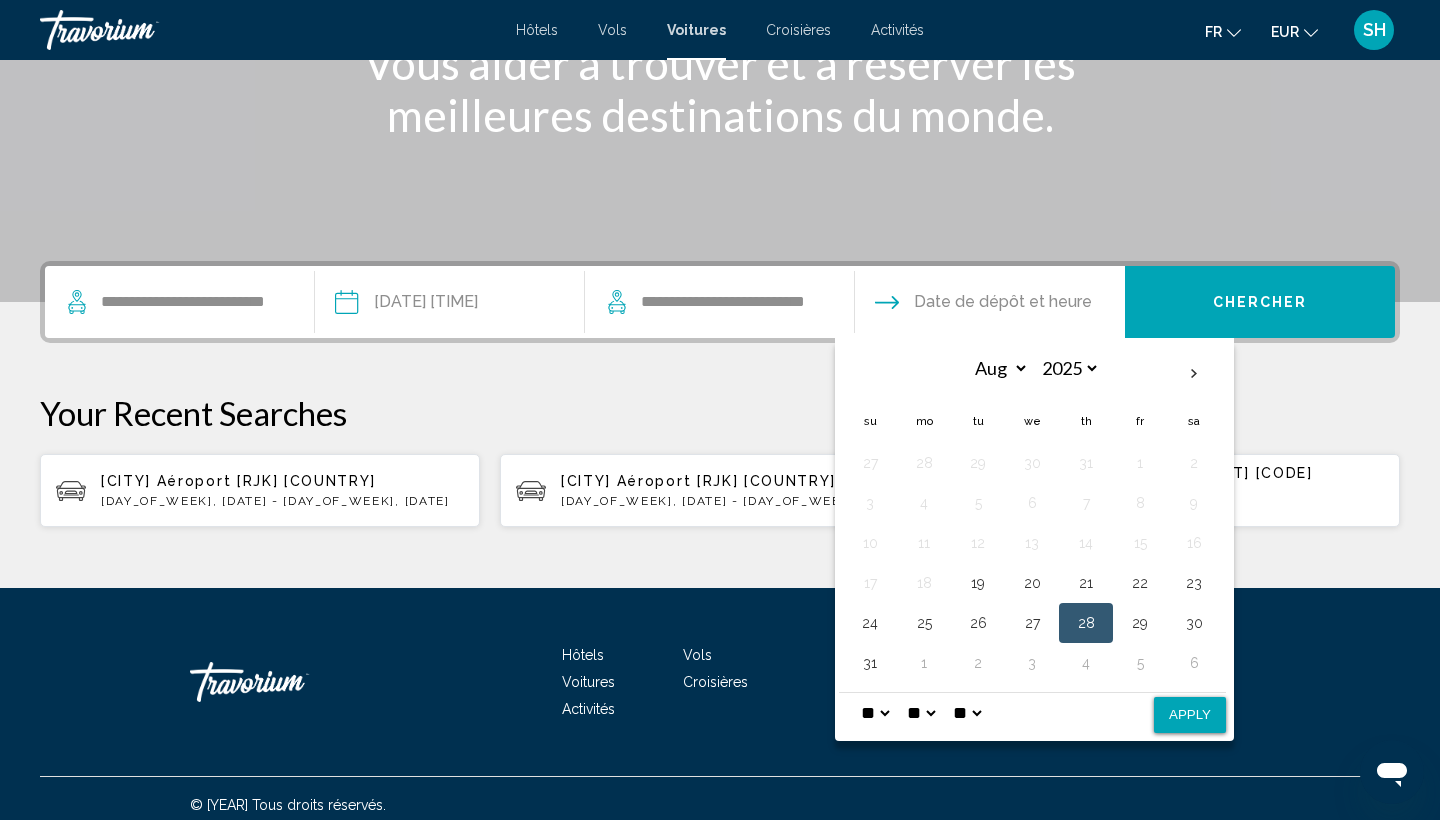 click on "Apply" at bounding box center (1190, 715) 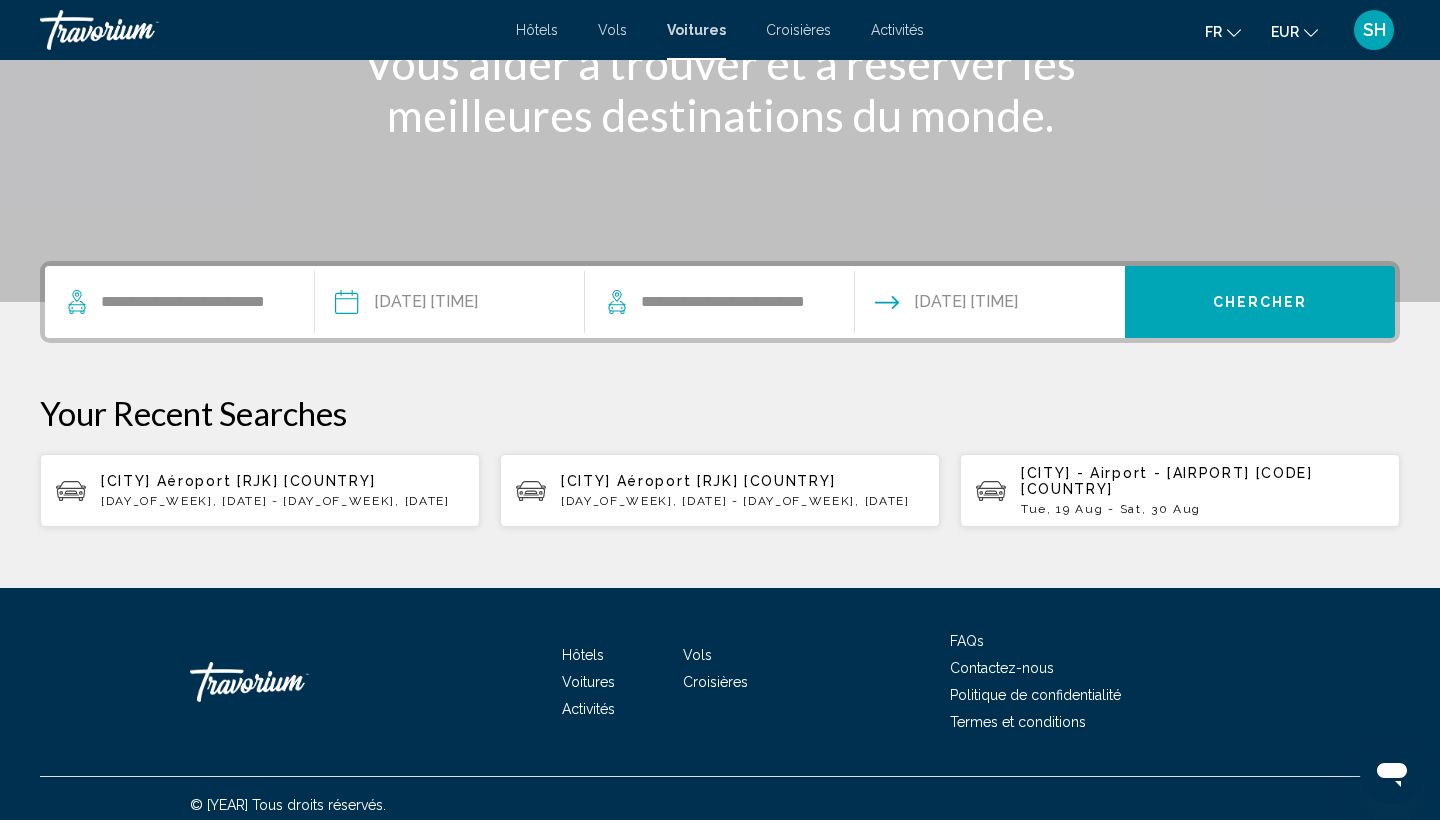 click on "Chercher" at bounding box center [1260, 302] 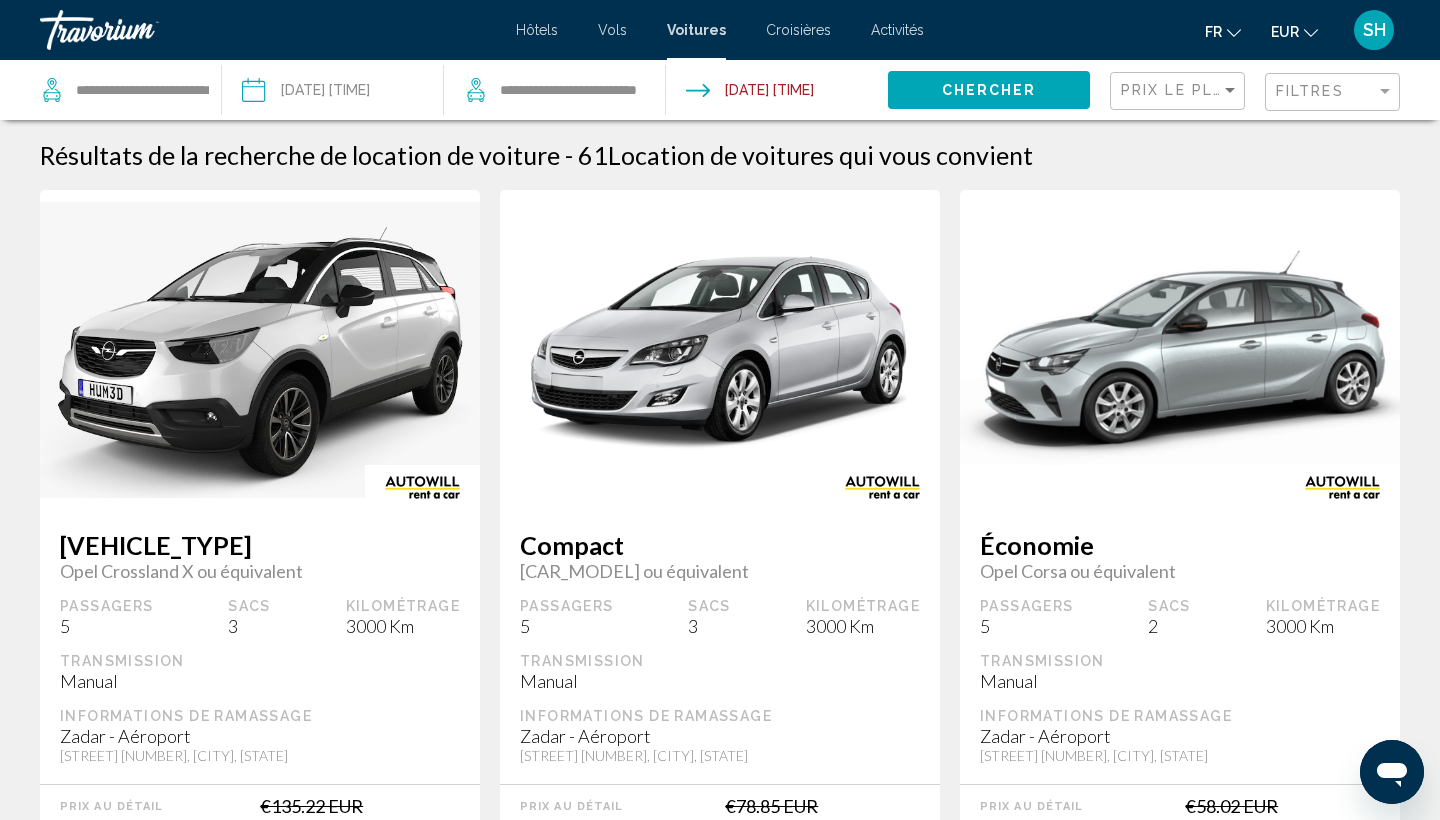 scroll, scrollTop: 0, scrollLeft: 0, axis: both 